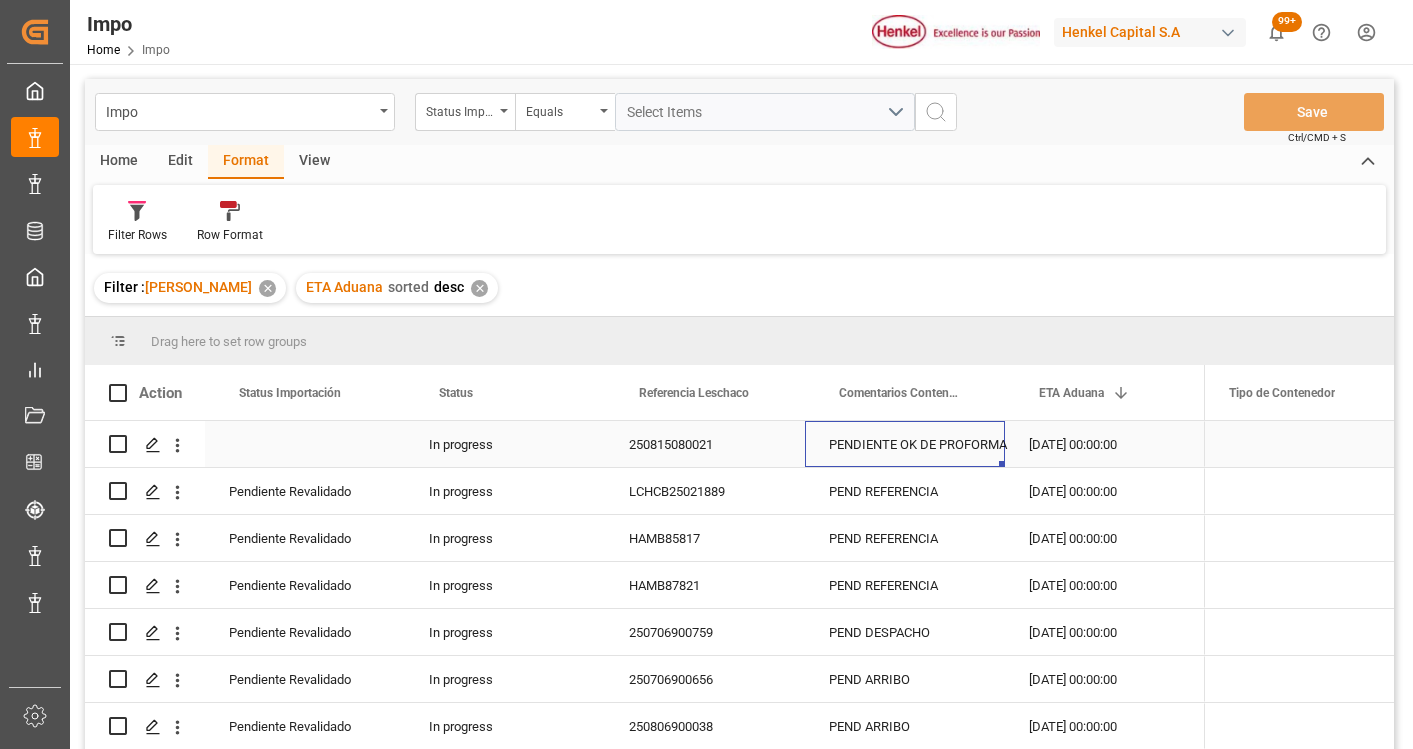 scroll, scrollTop: 0, scrollLeft: 0, axis: both 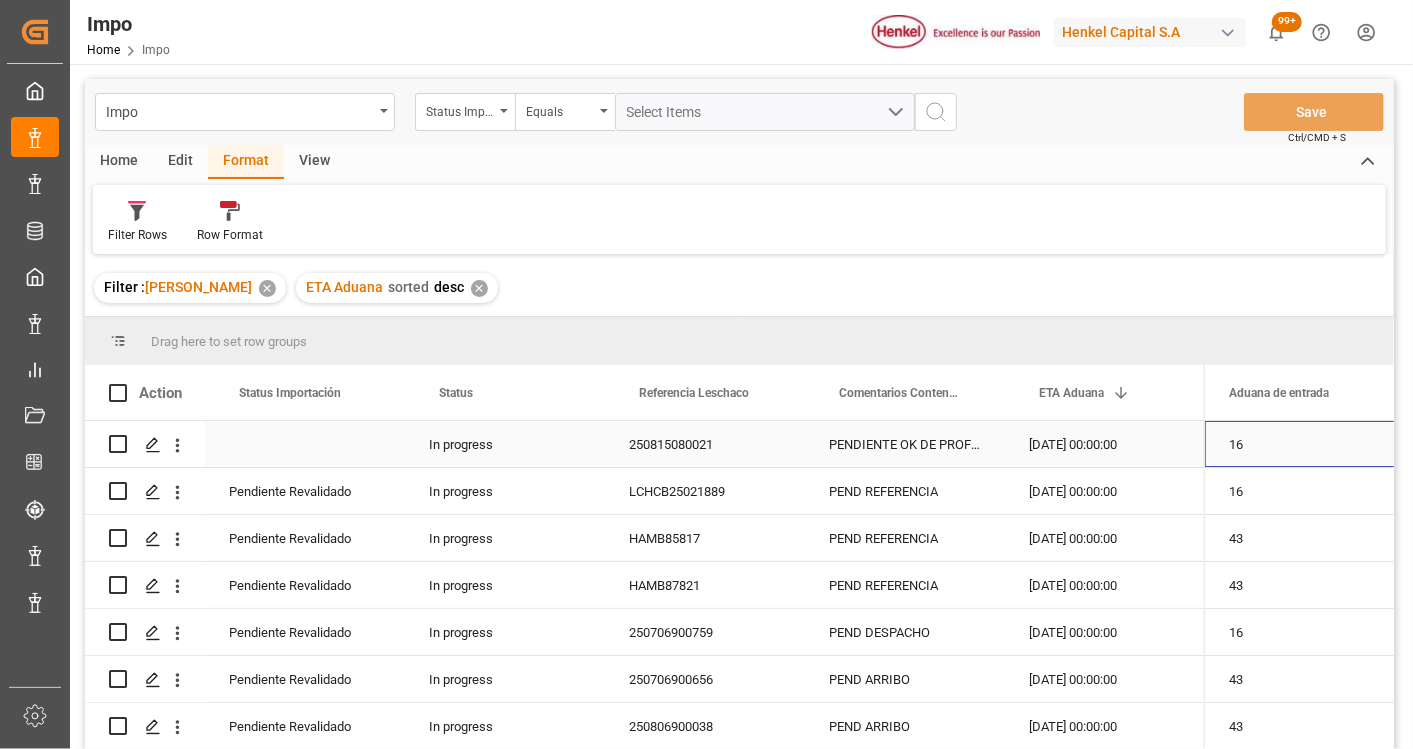click on "PENDIENTE OK DE PROFORMA" at bounding box center (905, 444) 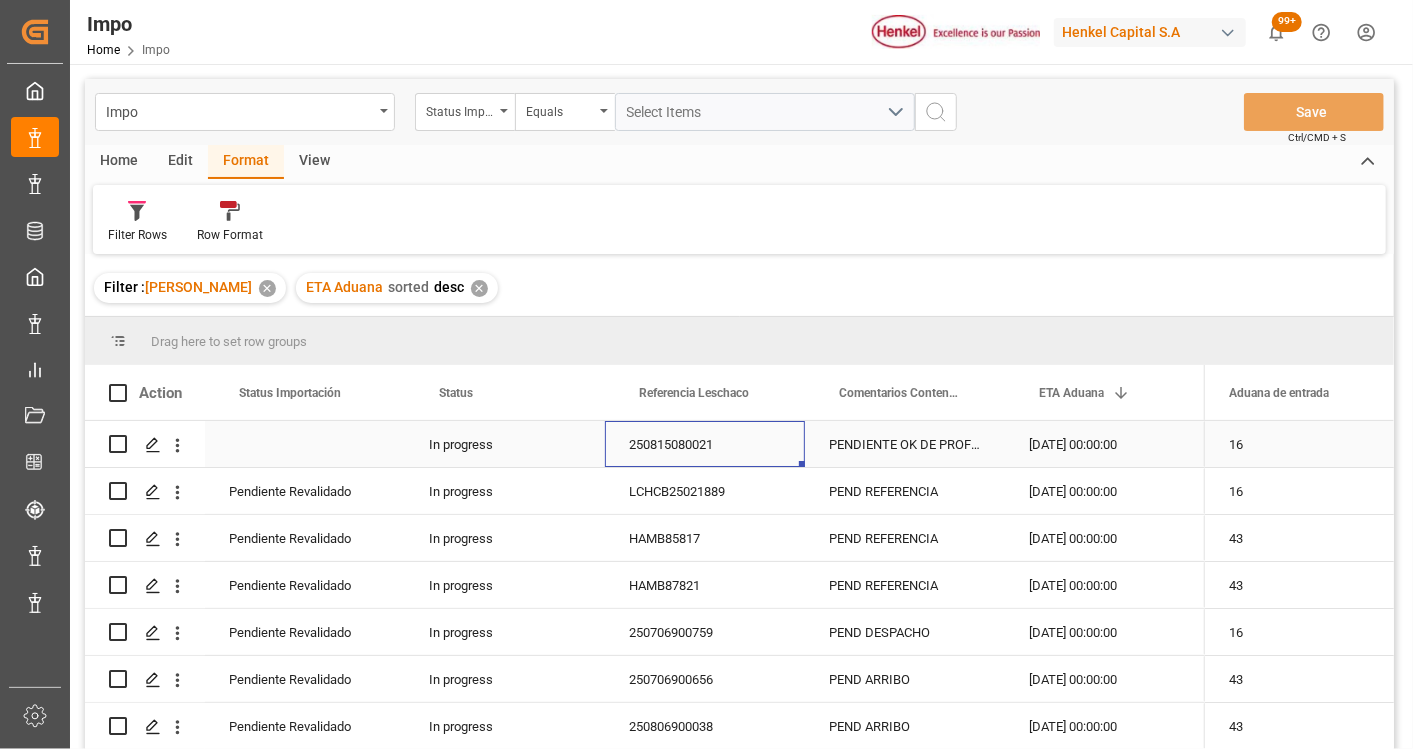 click on "250815080021" at bounding box center [705, 444] 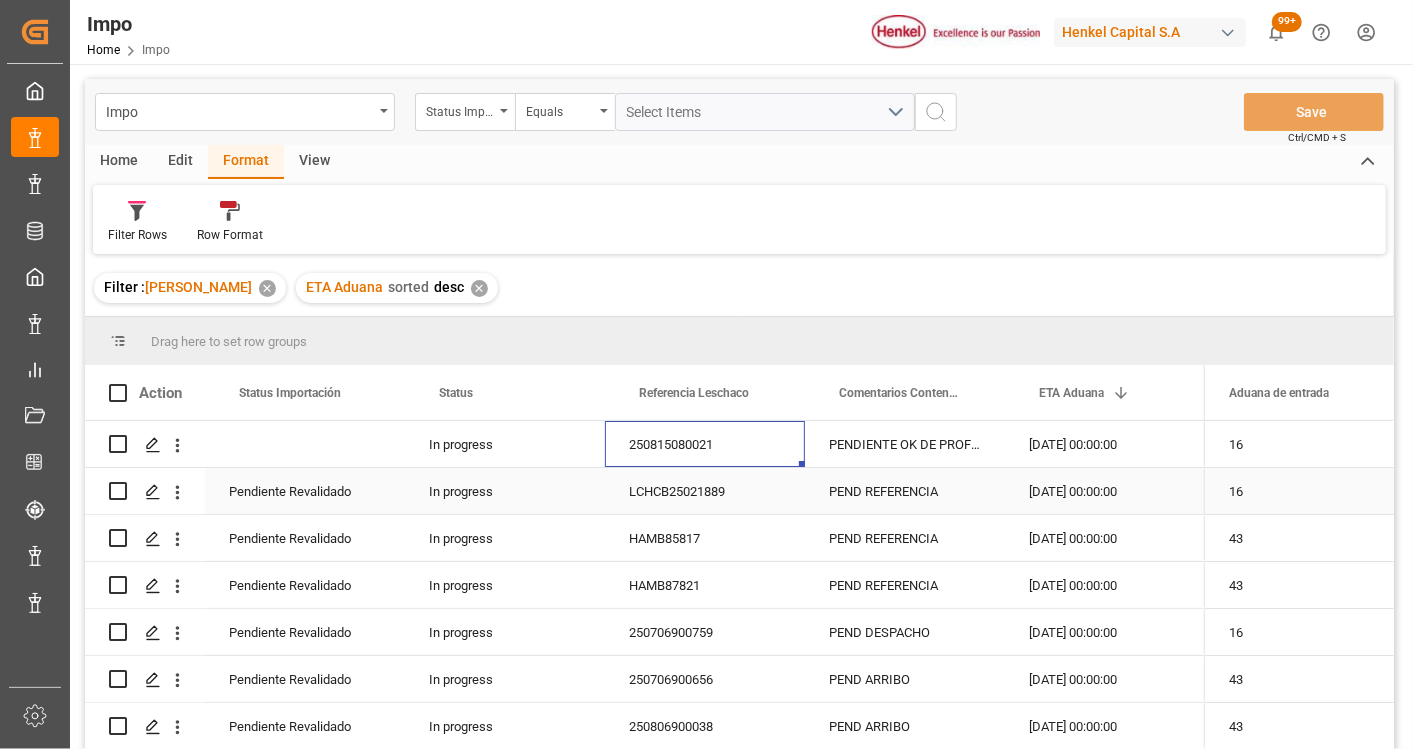 click on "PEND  REFERENCIA" at bounding box center (905, 491) 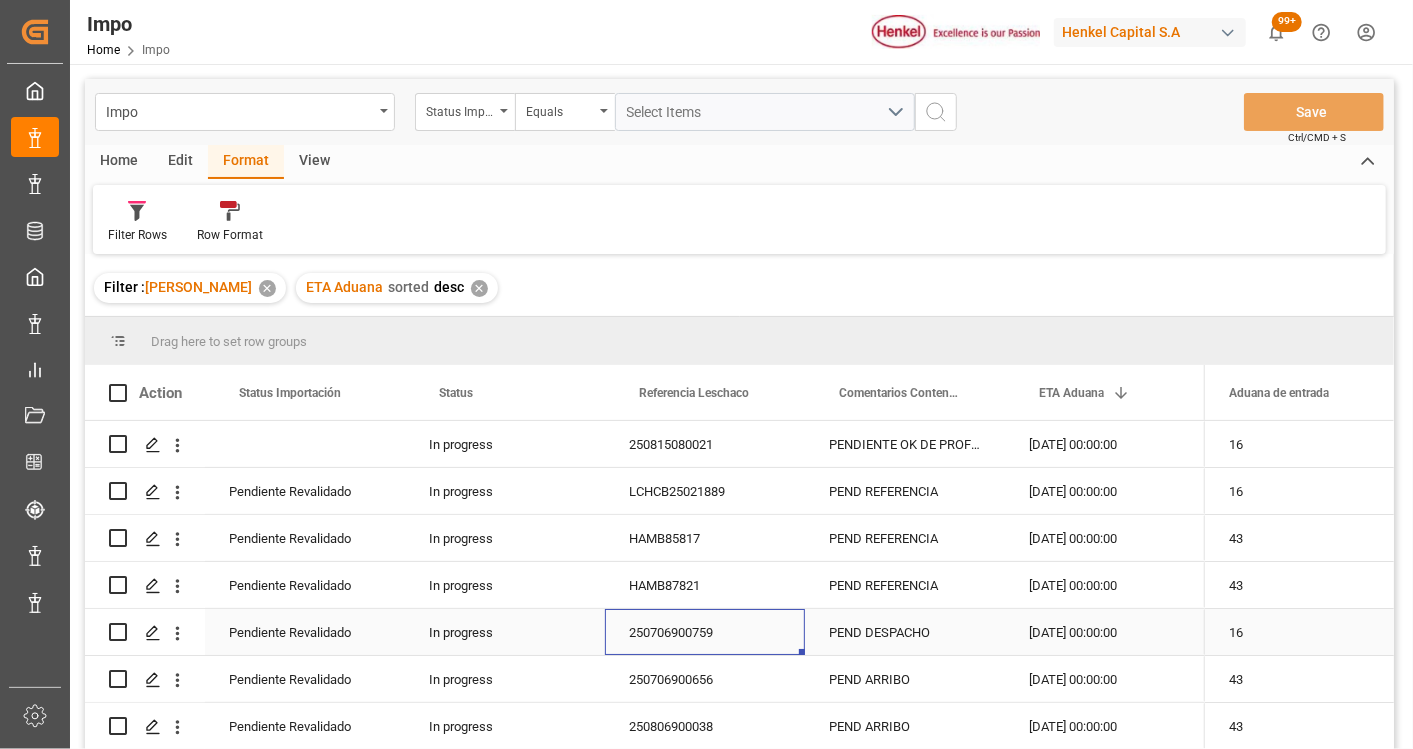 click on "250706900759" at bounding box center [705, 632] 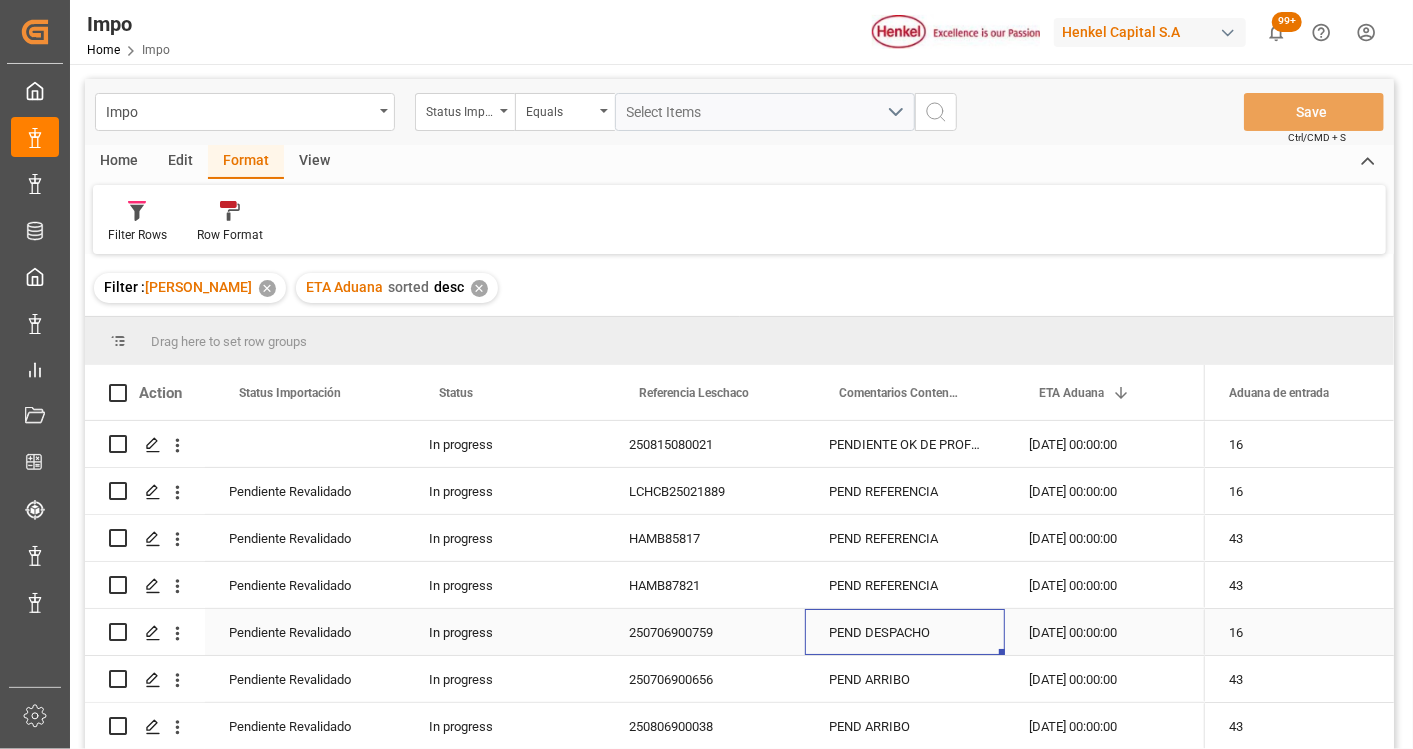 scroll, scrollTop: 111, scrollLeft: 0, axis: vertical 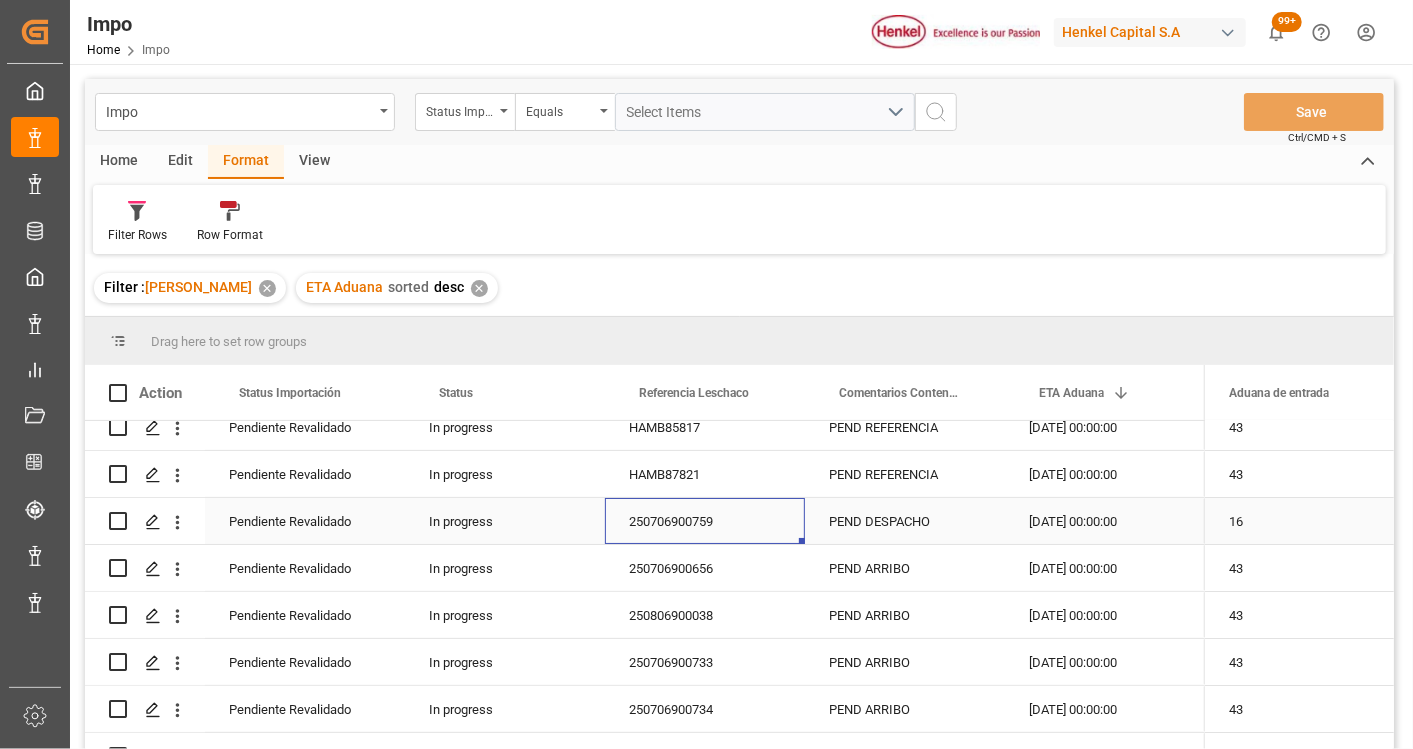 click on "250706900759" at bounding box center [705, 521] 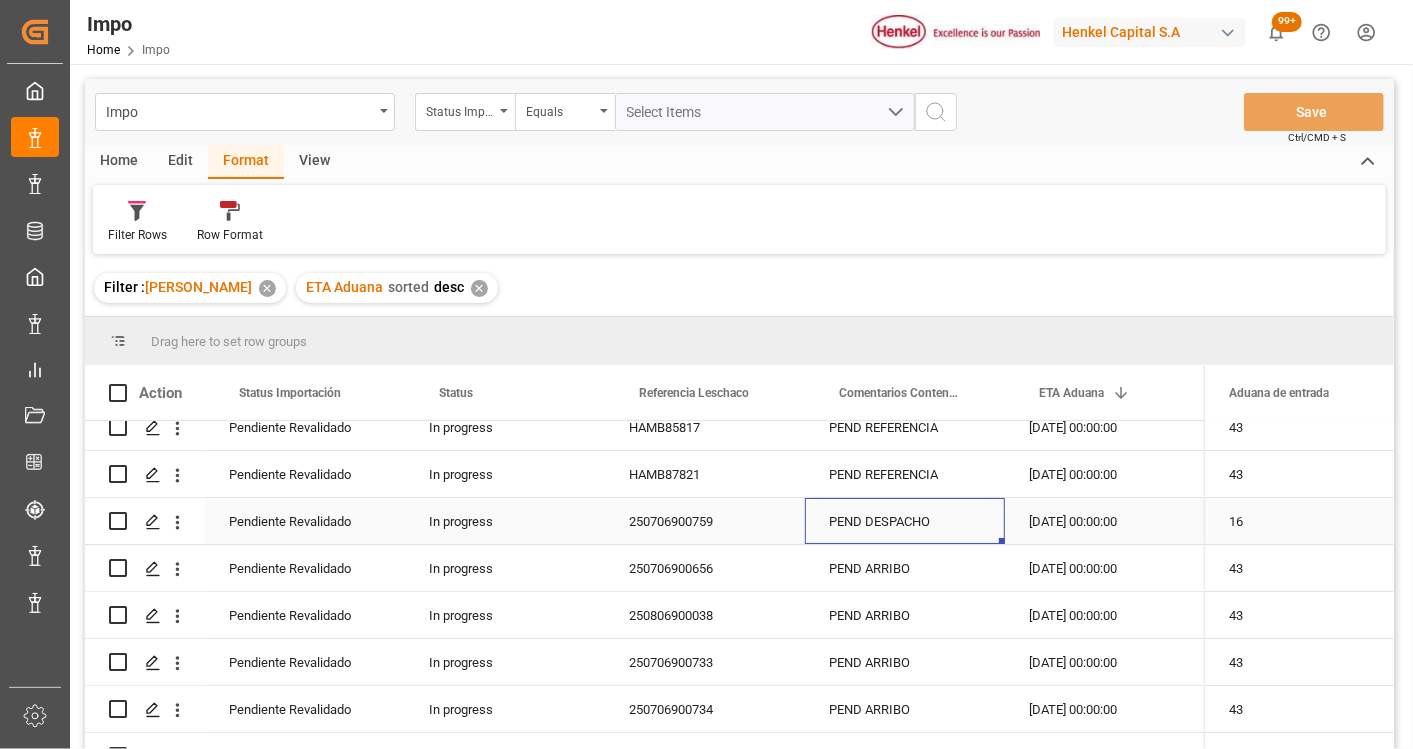 click on "PEND DESPACHO" at bounding box center (905, 521) 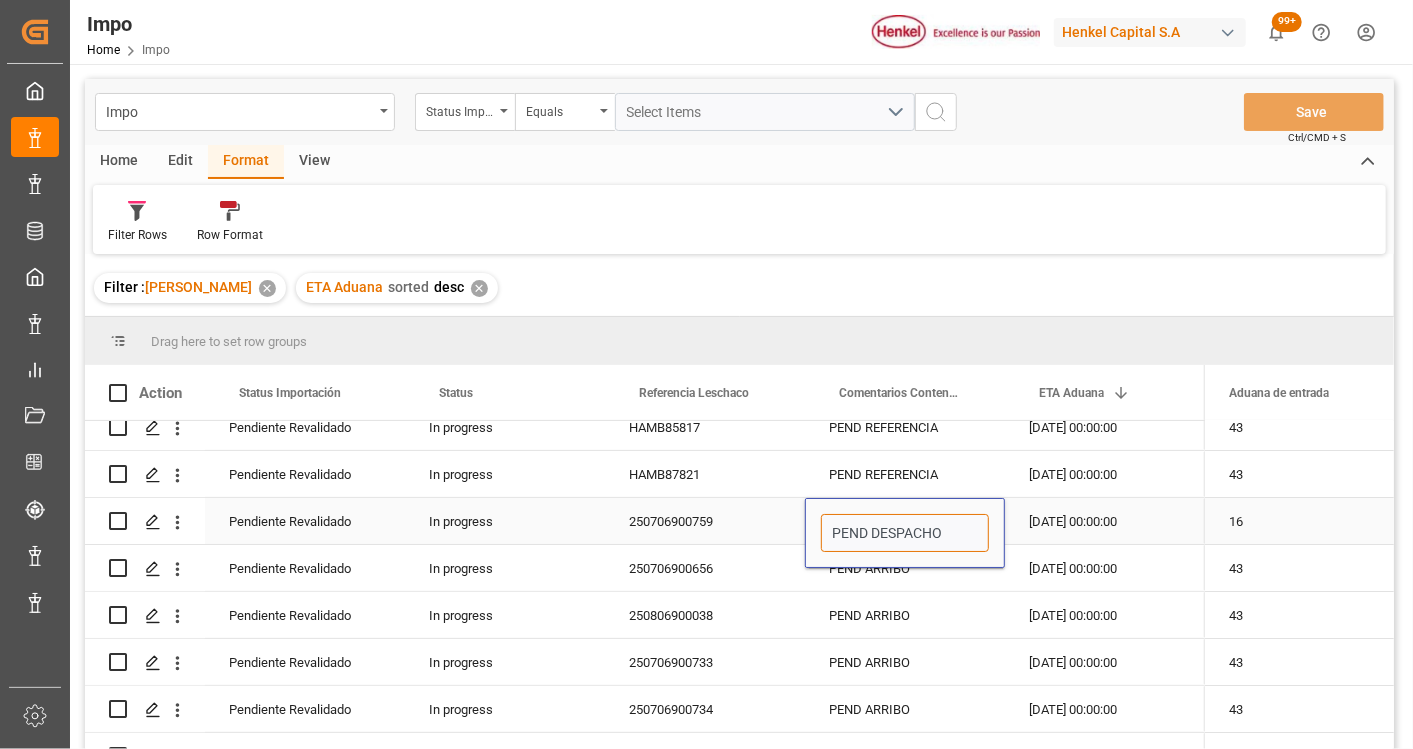 drag, startPoint x: 869, startPoint y: 531, endPoint x: 888, endPoint y: 516, distance: 24.207438 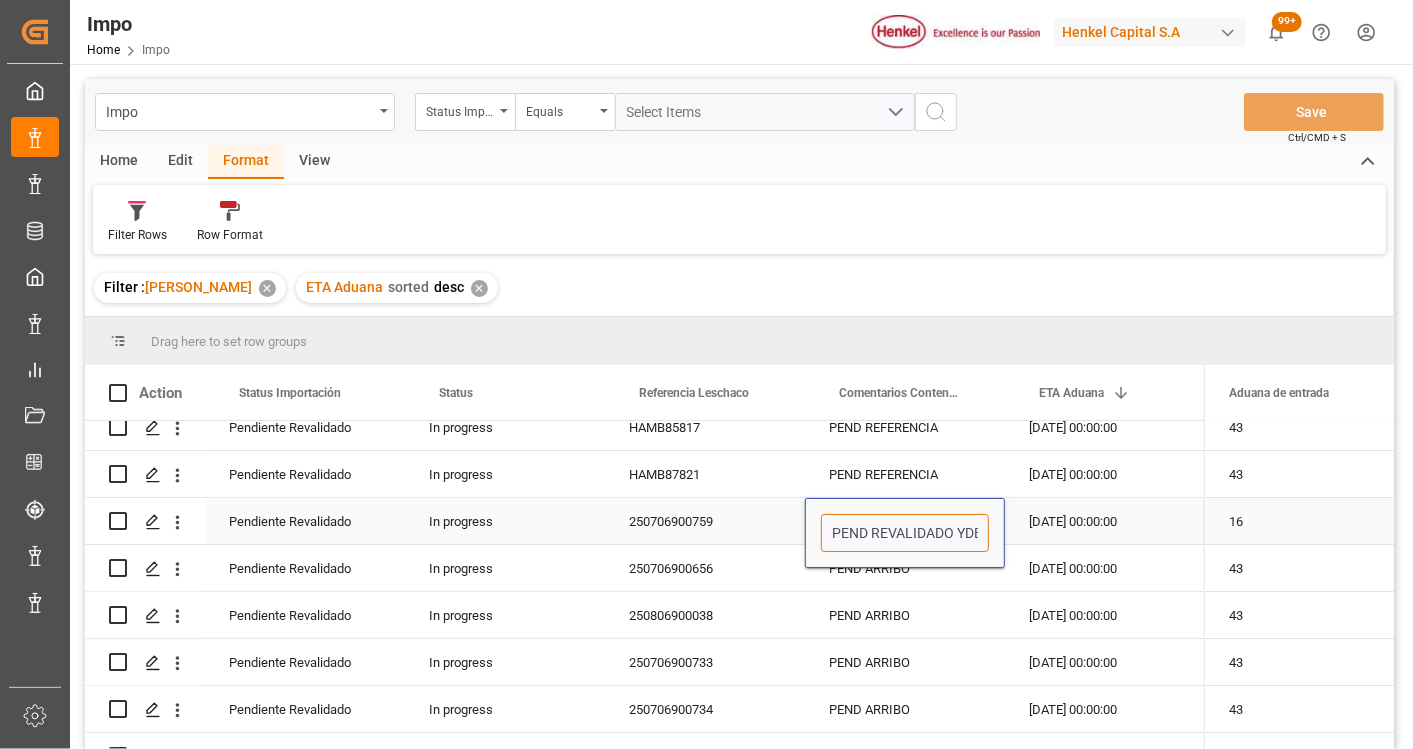type on "PEND REVALIDADO Y DESPACHO" 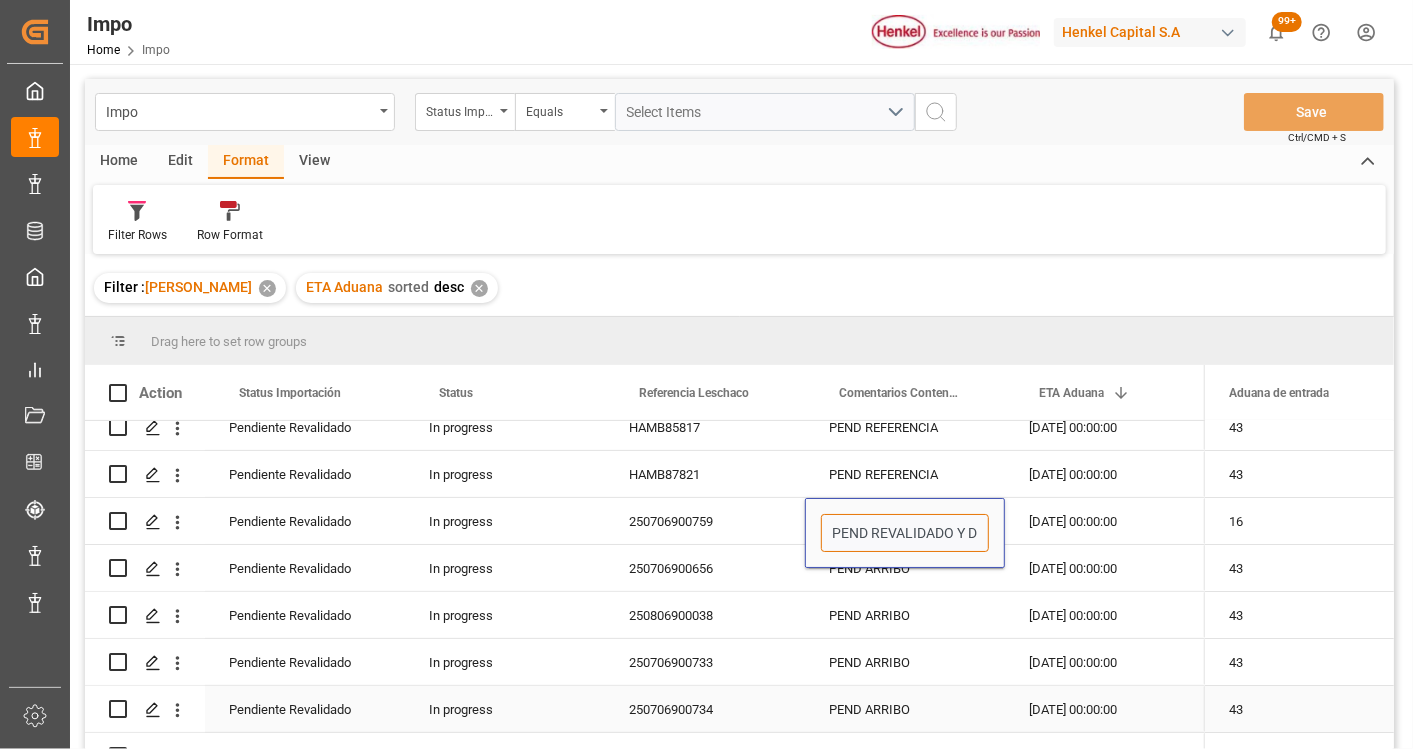 scroll, scrollTop: 222, scrollLeft: 0, axis: vertical 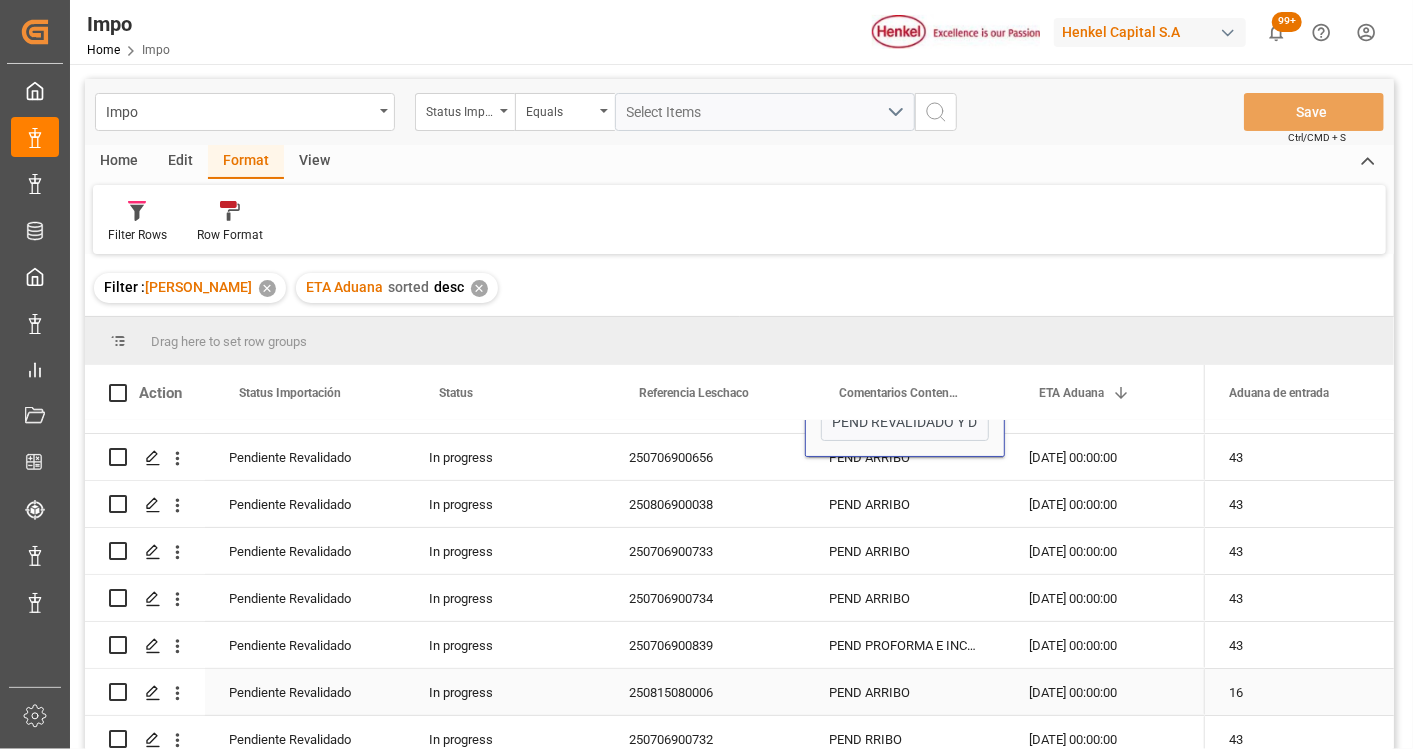 click on "43" at bounding box center (1305, 645) 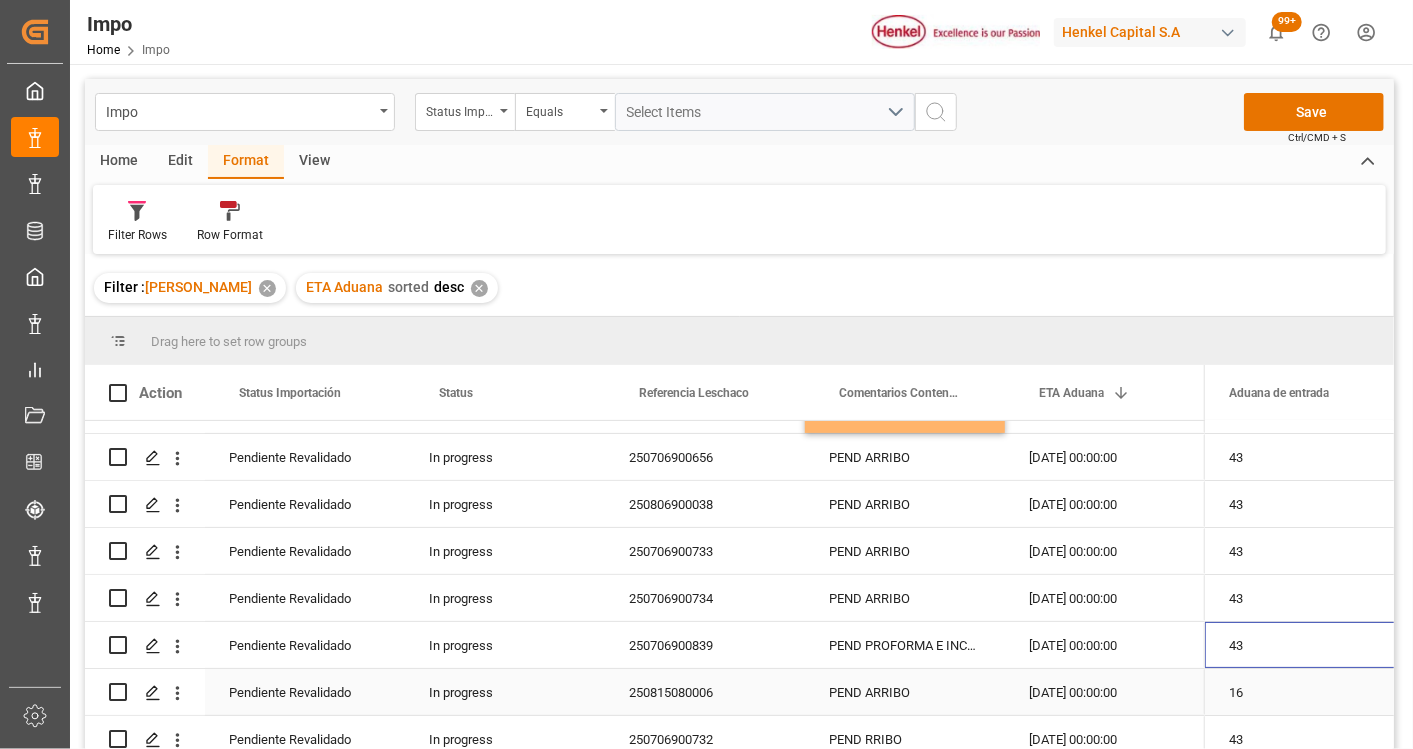 click on "PEND ARRIBO" at bounding box center [905, 692] 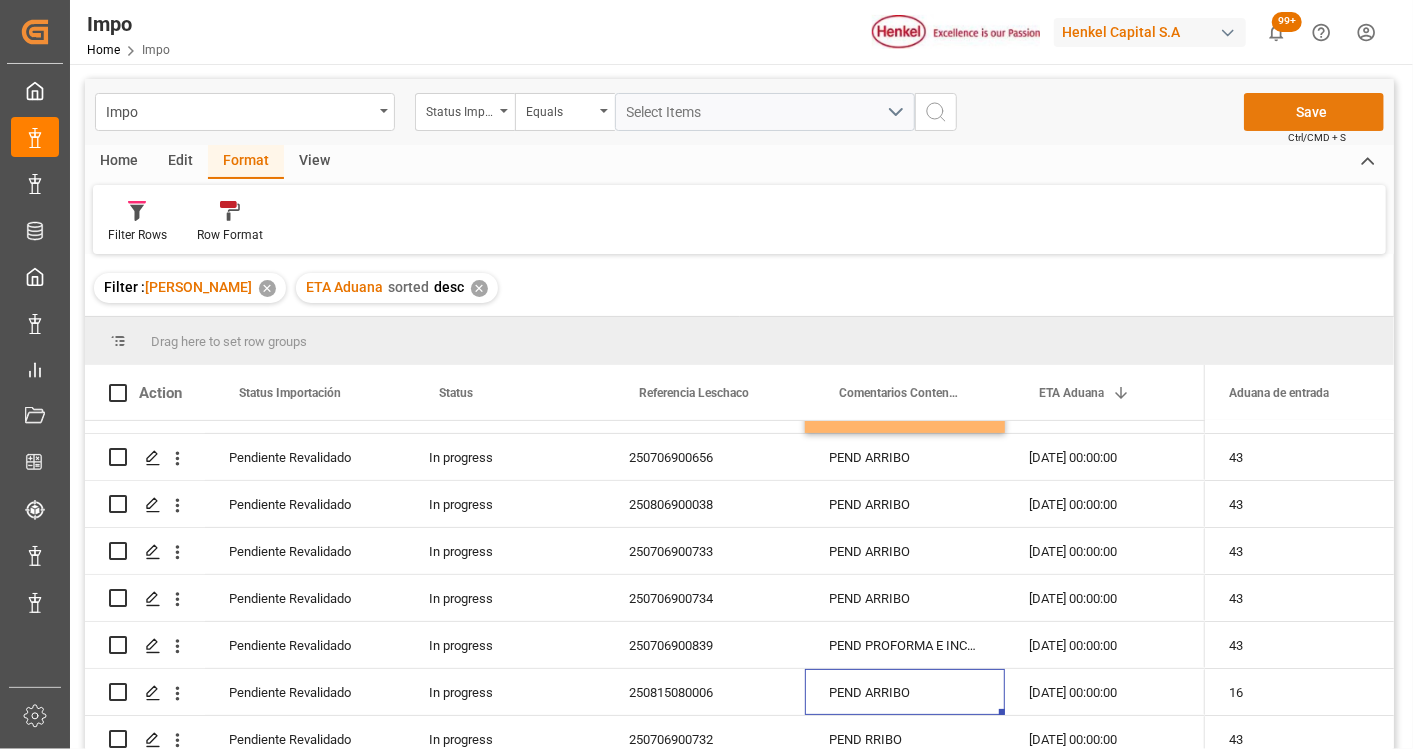 click on "Save" at bounding box center (1314, 112) 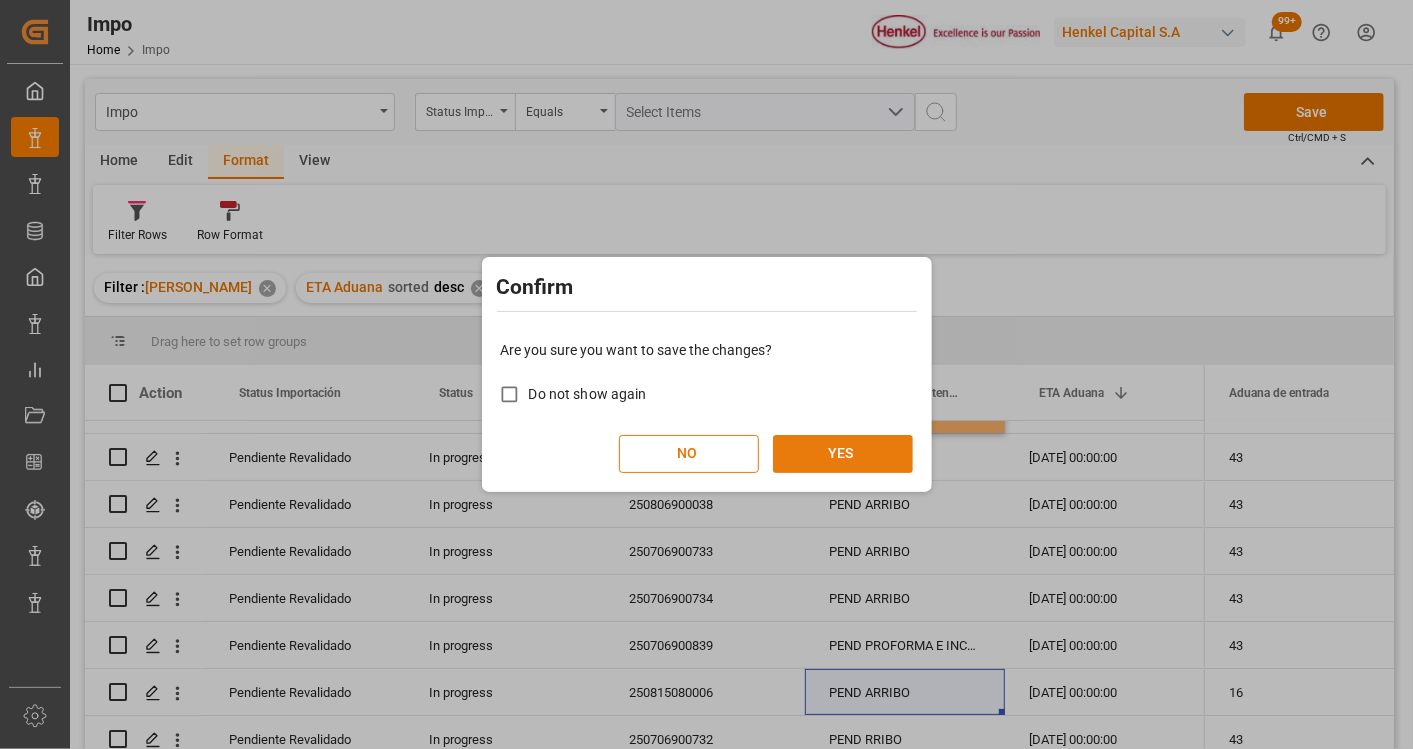 click on "YES" at bounding box center (843, 454) 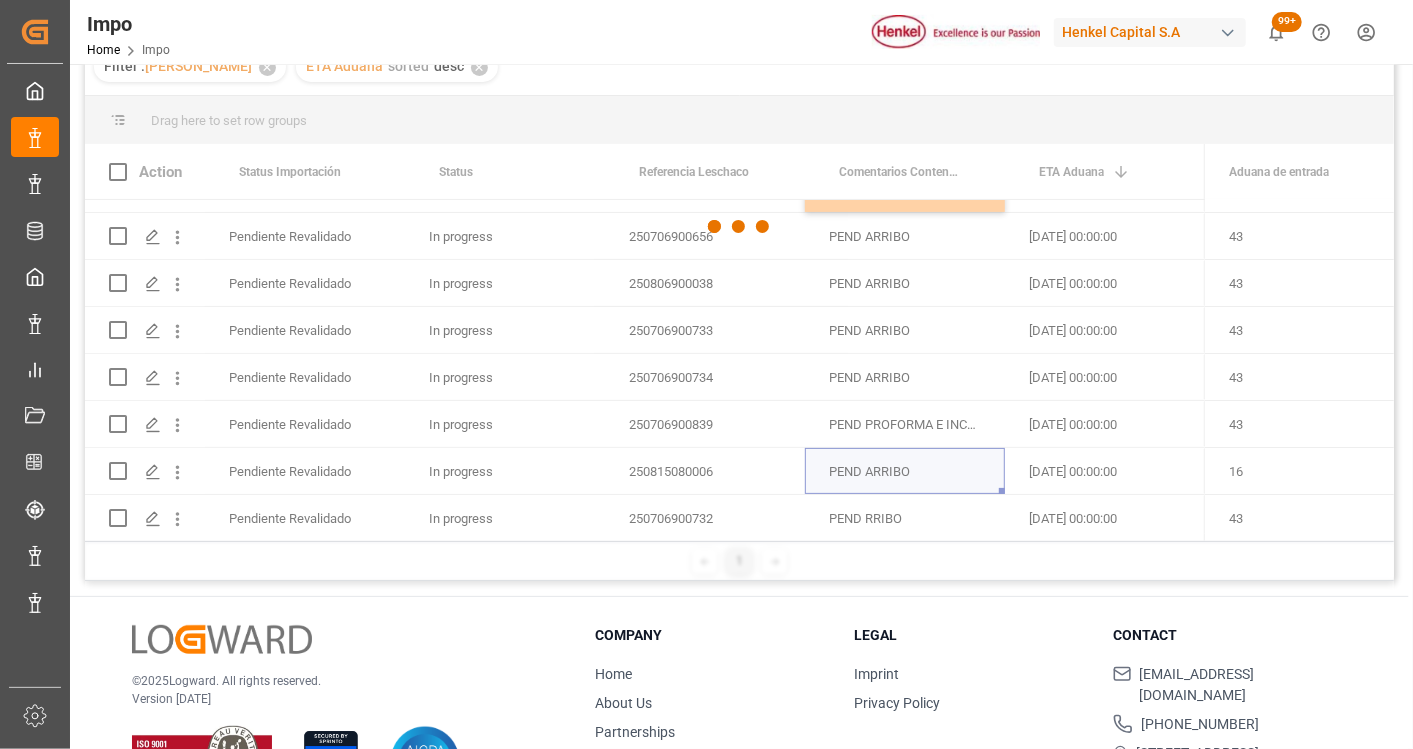 scroll, scrollTop: 222, scrollLeft: 0, axis: vertical 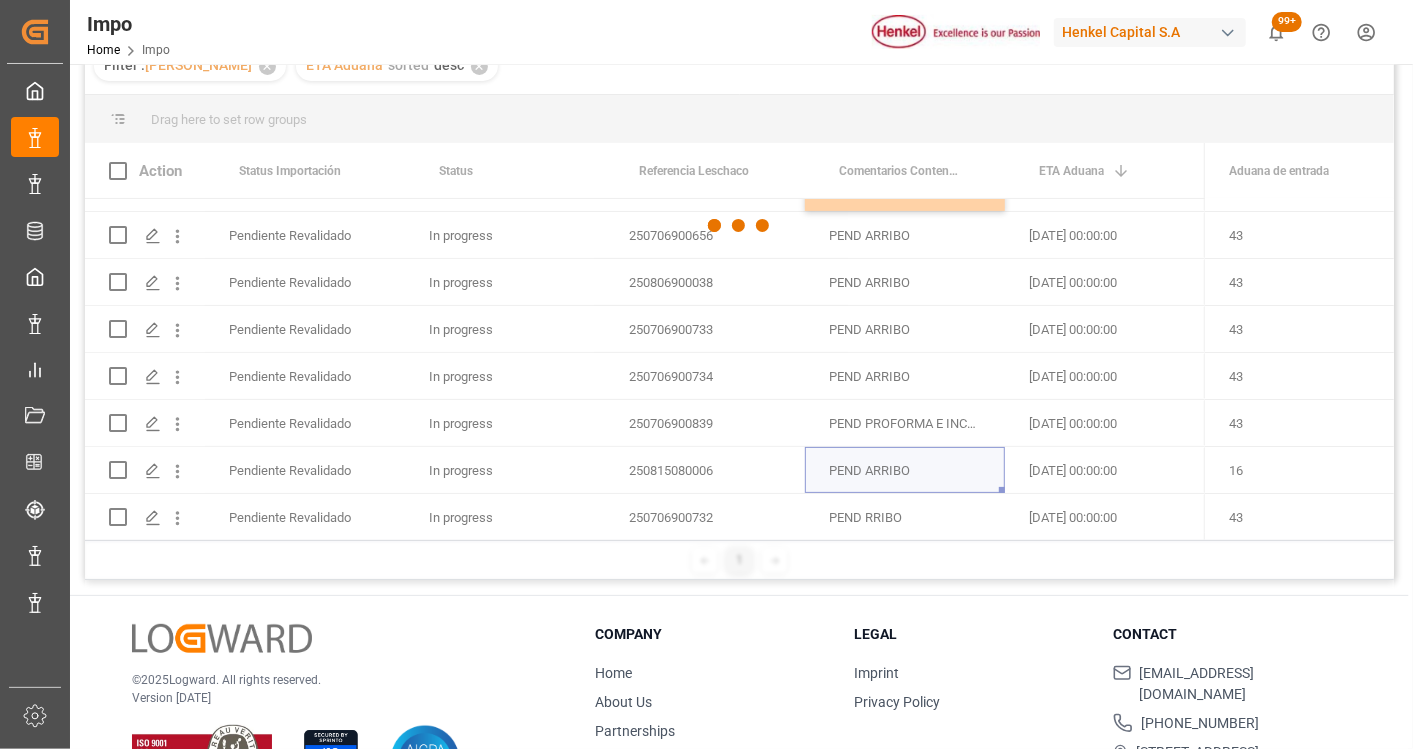 click at bounding box center [739, 225] 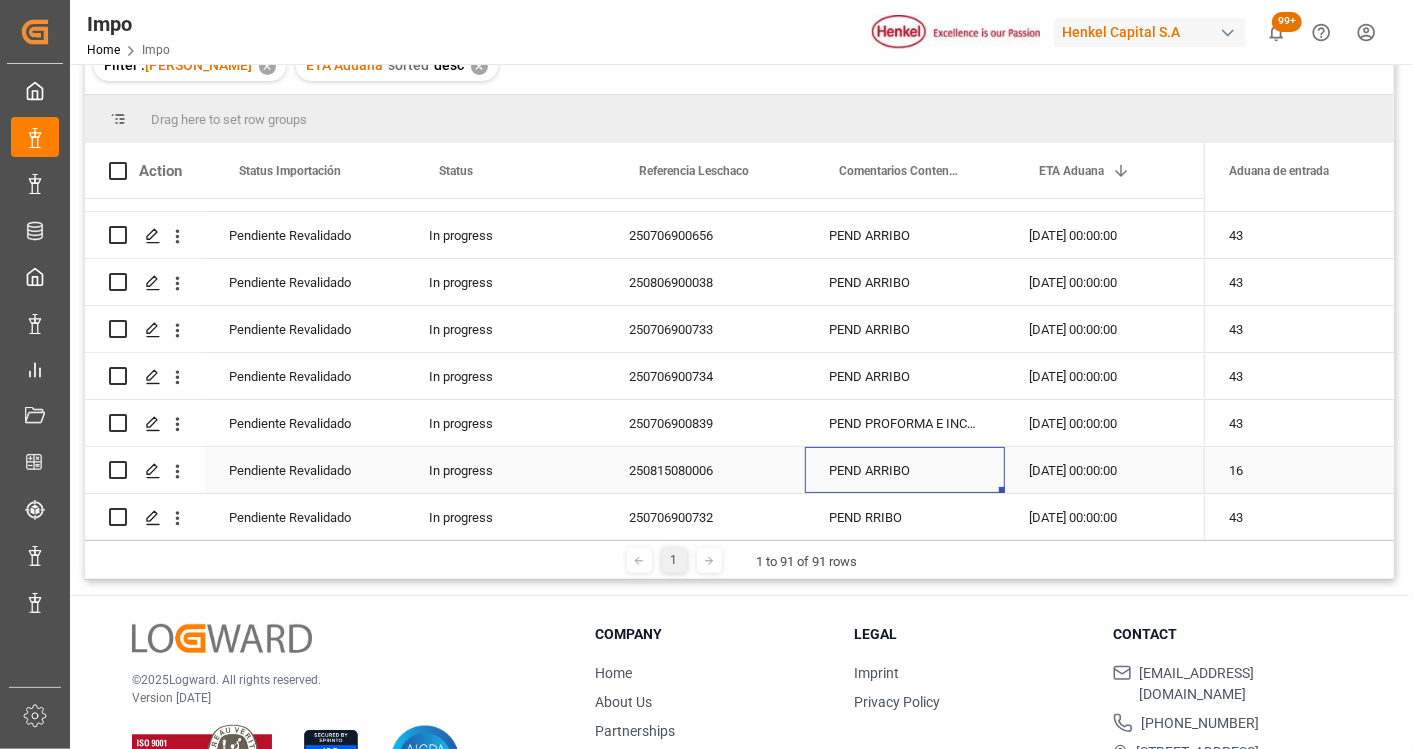 click on "PEND ARRIBO" at bounding box center (905, 470) 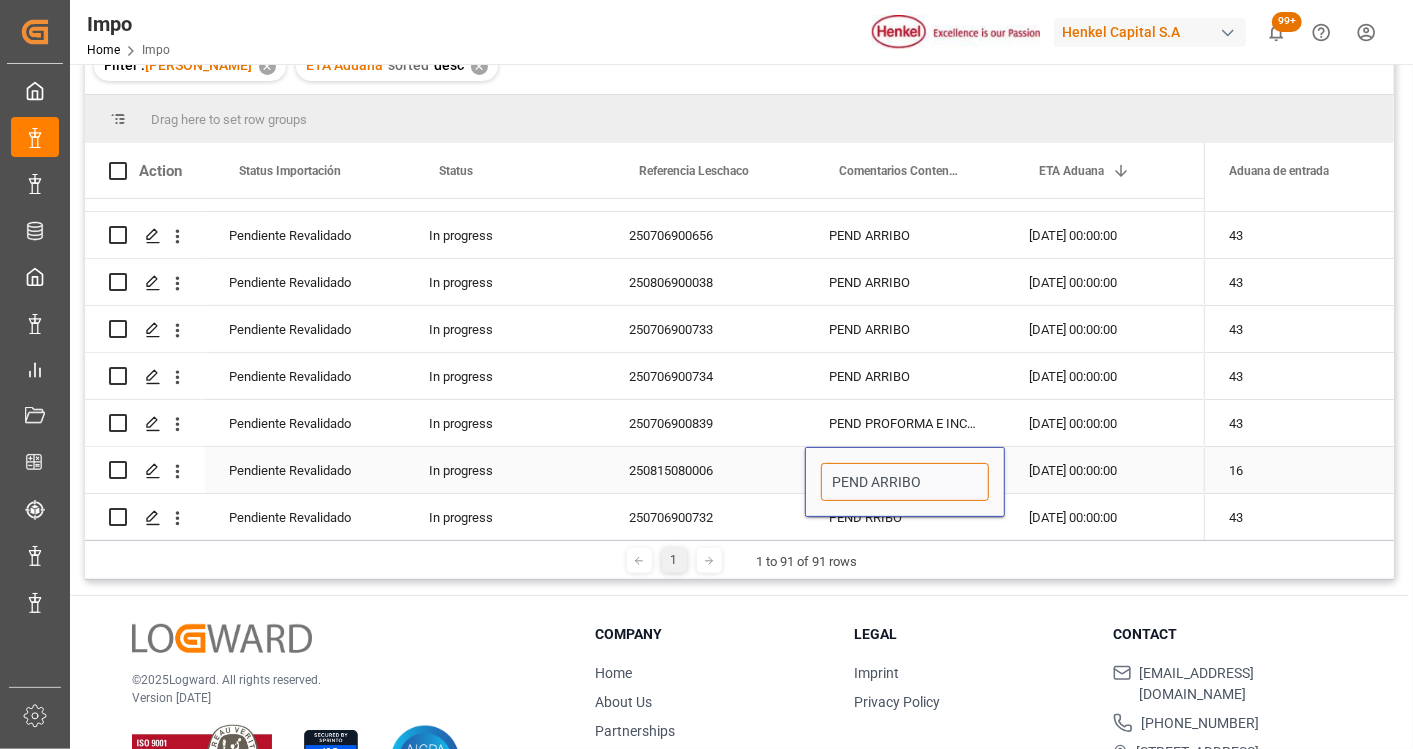 click on "PEND ARRIBO" at bounding box center [905, 482] 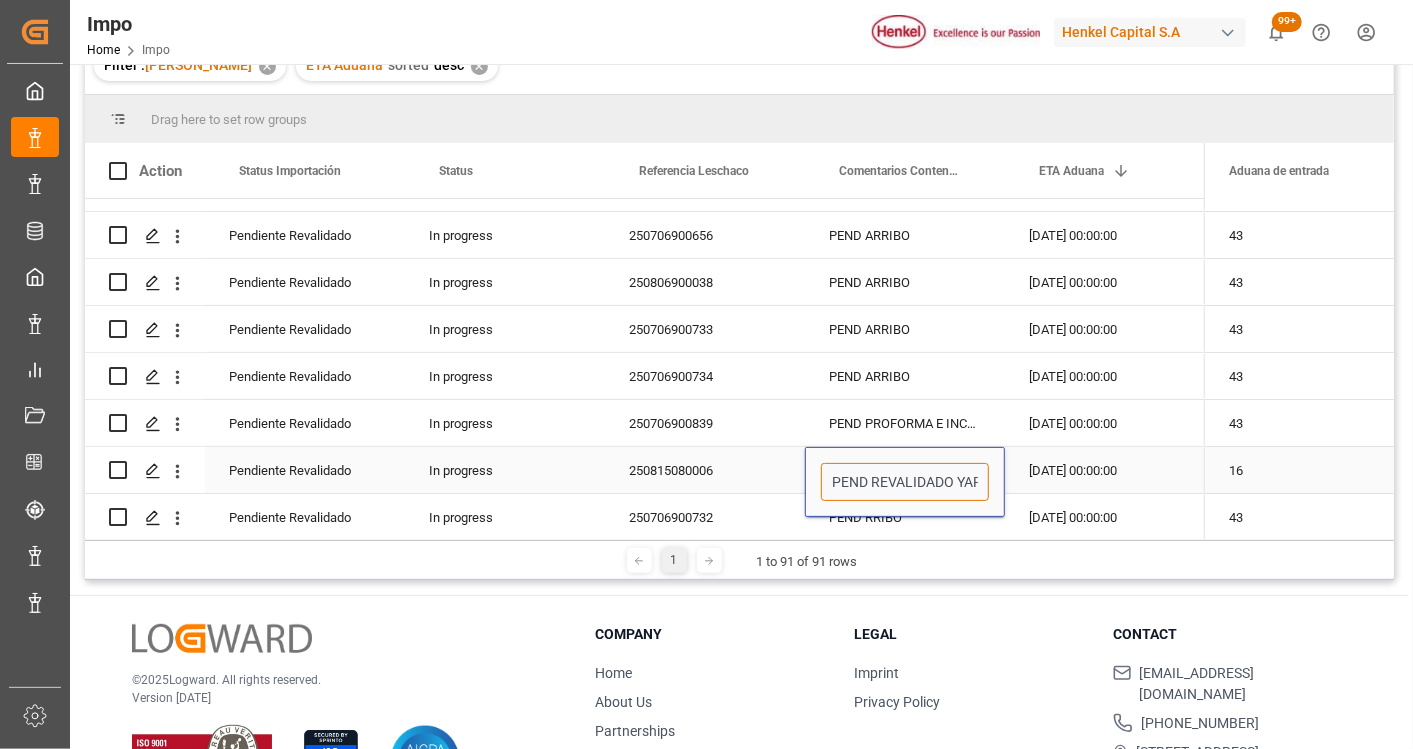 type on "PEND REVALIDADO Y ARRIBO" 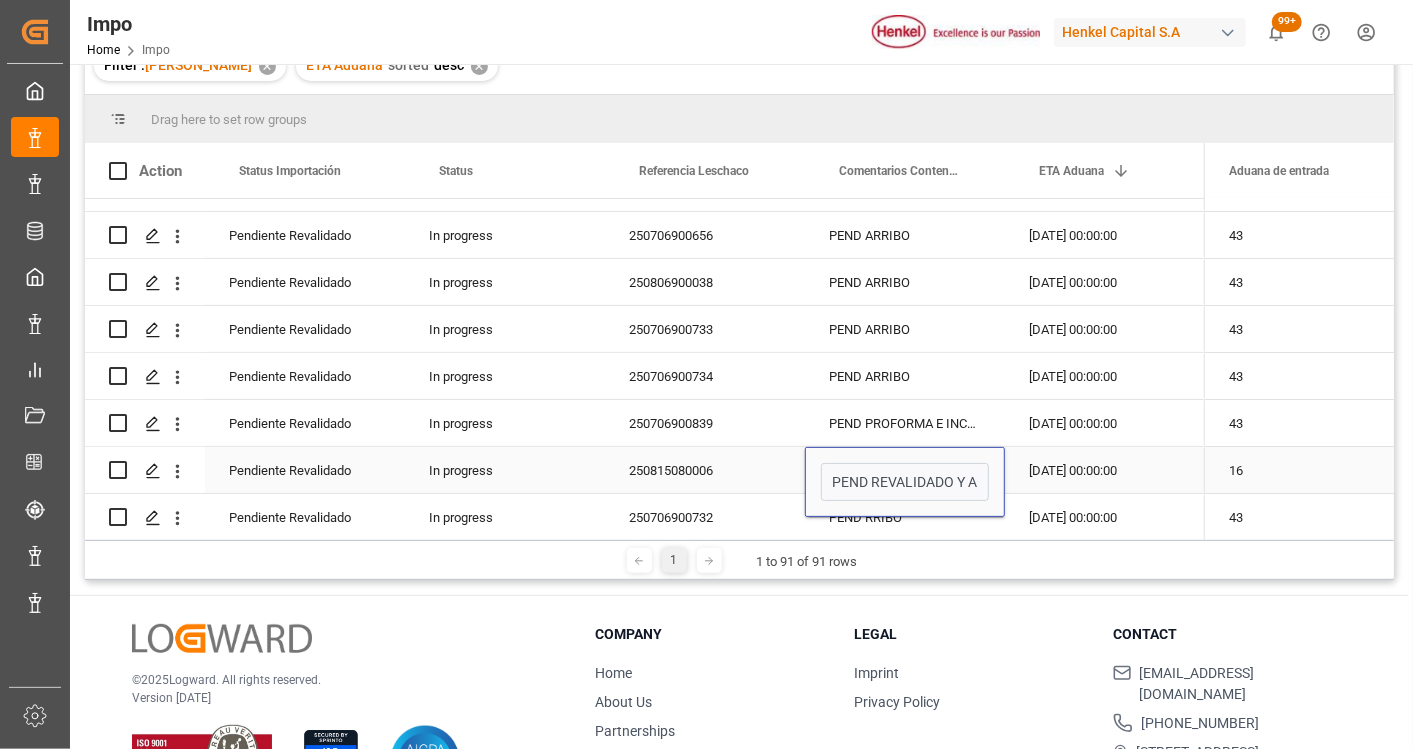 click on "[DATE] 00:00:00" at bounding box center [1105, 470] 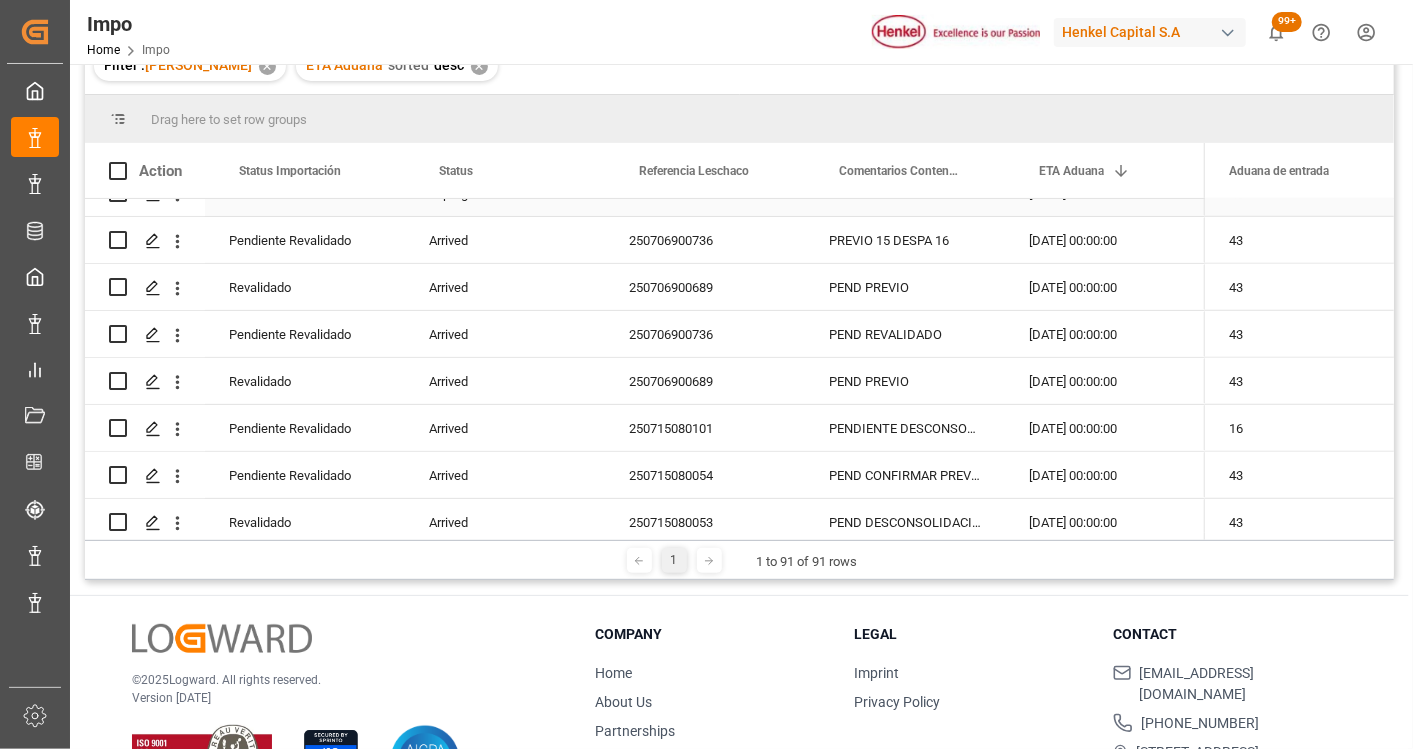 scroll, scrollTop: 888, scrollLeft: 0, axis: vertical 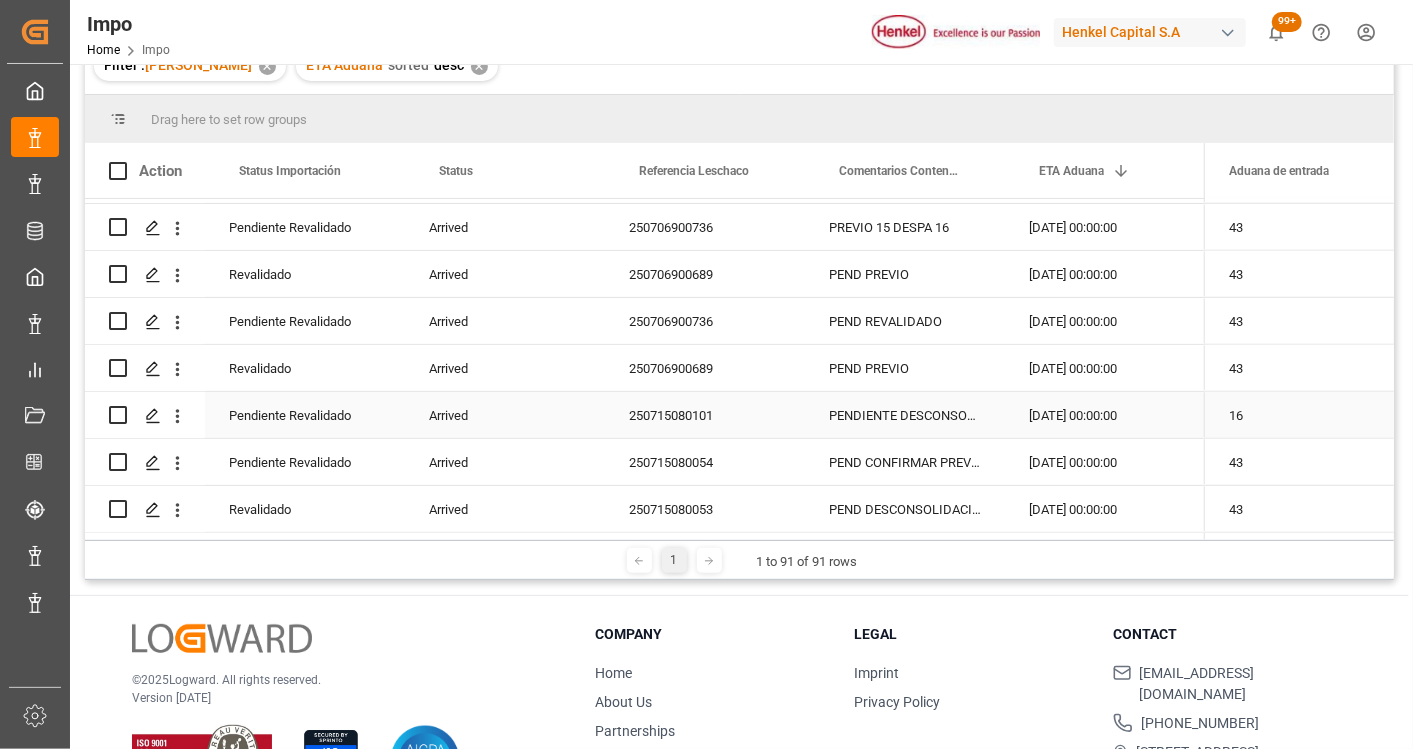 click on "250715080101" at bounding box center [705, 415] 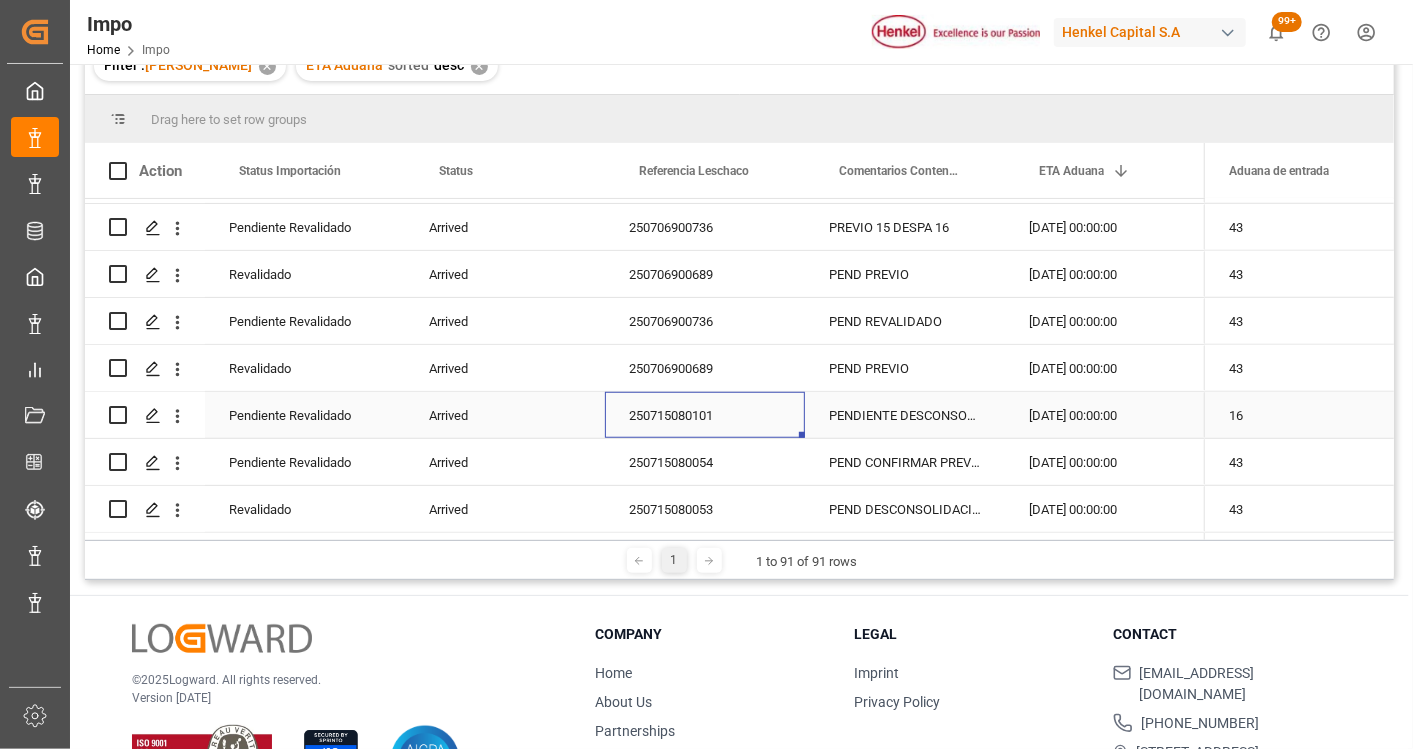 click on "PENDIENTE DESCONSOLIDACION" at bounding box center [905, 415] 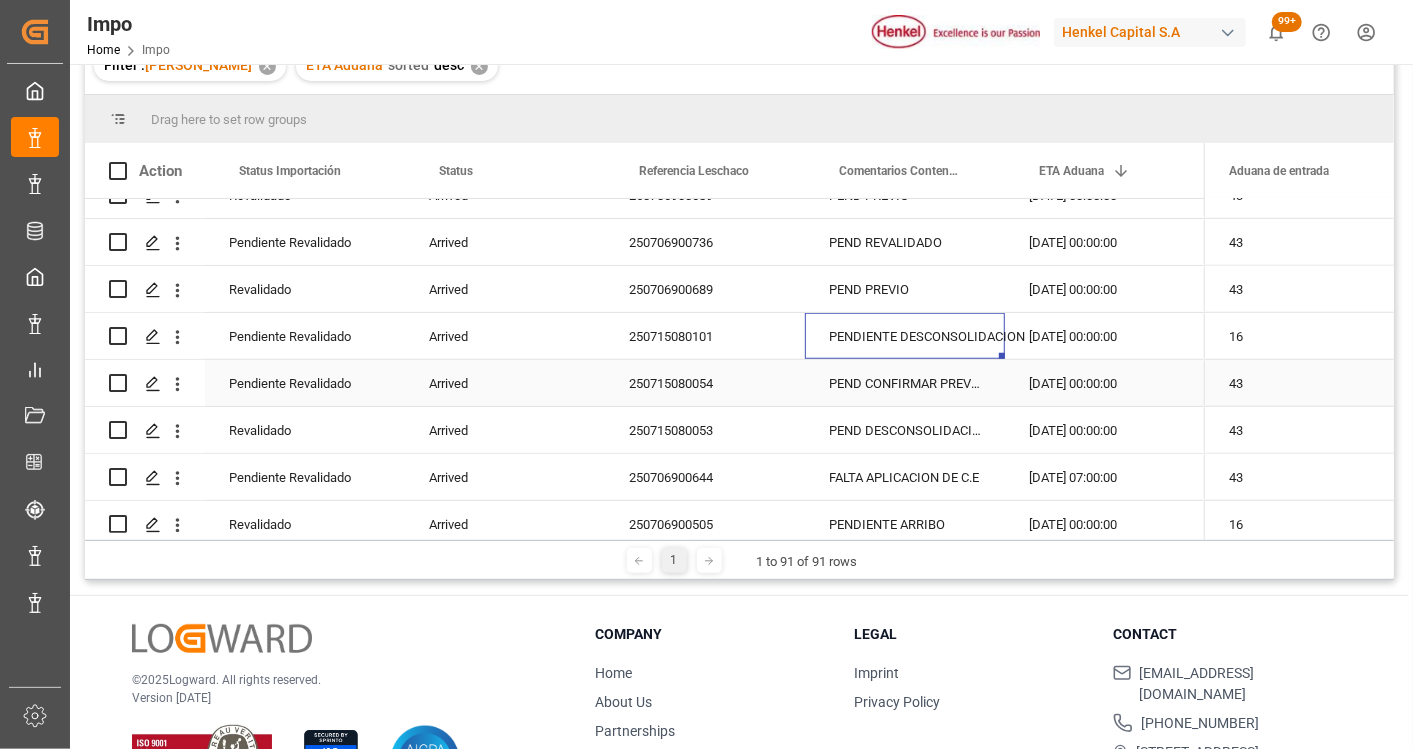 scroll, scrollTop: 1000, scrollLeft: 0, axis: vertical 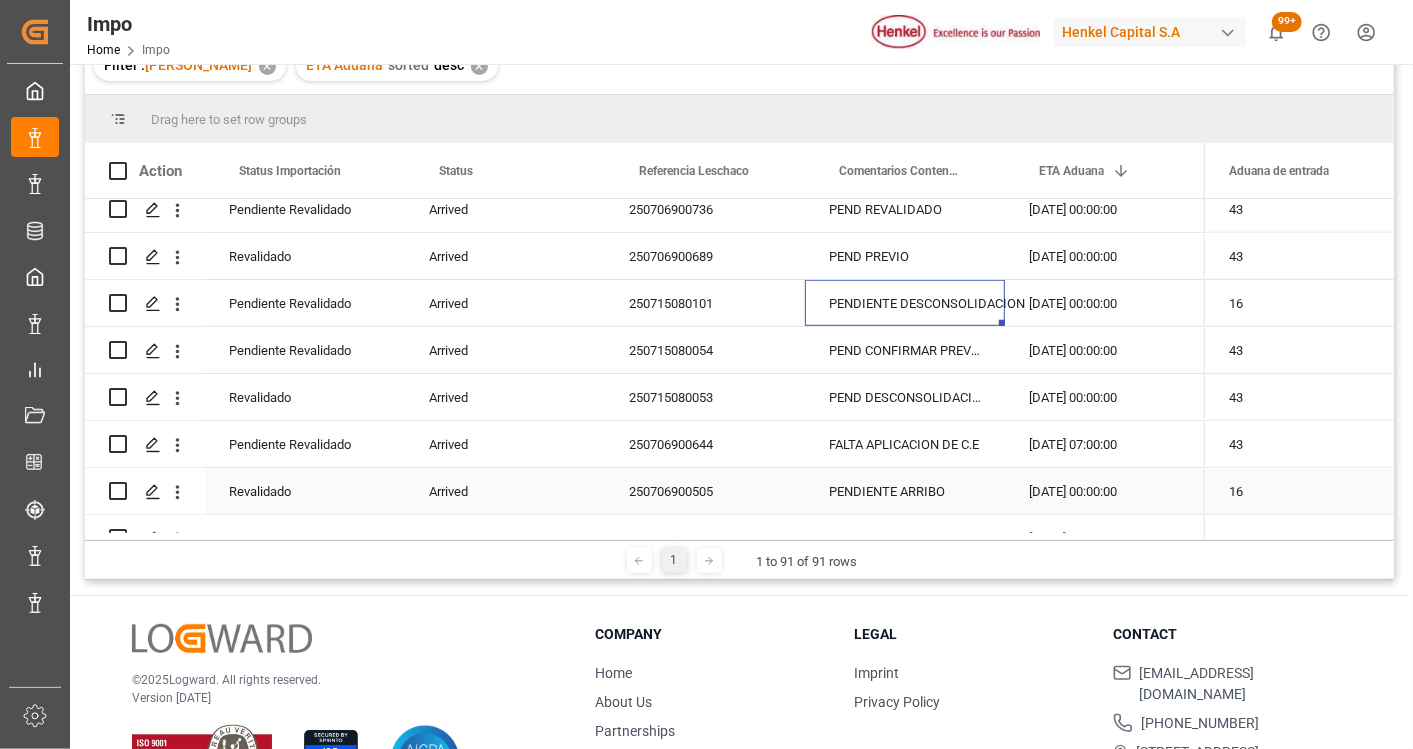 click on "PENDIENTE ARRIBO" at bounding box center [905, 491] 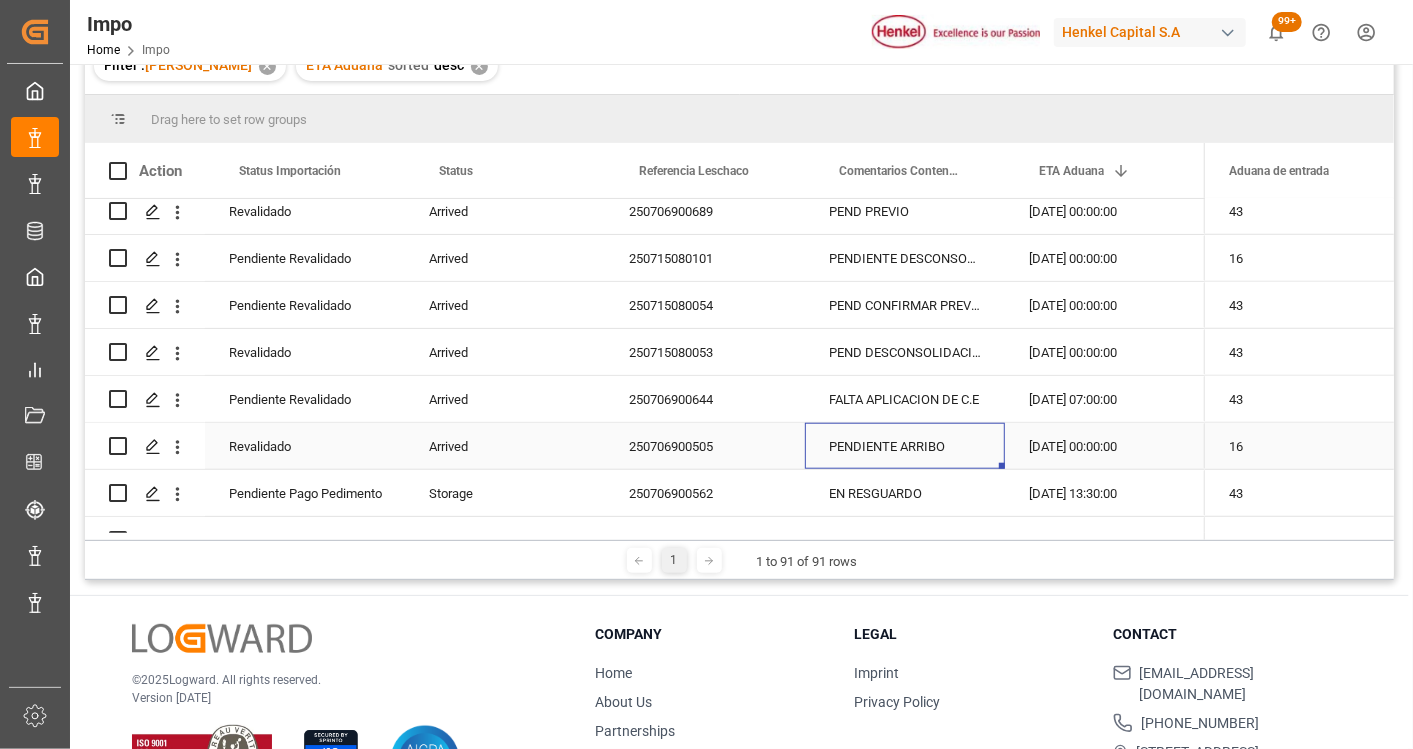 scroll, scrollTop: 1111, scrollLeft: 0, axis: vertical 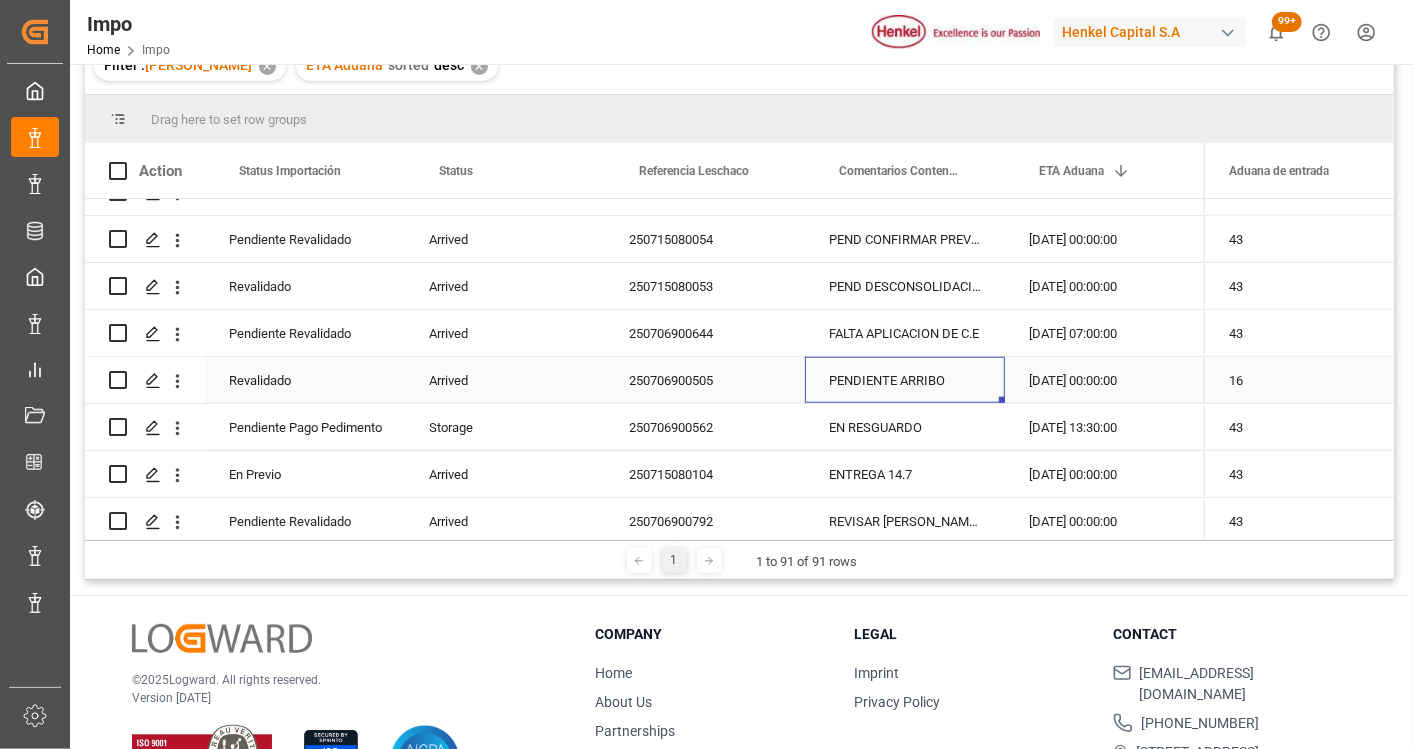click on "250706900505" at bounding box center [705, 380] 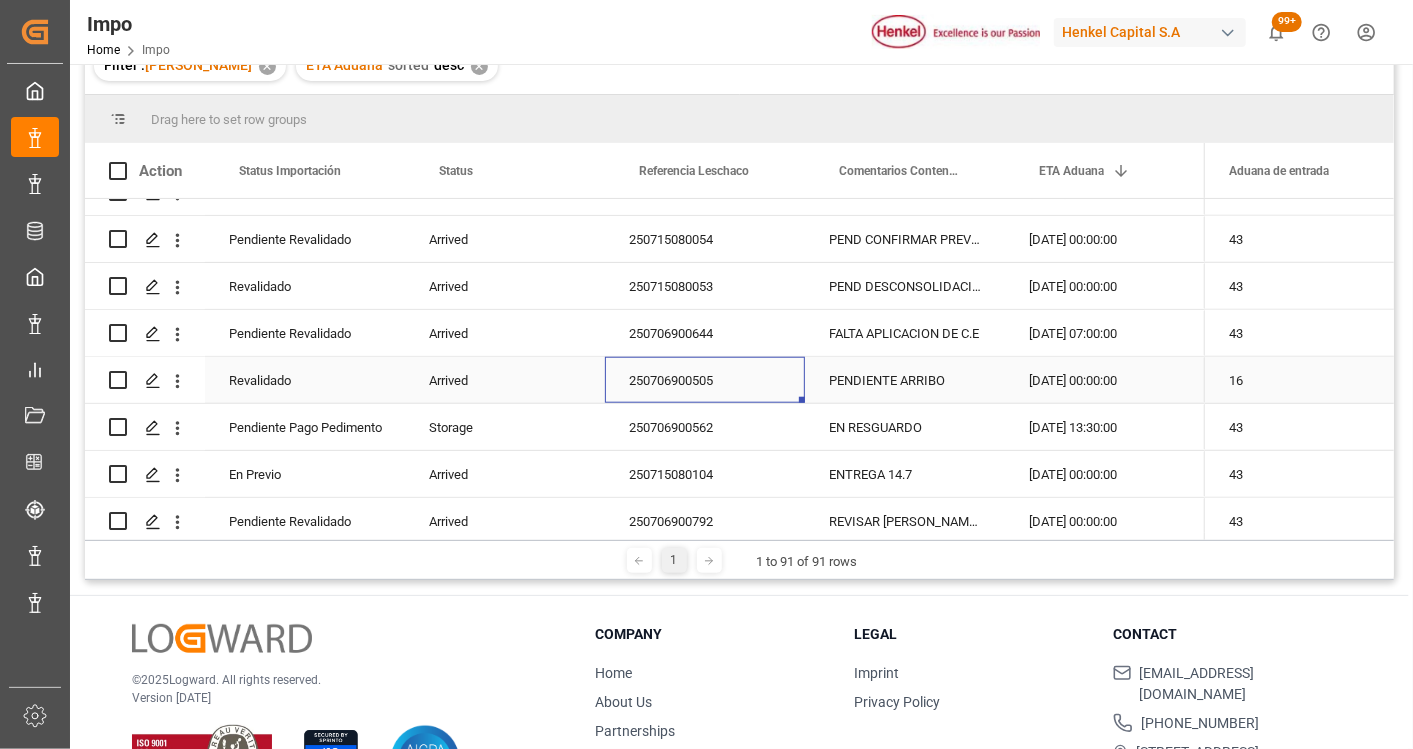 click on "[DATE] 00:00:00" at bounding box center [1105, 380] 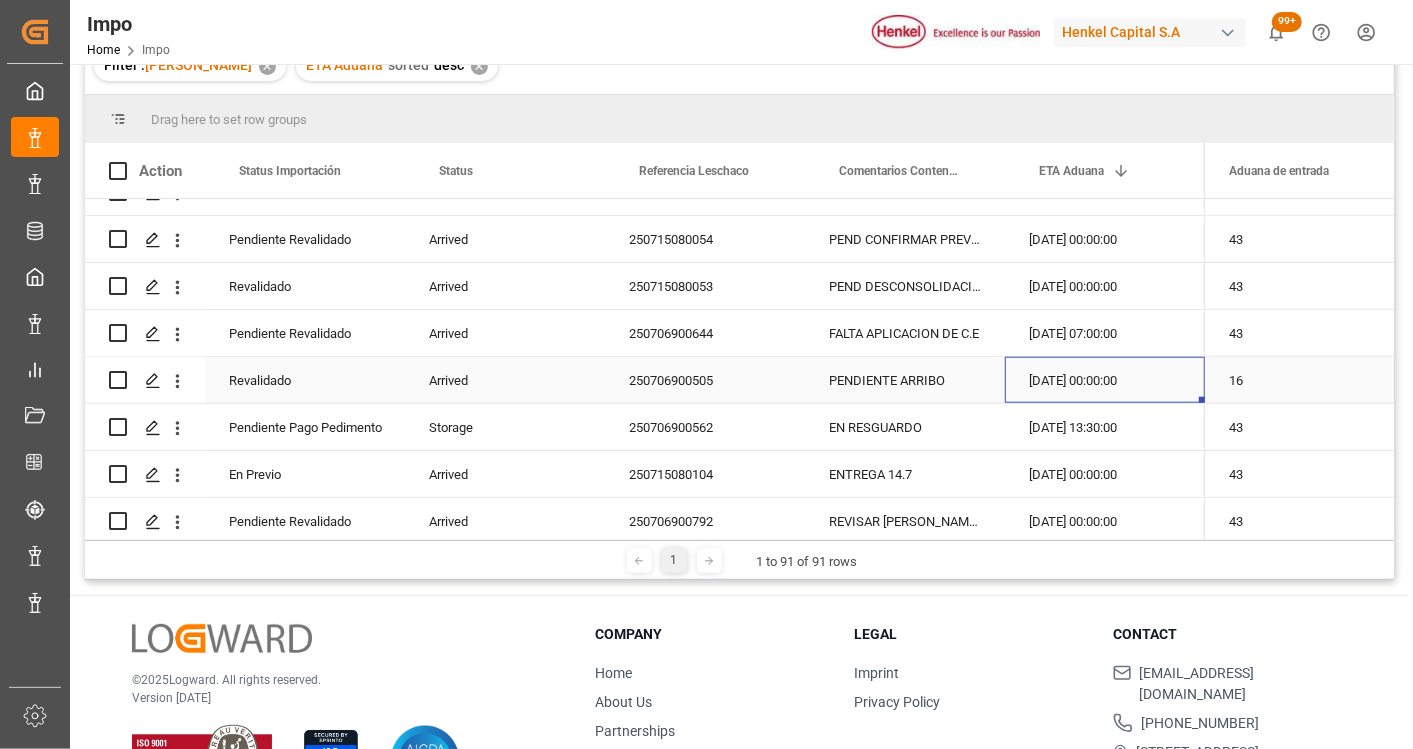 click on "[DATE] 00:00:00" at bounding box center [1105, 380] 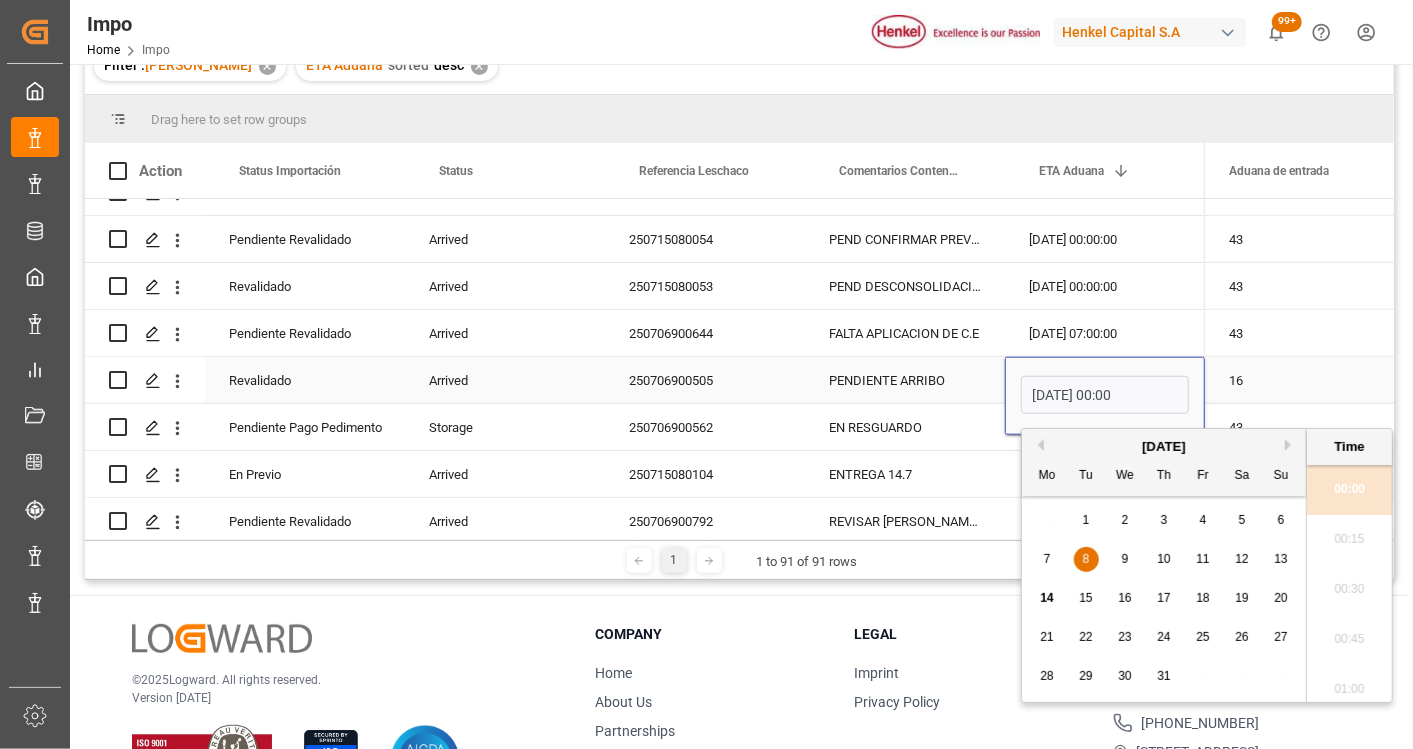 scroll, scrollTop: 2354, scrollLeft: 0, axis: vertical 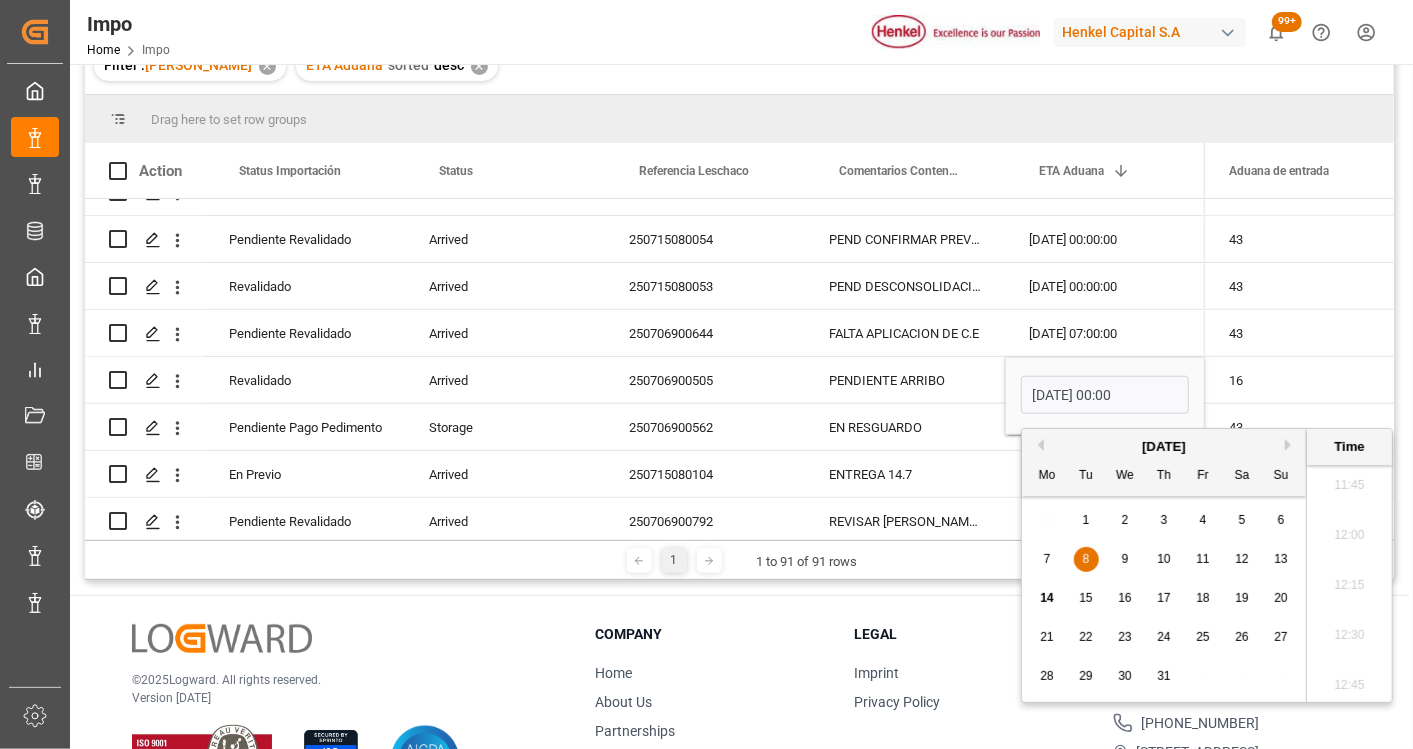 click on "14" at bounding box center [1046, 598] 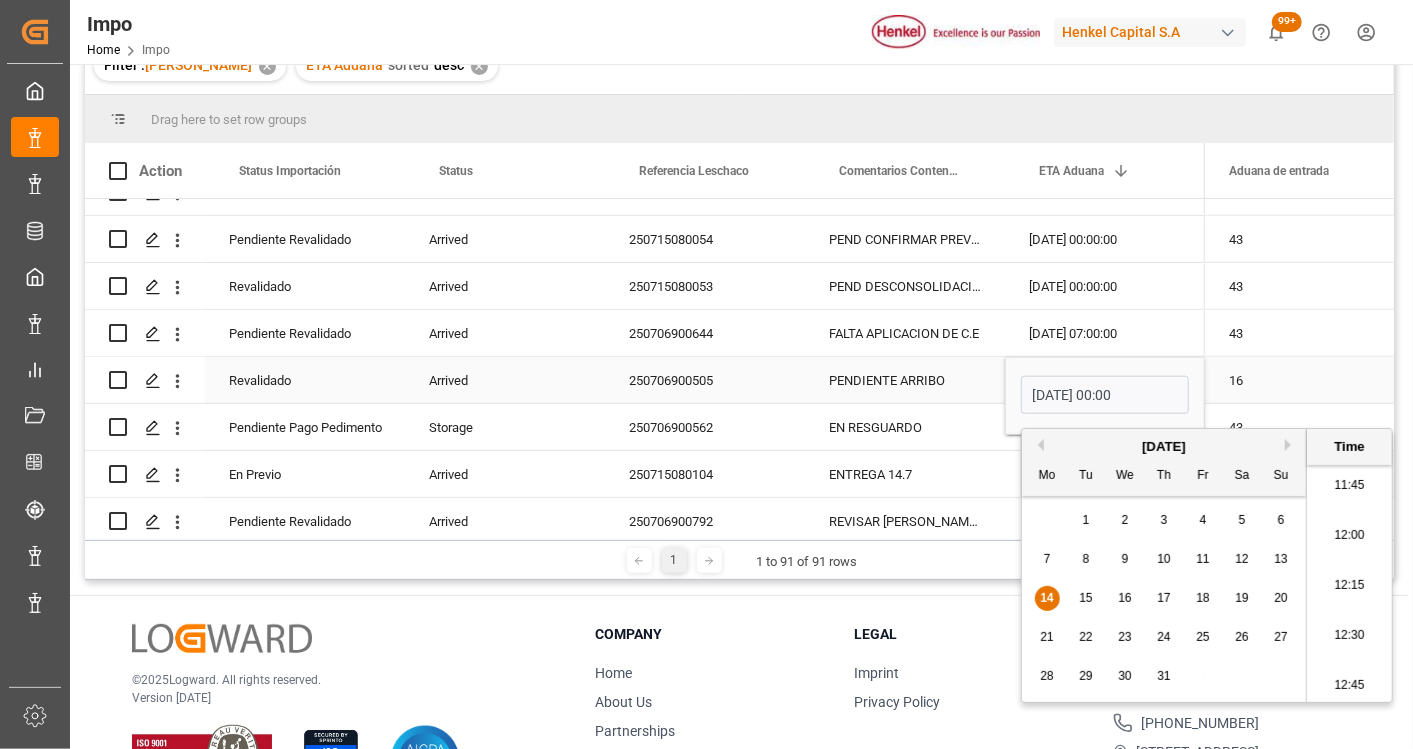 click on "PENDIENTE ARRIBO" at bounding box center [905, 380] 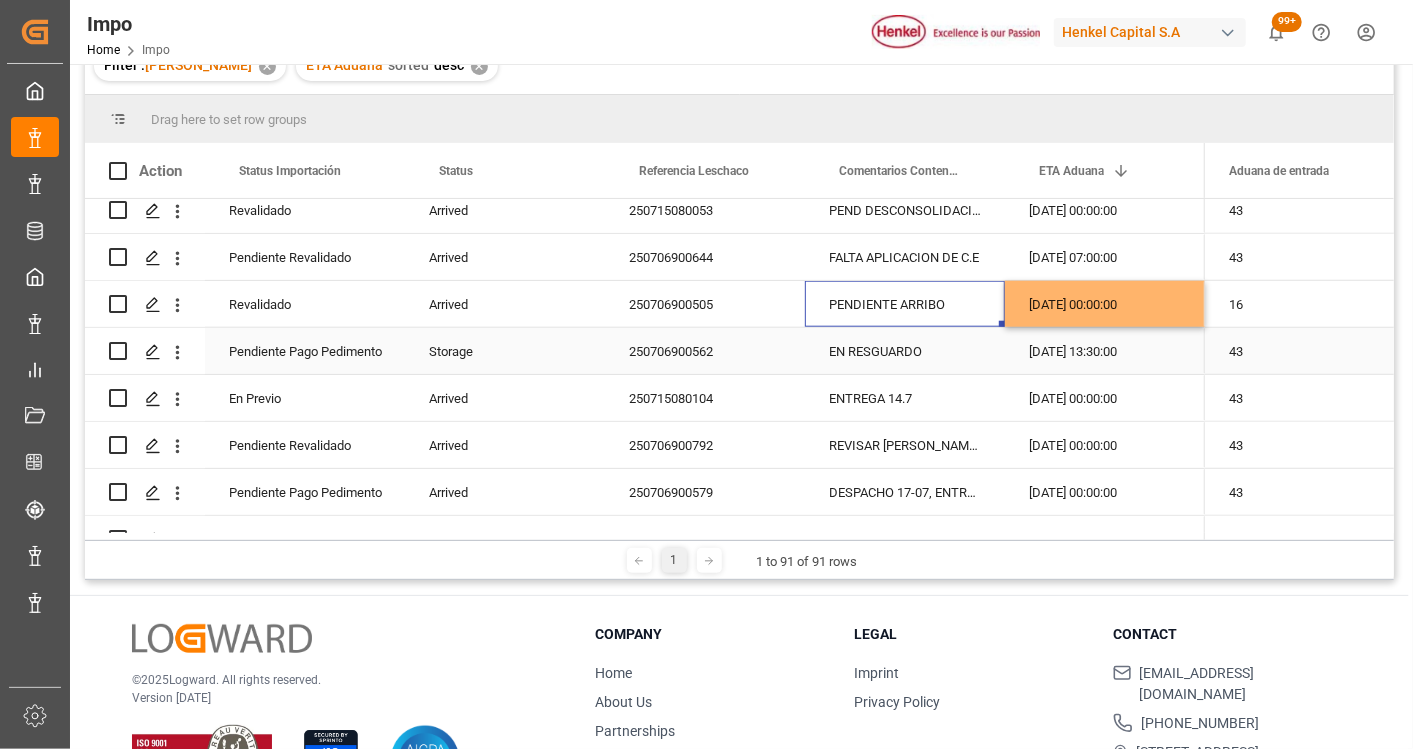 scroll, scrollTop: 1222, scrollLeft: 0, axis: vertical 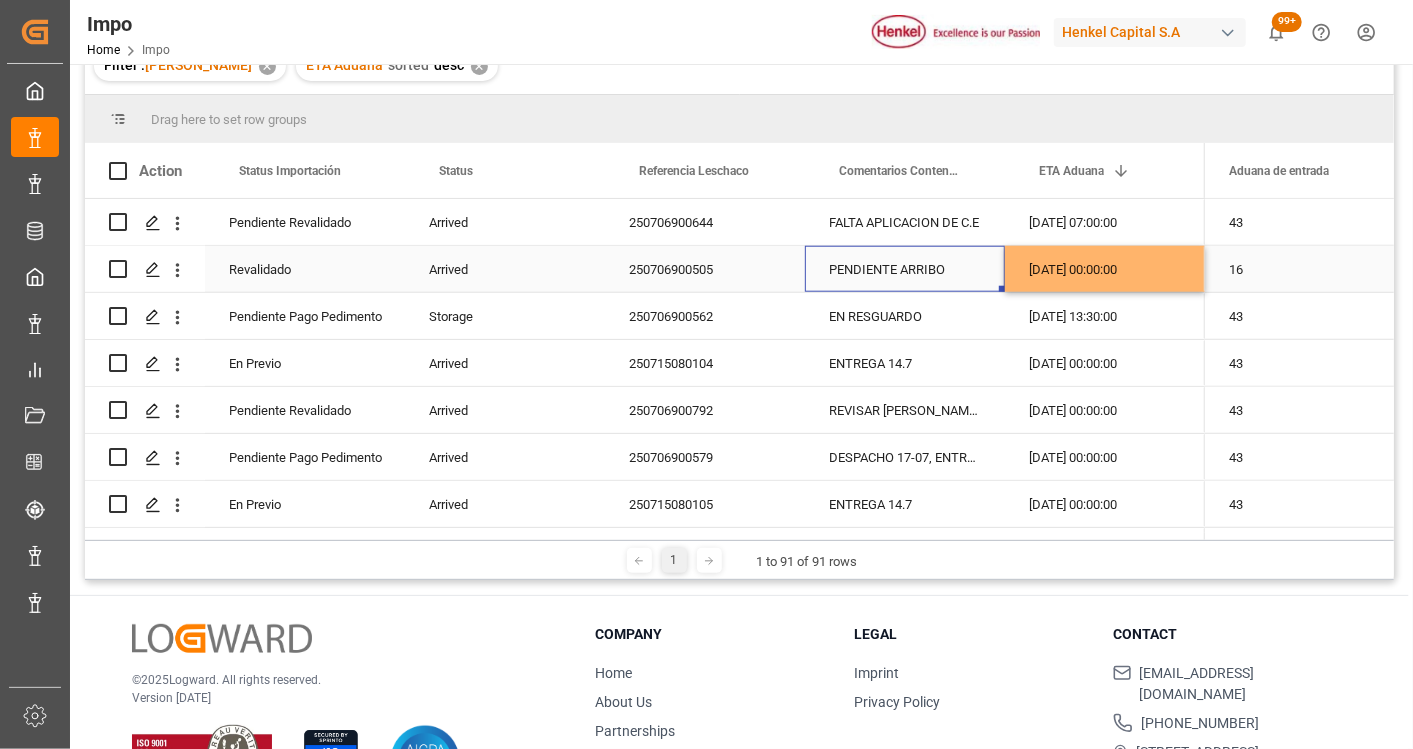 click on "PENDIENTE ARRIBO" at bounding box center [905, 269] 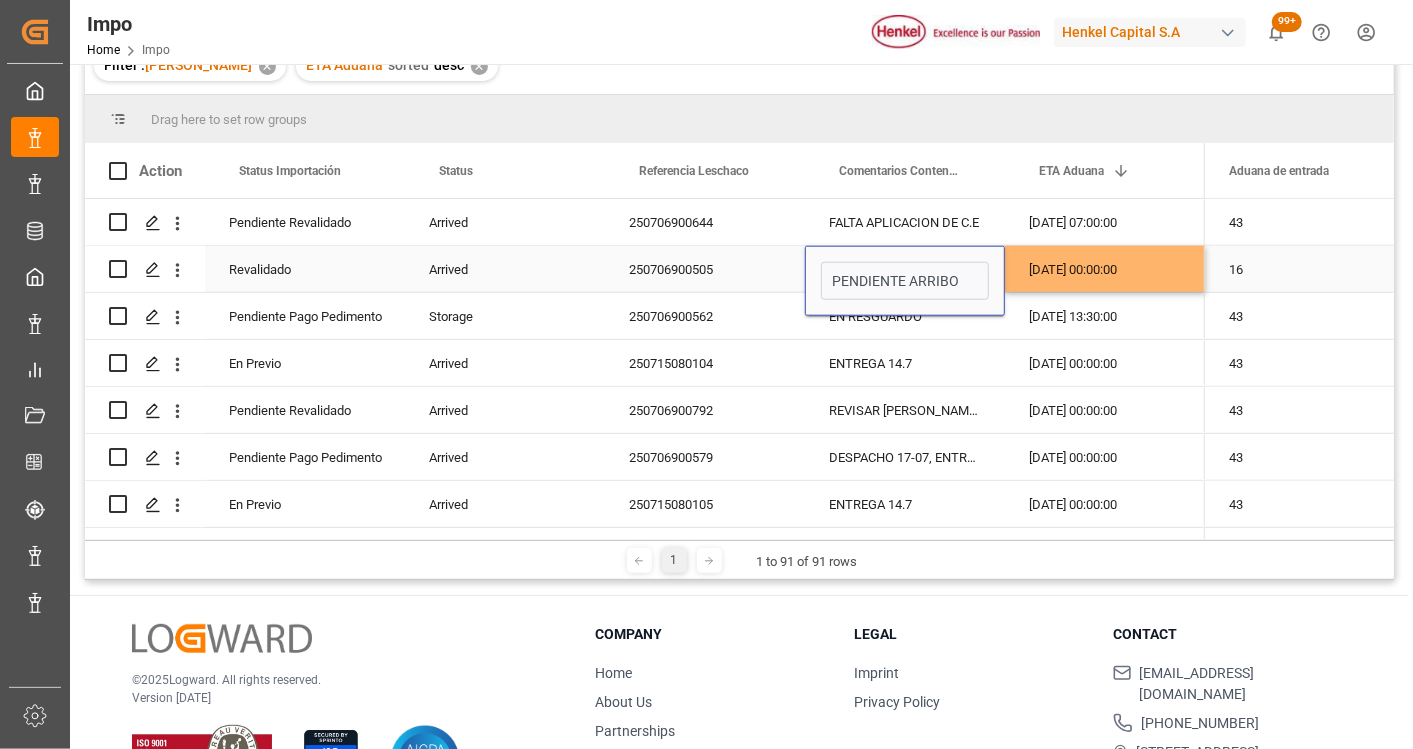 click on "PENDIENTE ARRIBO" at bounding box center [905, 281] 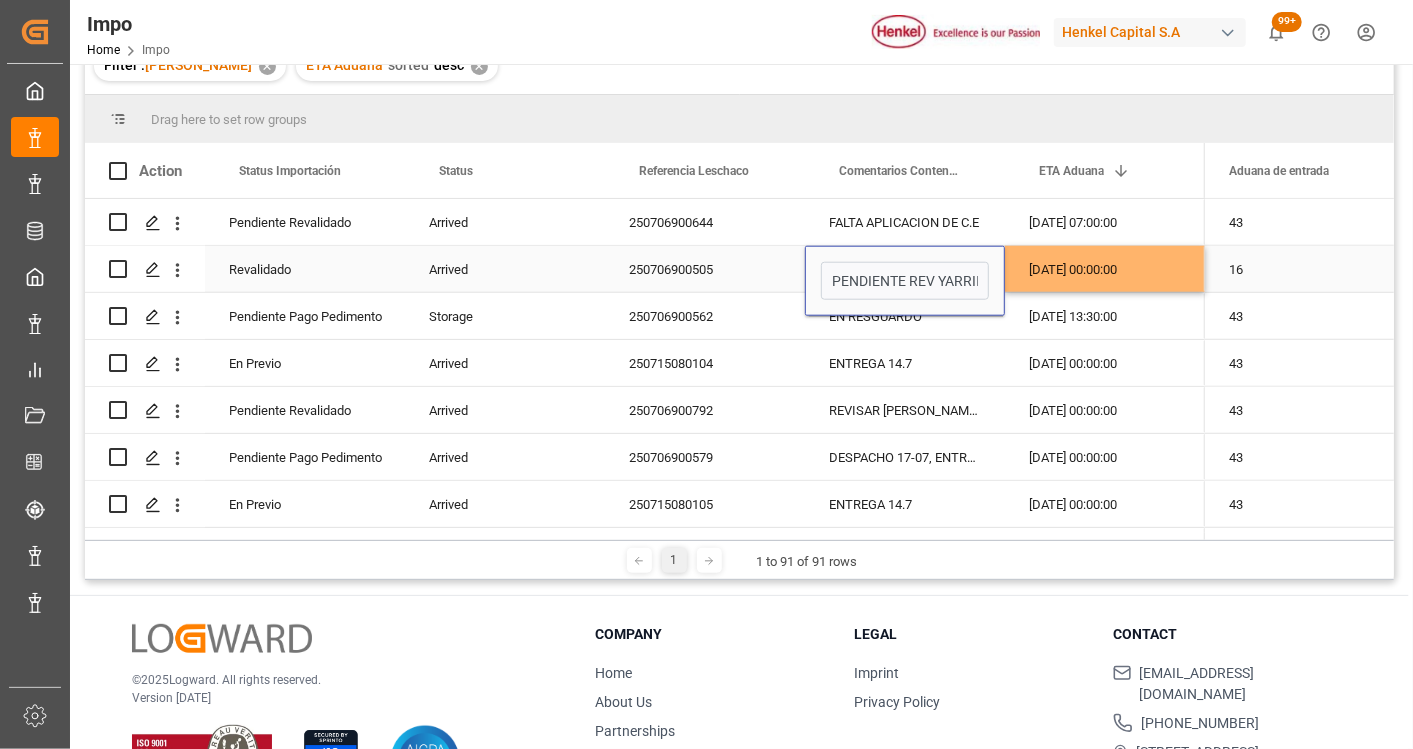 type on "PENDIENTE REV Y ARRIBO" 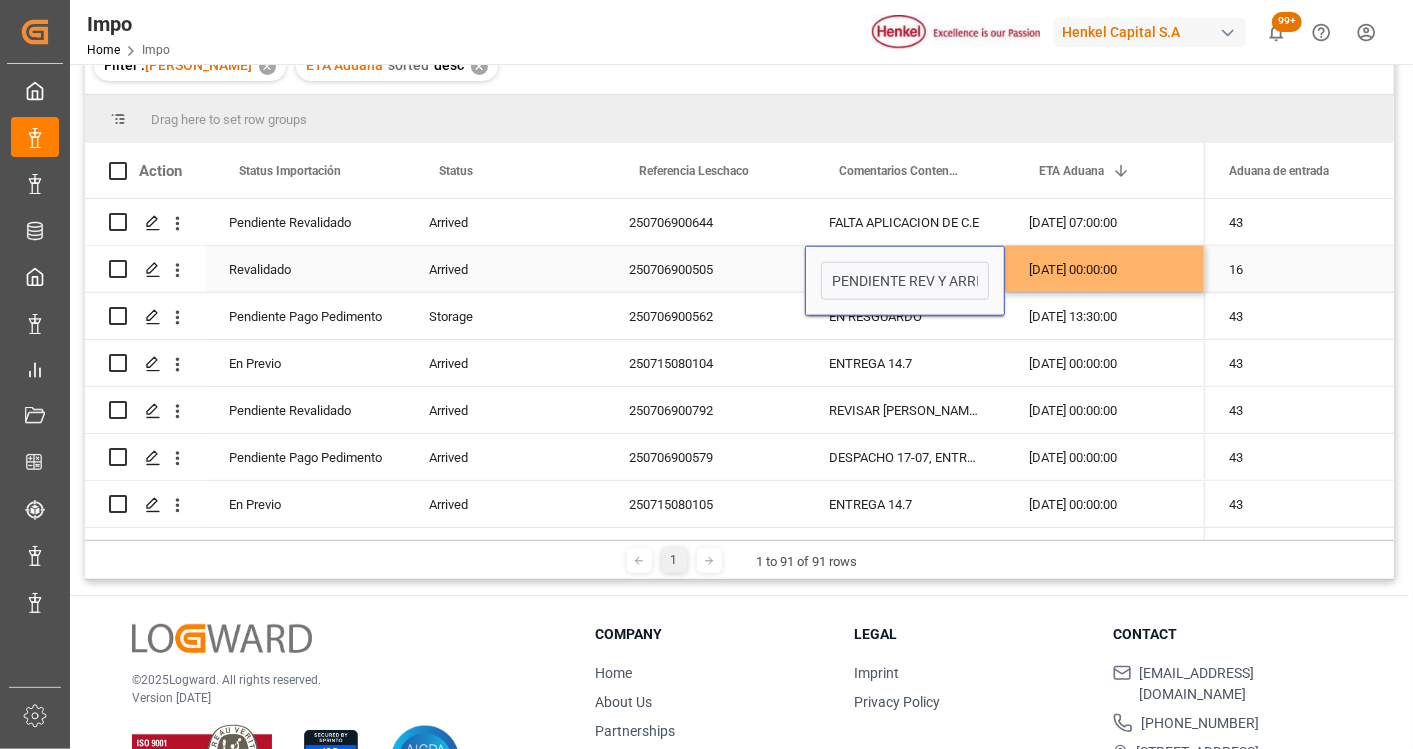 click on "[DATE] 00:00:00" at bounding box center (1105, 269) 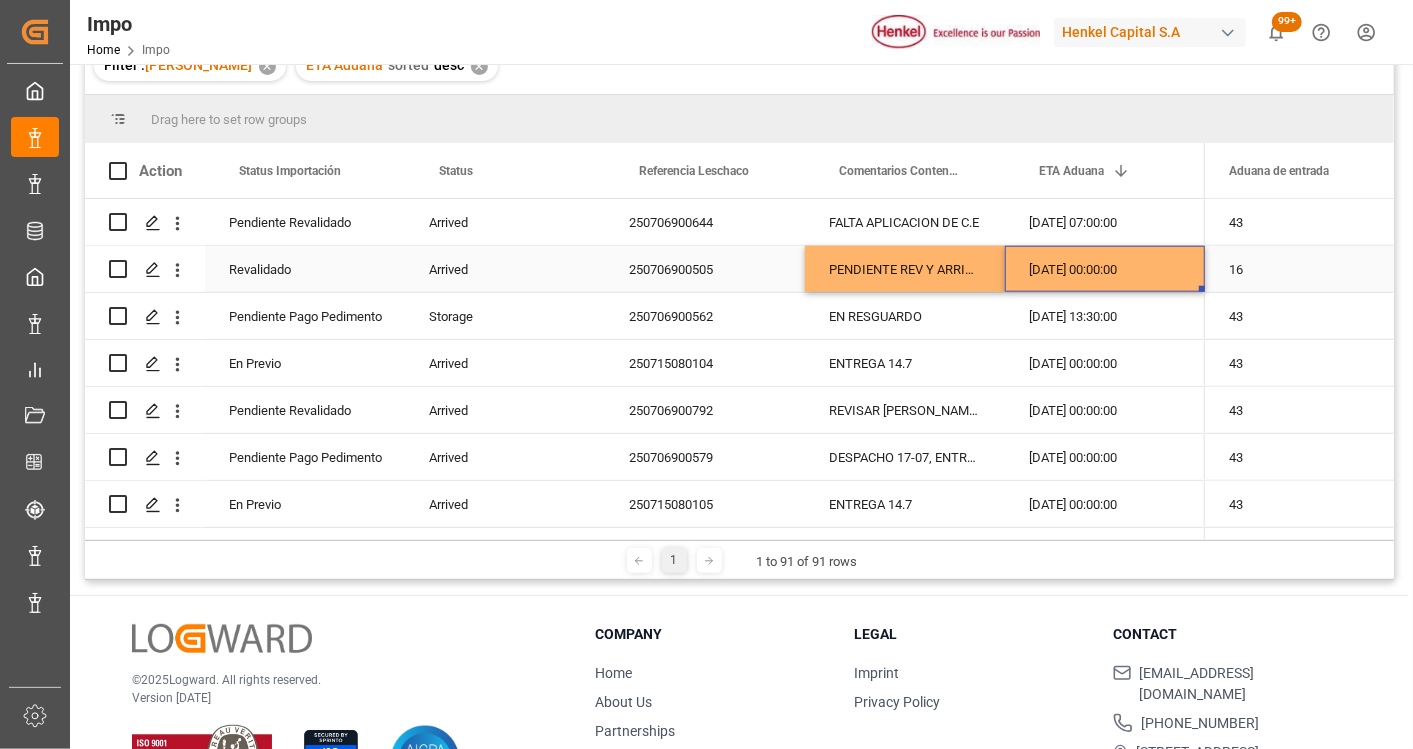 click on "PENDIENTE REV Y ARRIBO" at bounding box center [905, 269] 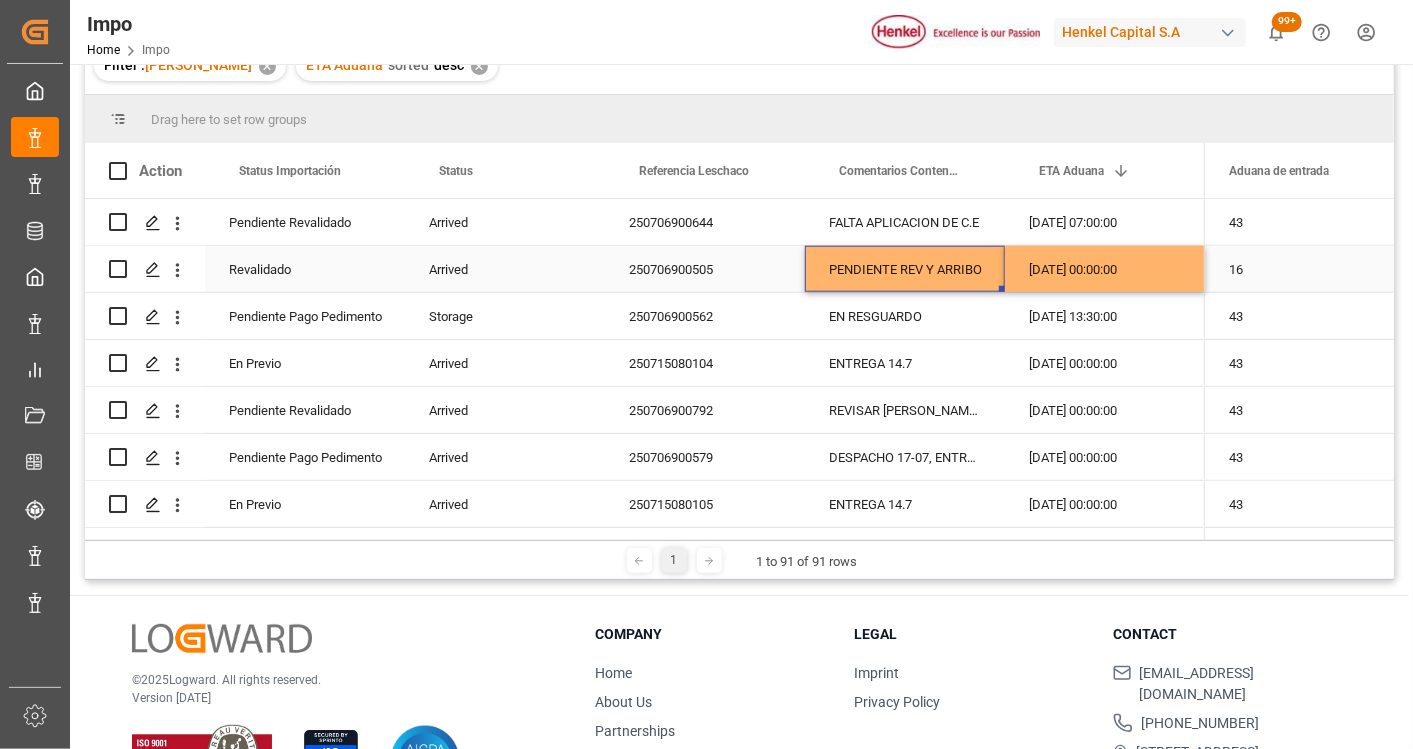 click on "PENDIENTE REV Y ARRIBO" at bounding box center (905, 269) 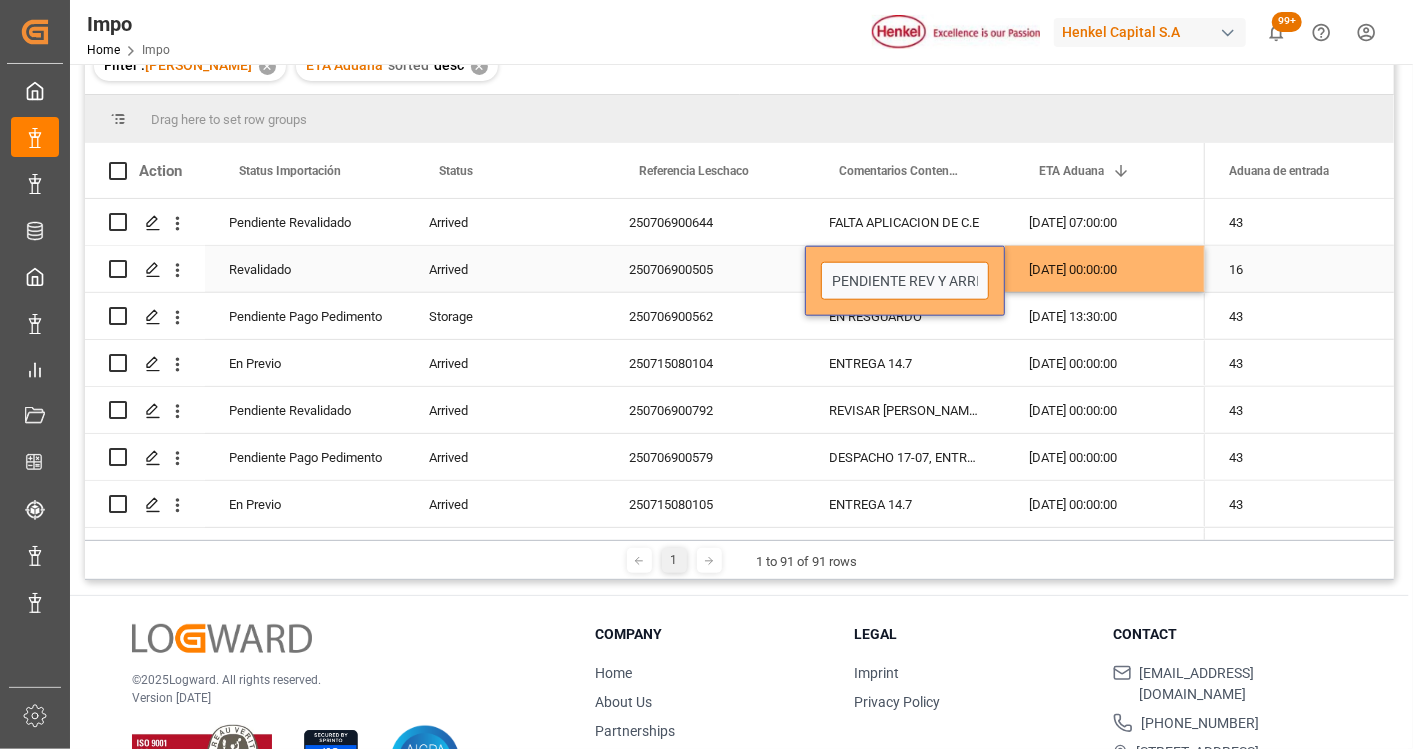 drag, startPoint x: 909, startPoint y: 277, endPoint x: 946, endPoint y: 280, distance: 37.12142 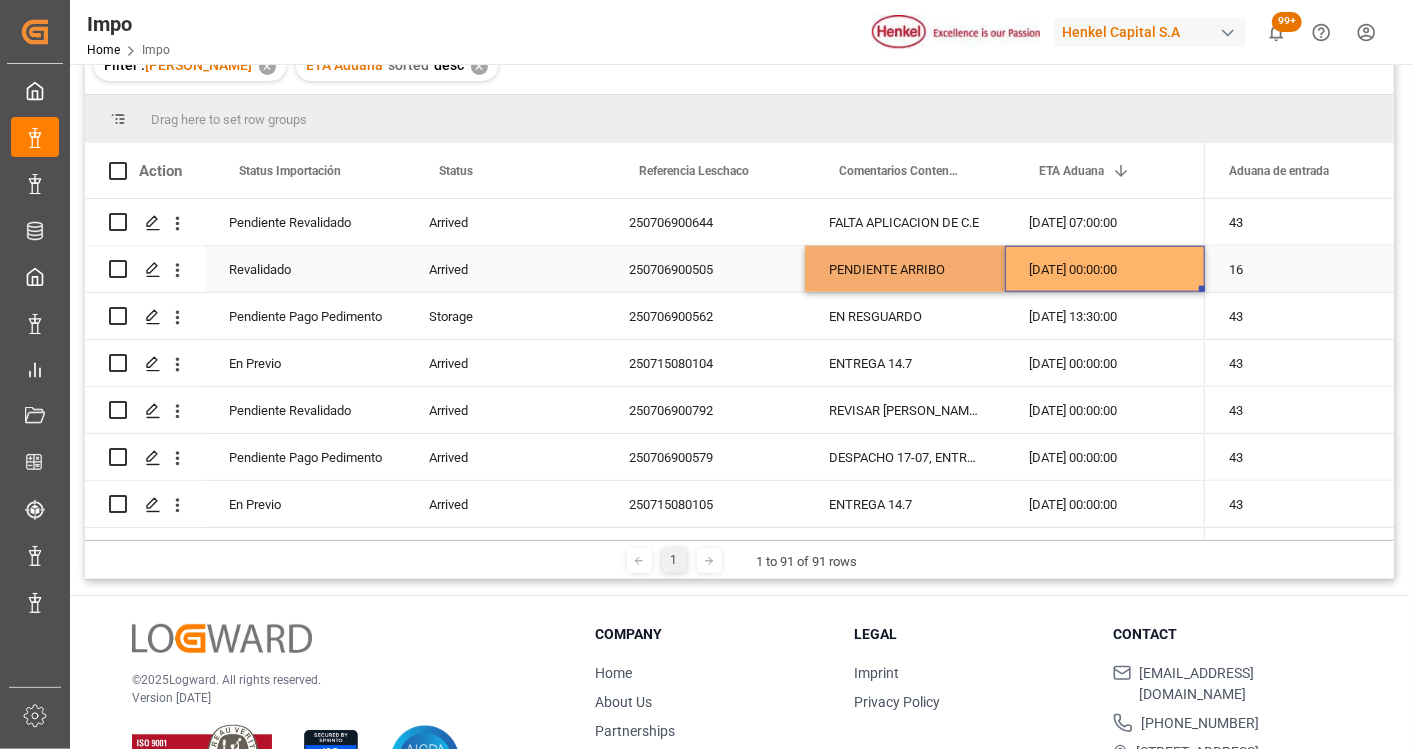 click on "[DATE] 00:00:00" at bounding box center [1105, 269] 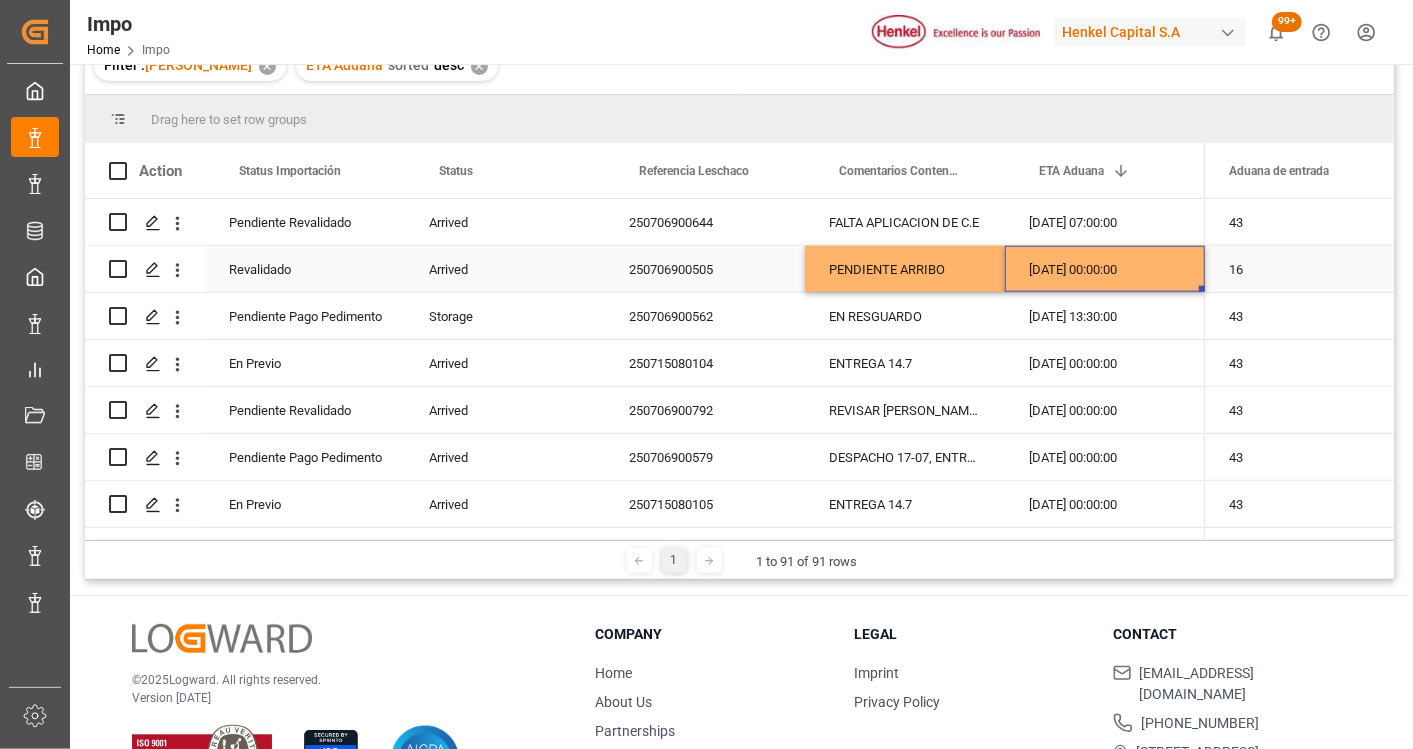 click on "250706900505" at bounding box center [705, 269] 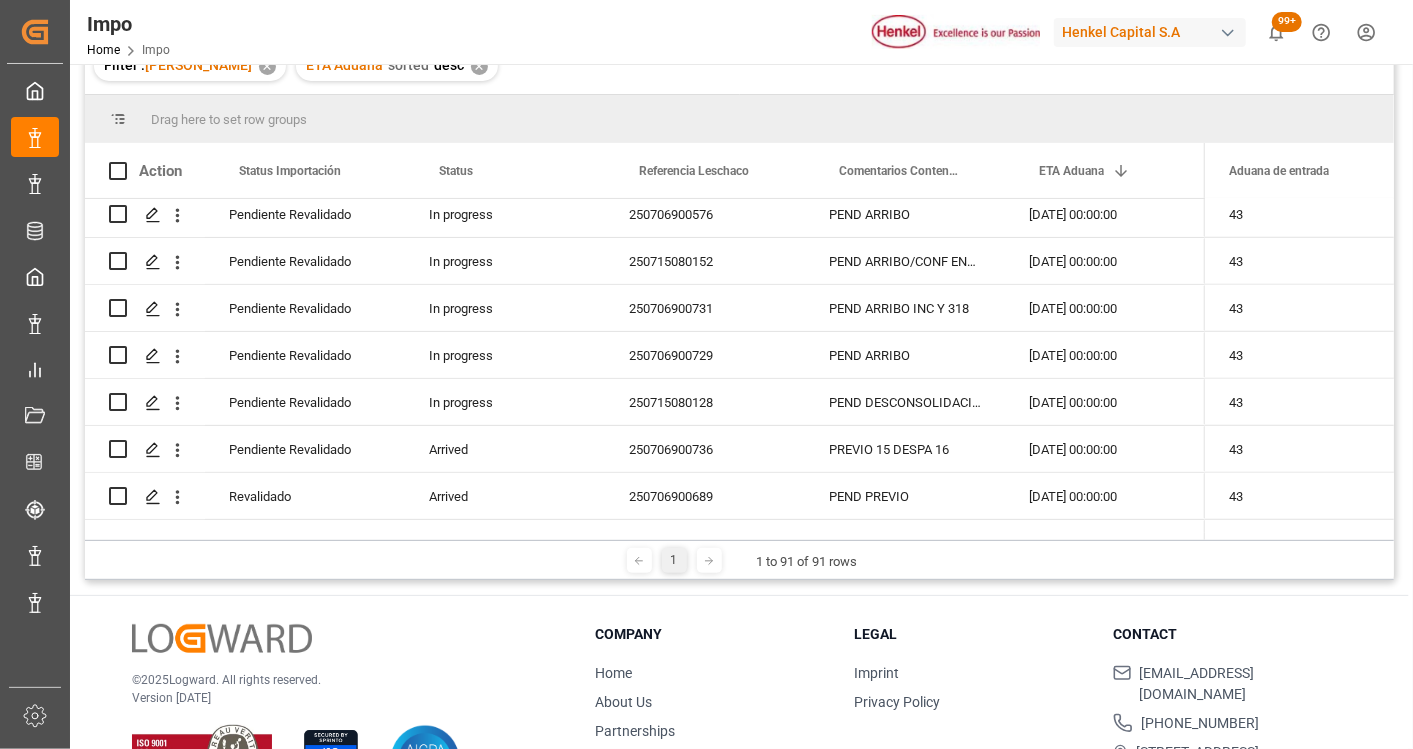 scroll, scrollTop: 0, scrollLeft: 0, axis: both 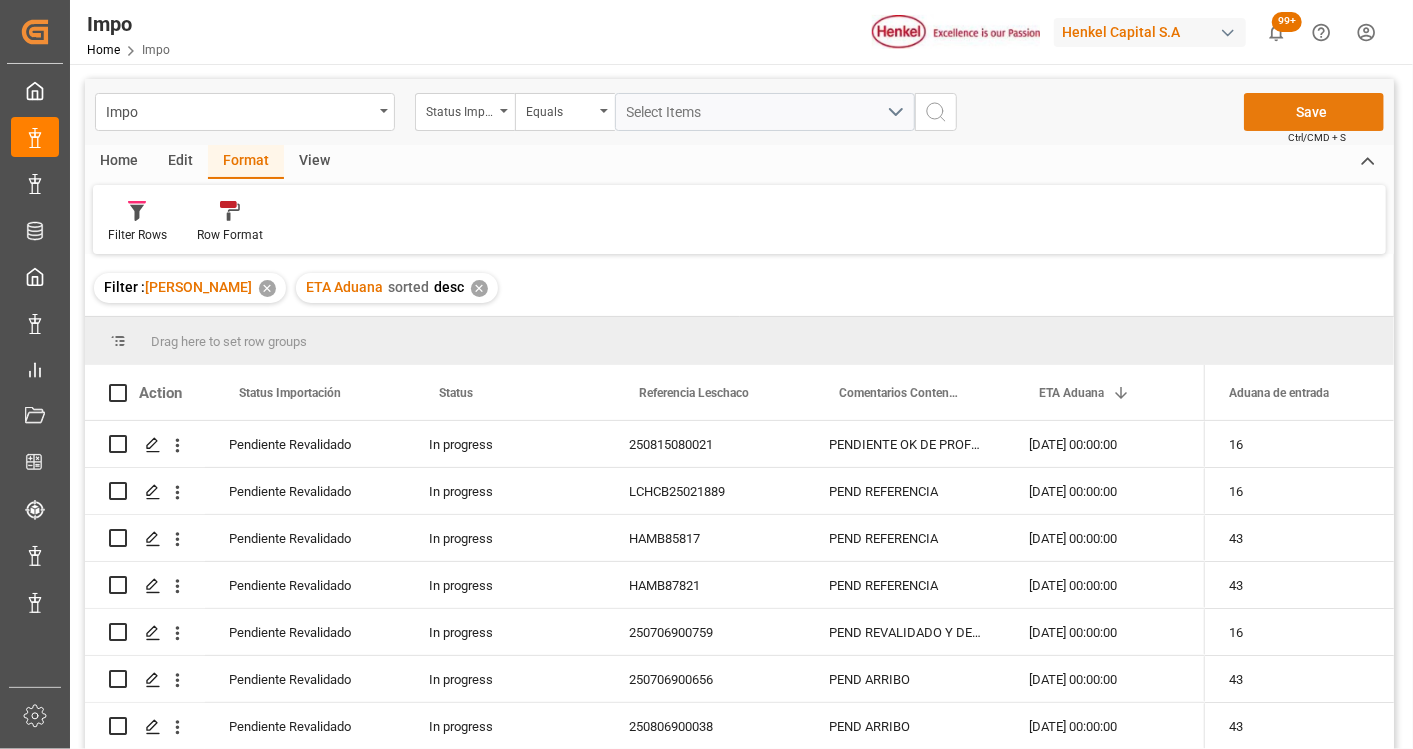 click on "Save" at bounding box center [1314, 112] 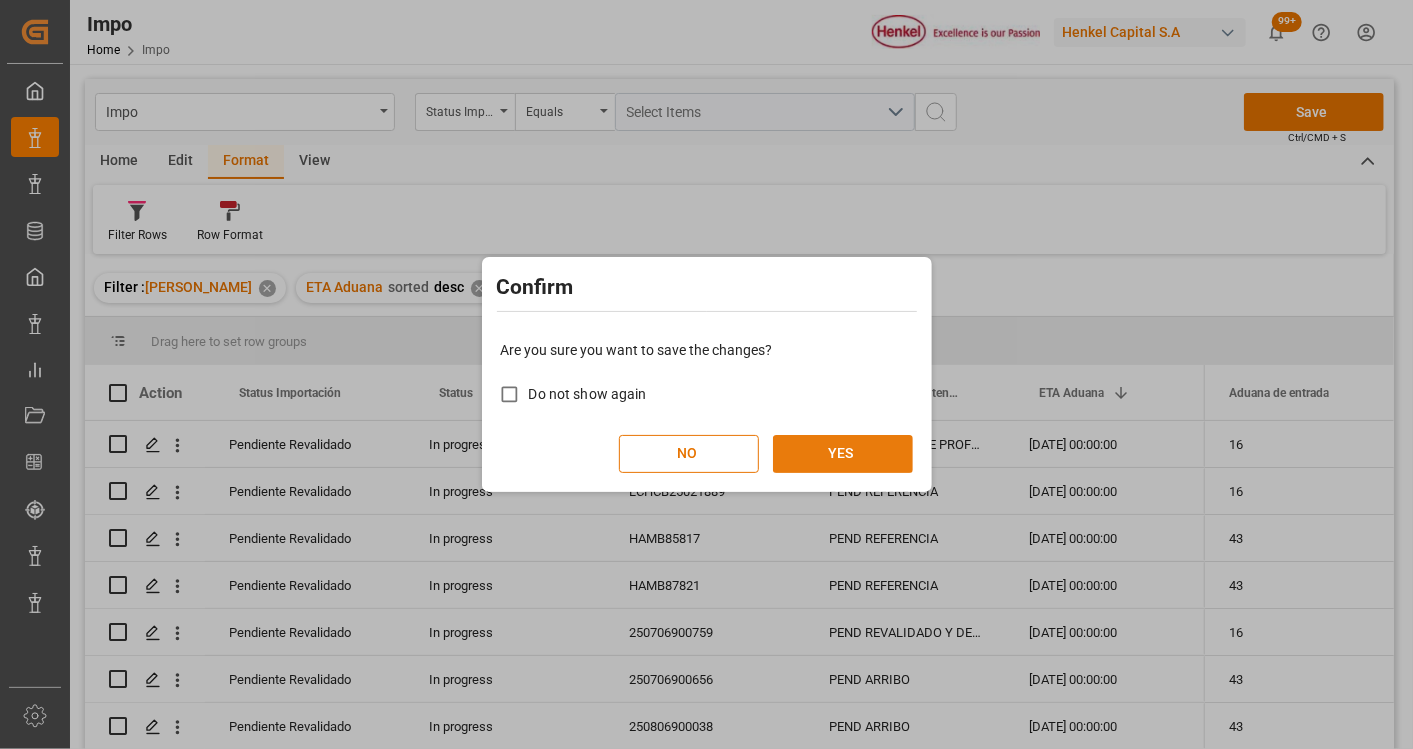 click on "YES" at bounding box center [843, 454] 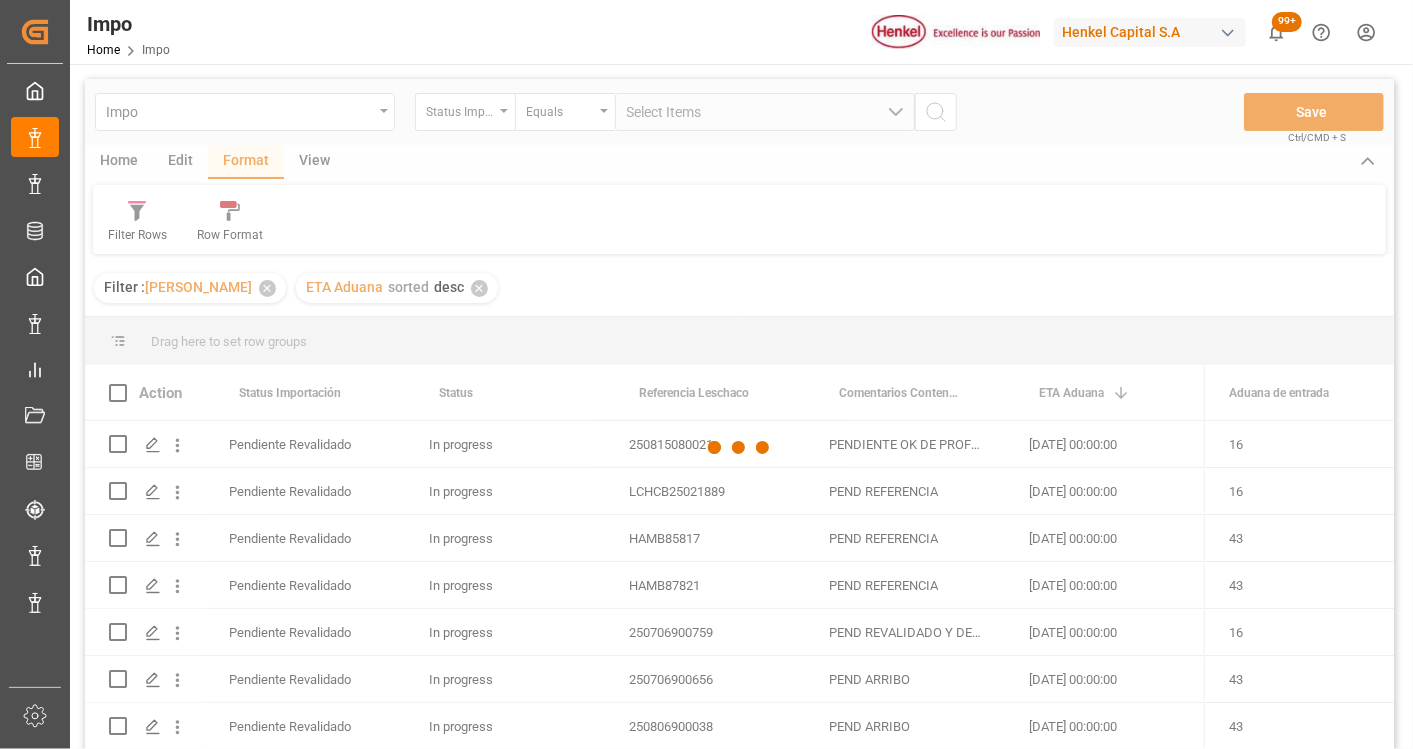 type 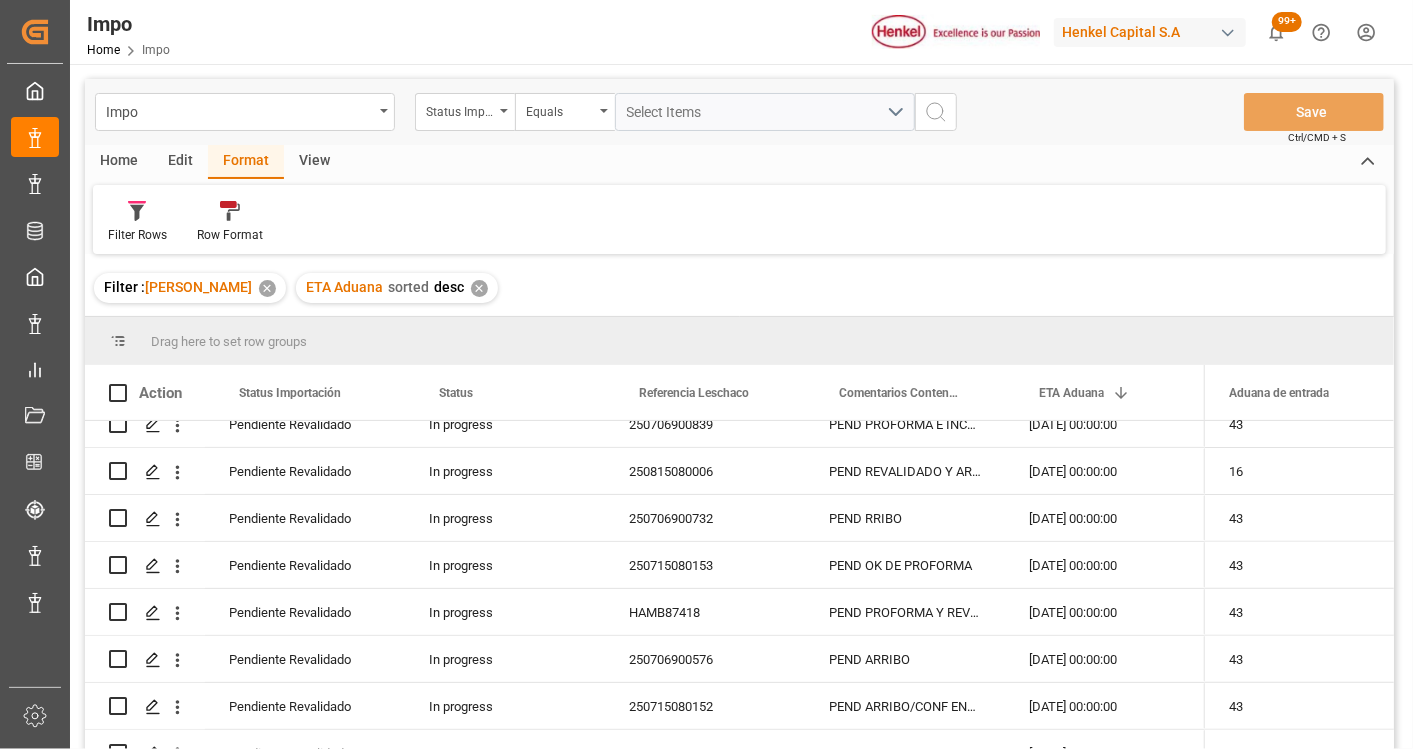 scroll, scrollTop: 444, scrollLeft: 0, axis: vertical 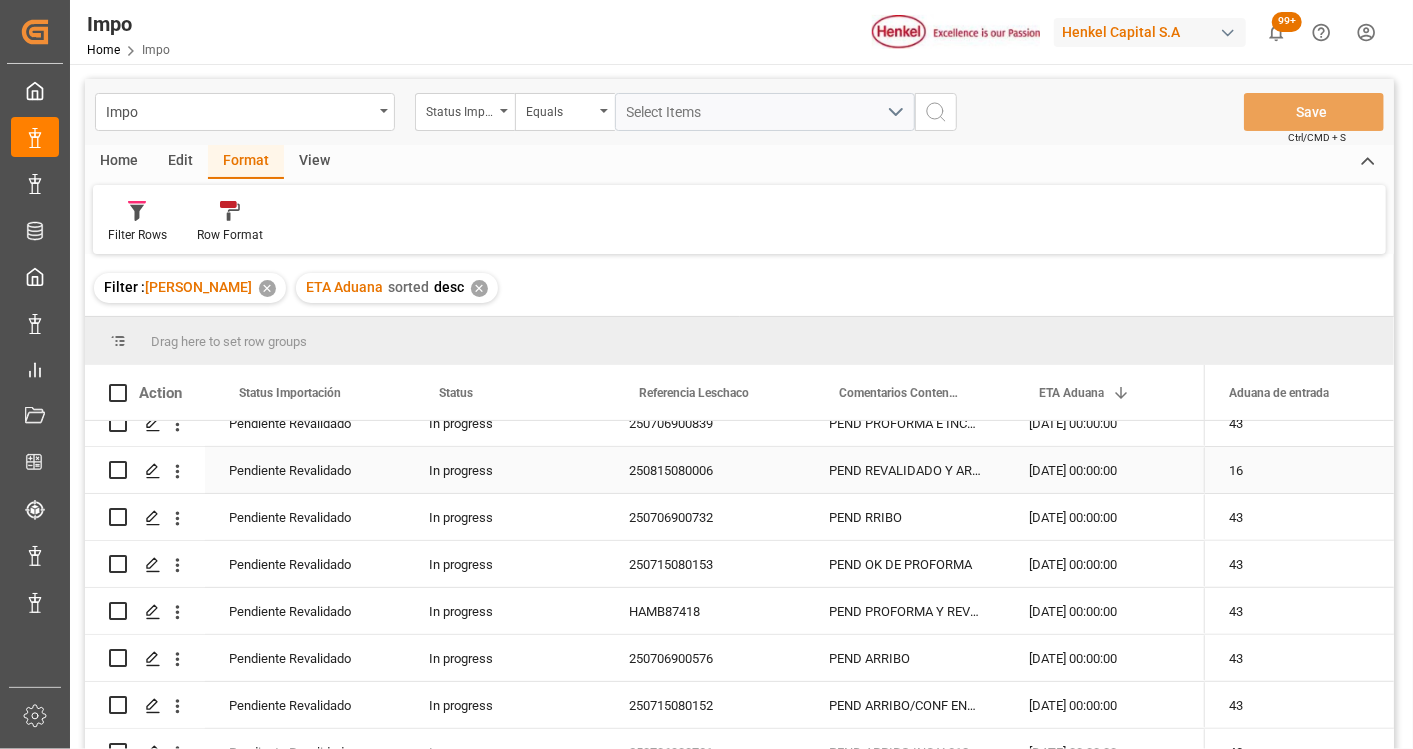 click on "250815080006" at bounding box center [705, 470] 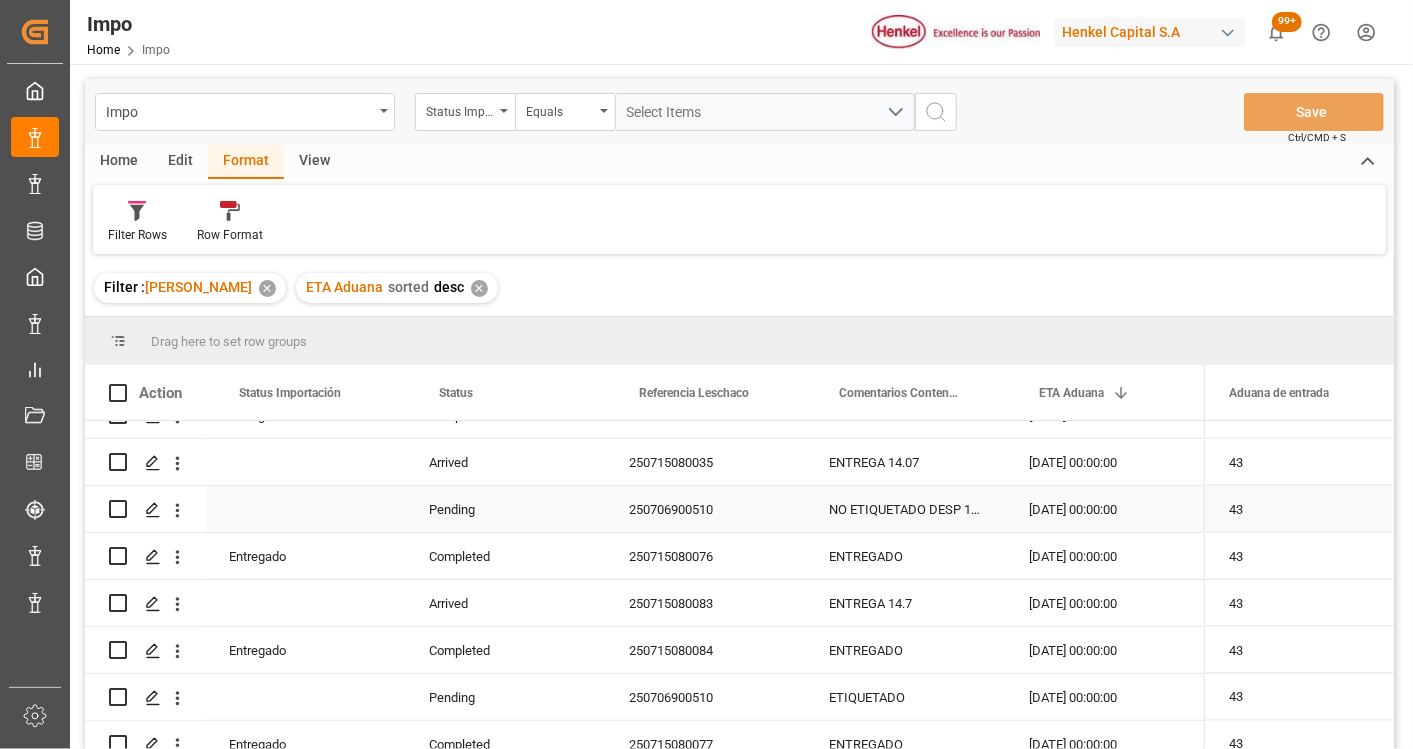 scroll, scrollTop: 2111, scrollLeft: 0, axis: vertical 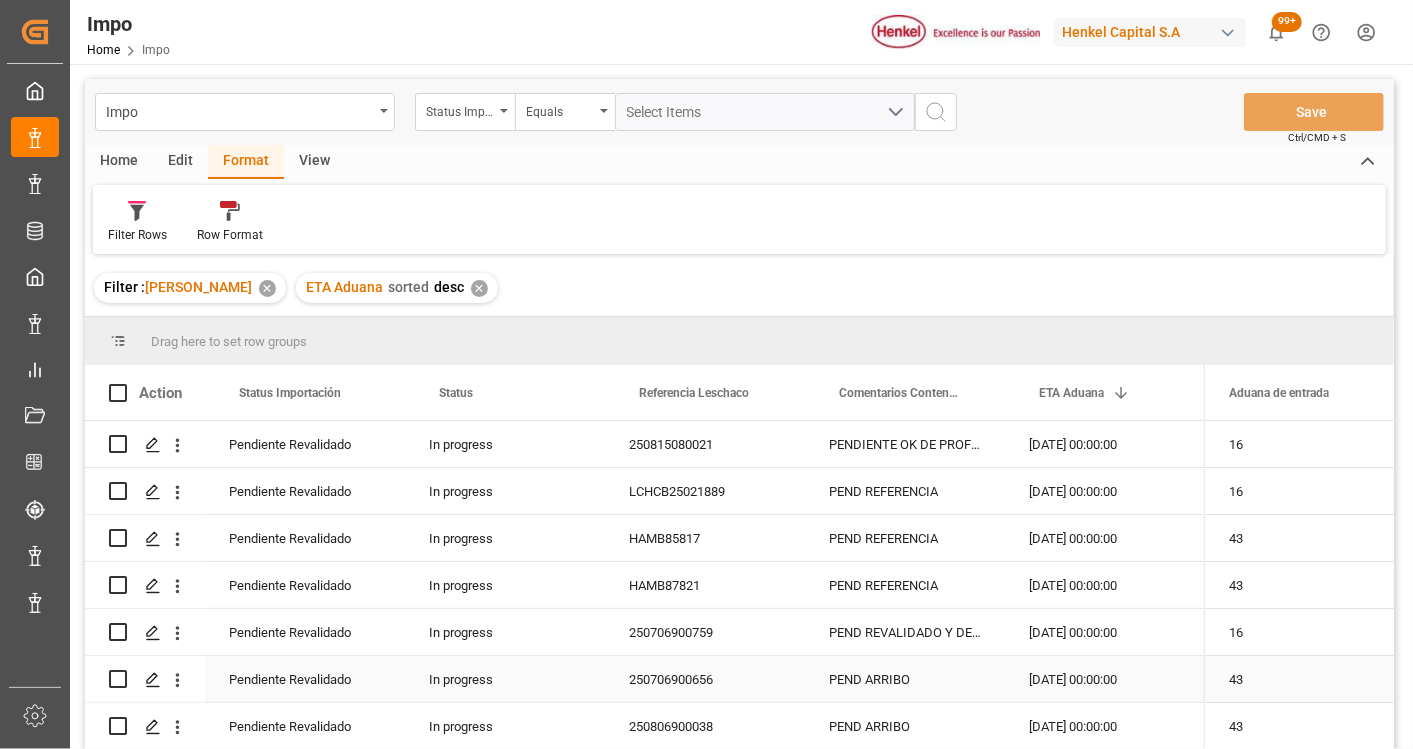 click on "16" at bounding box center (1305, 632) 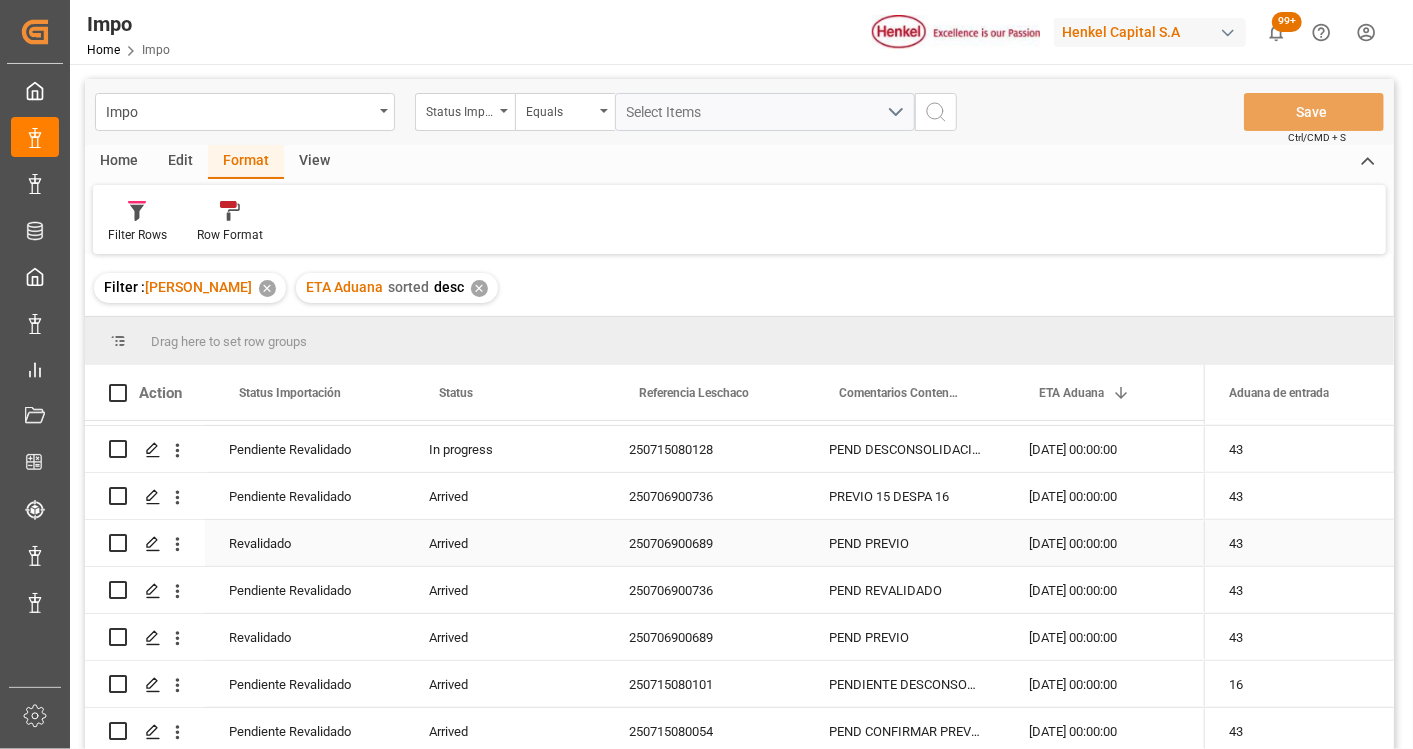 scroll, scrollTop: 1000, scrollLeft: 0, axis: vertical 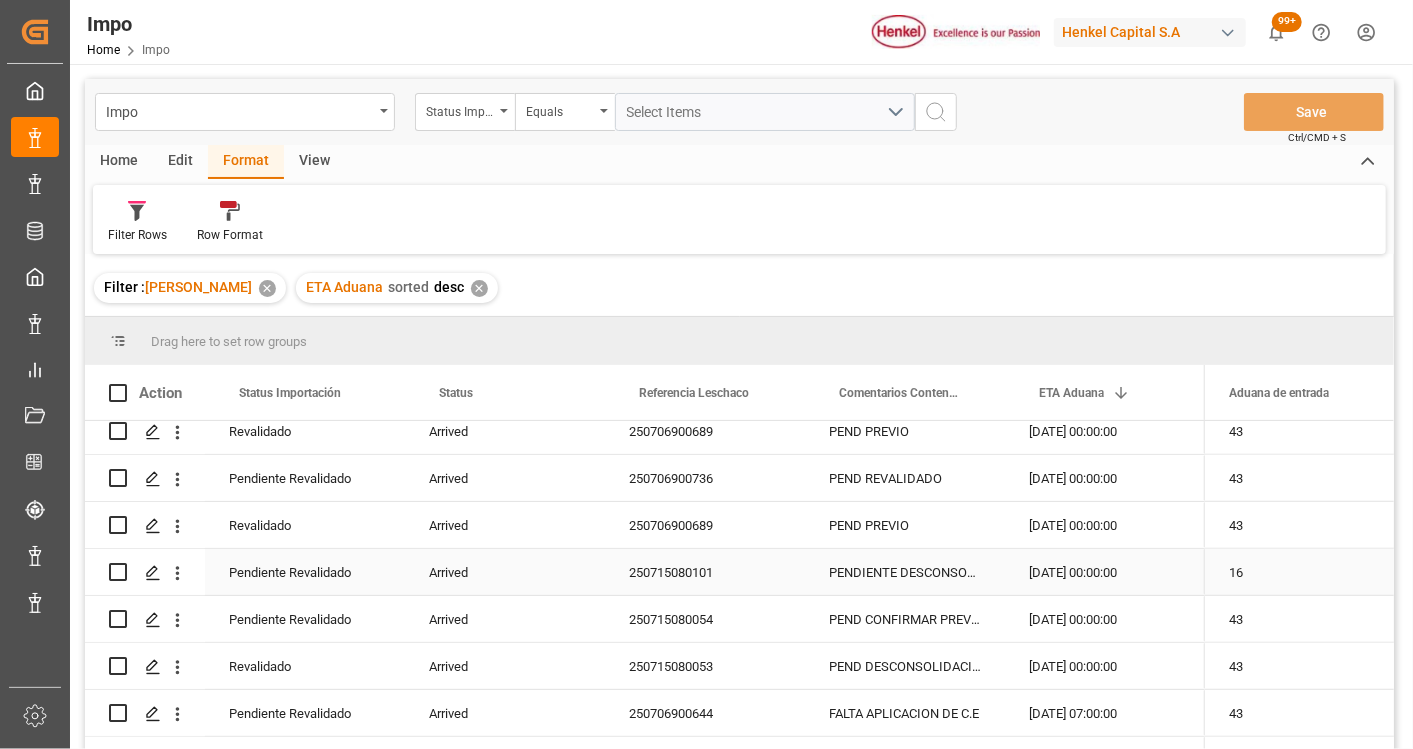 click on "250715080101" at bounding box center (705, 572) 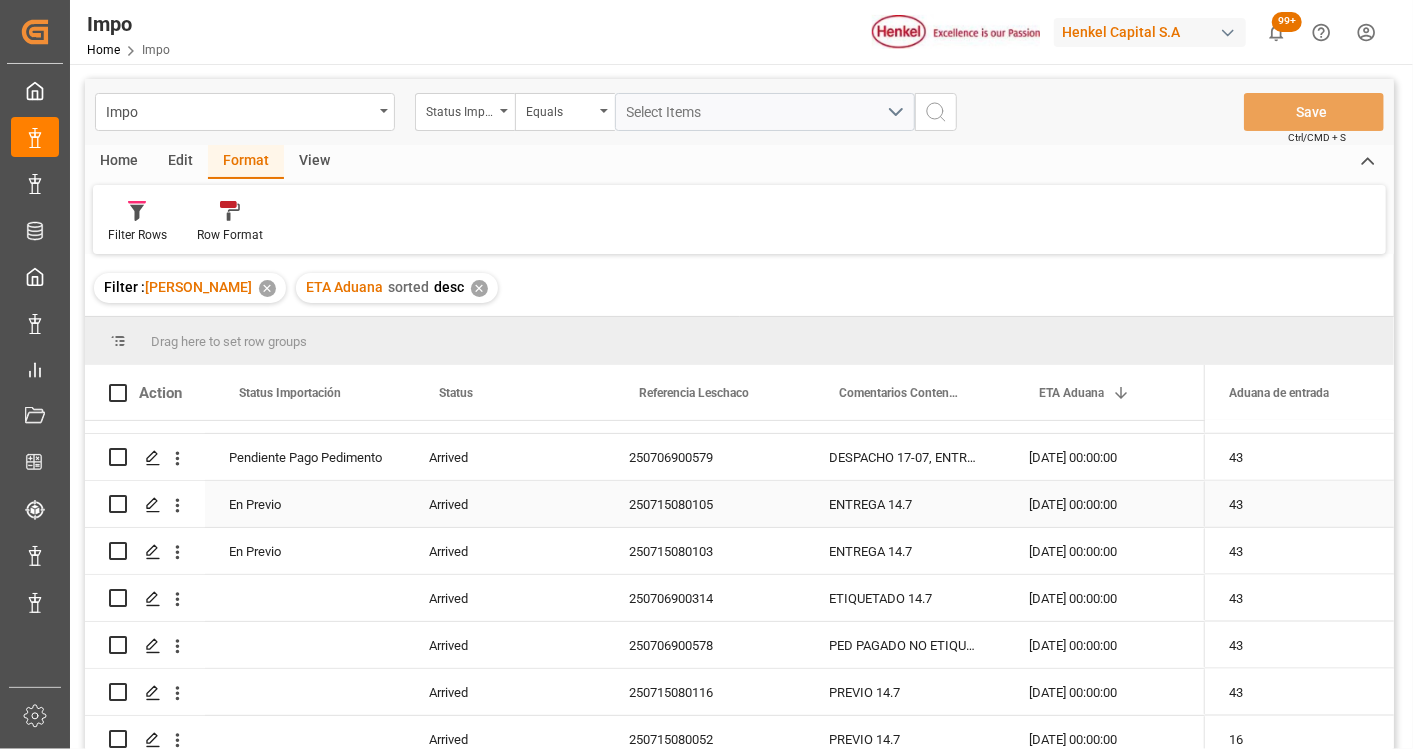 scroll, scrollTop: 1555, scrollLeft: 0, axis: vertical 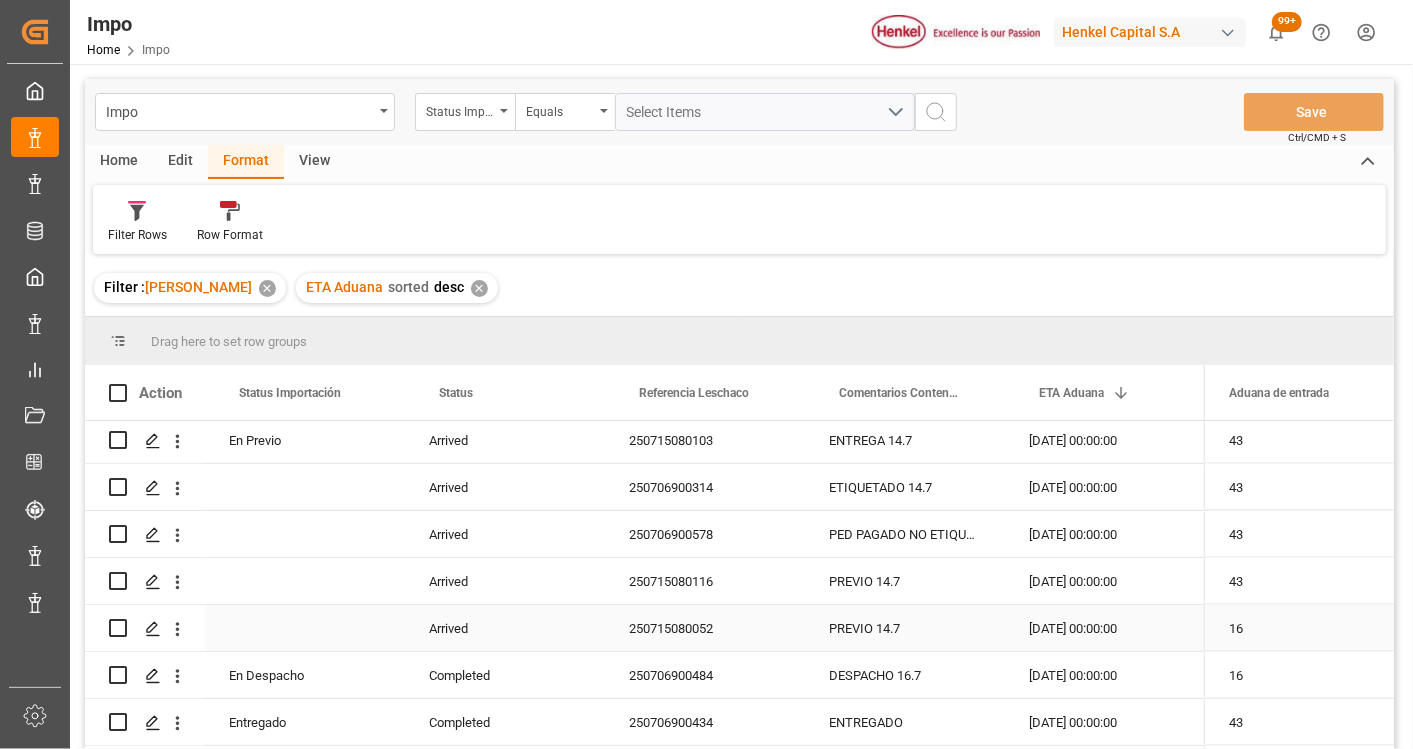click on "250715080052" at bounding box center [705, 628] 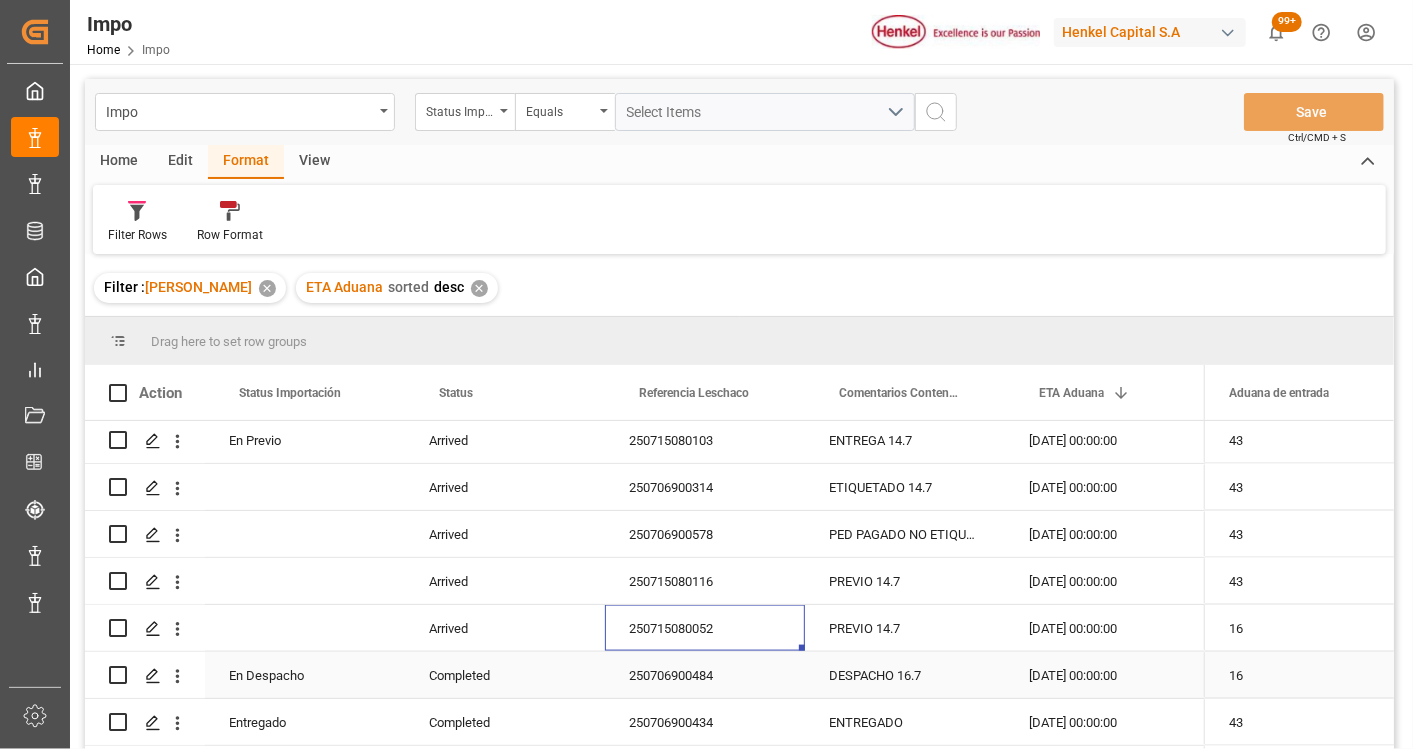 click on "250706900484" at bounding box center [705, 675] 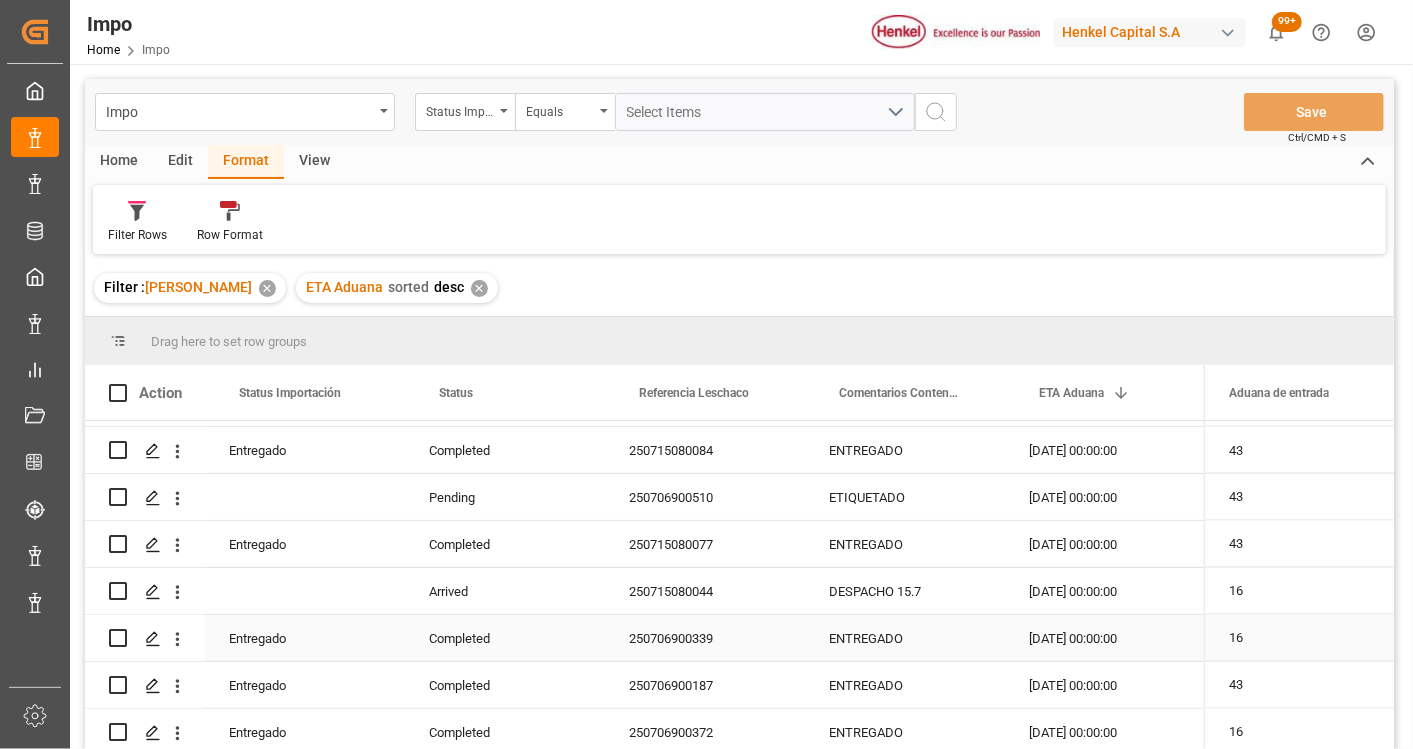 scroll, scrollTop: 2111, scrollLeft: 0, axis: vertical 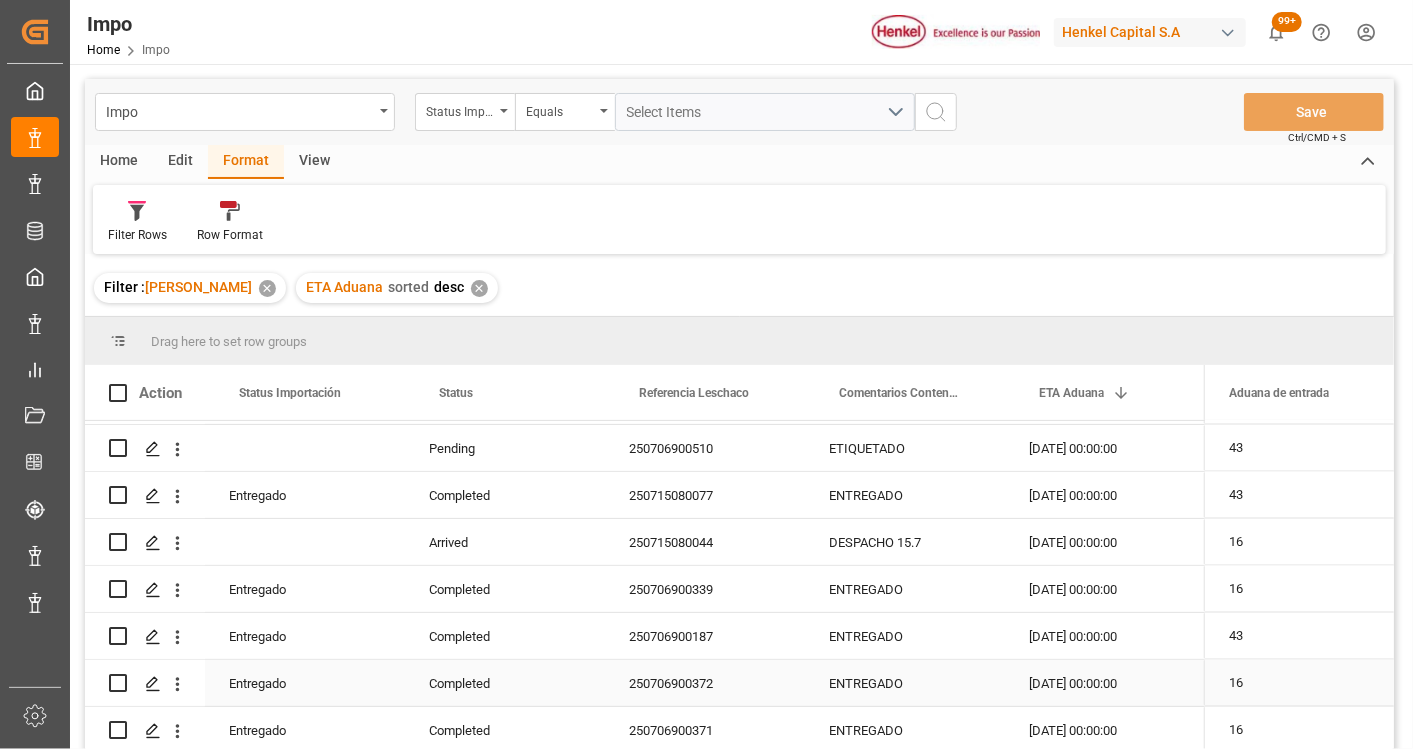 click on "250706900372" at bounding box center [705, 683] 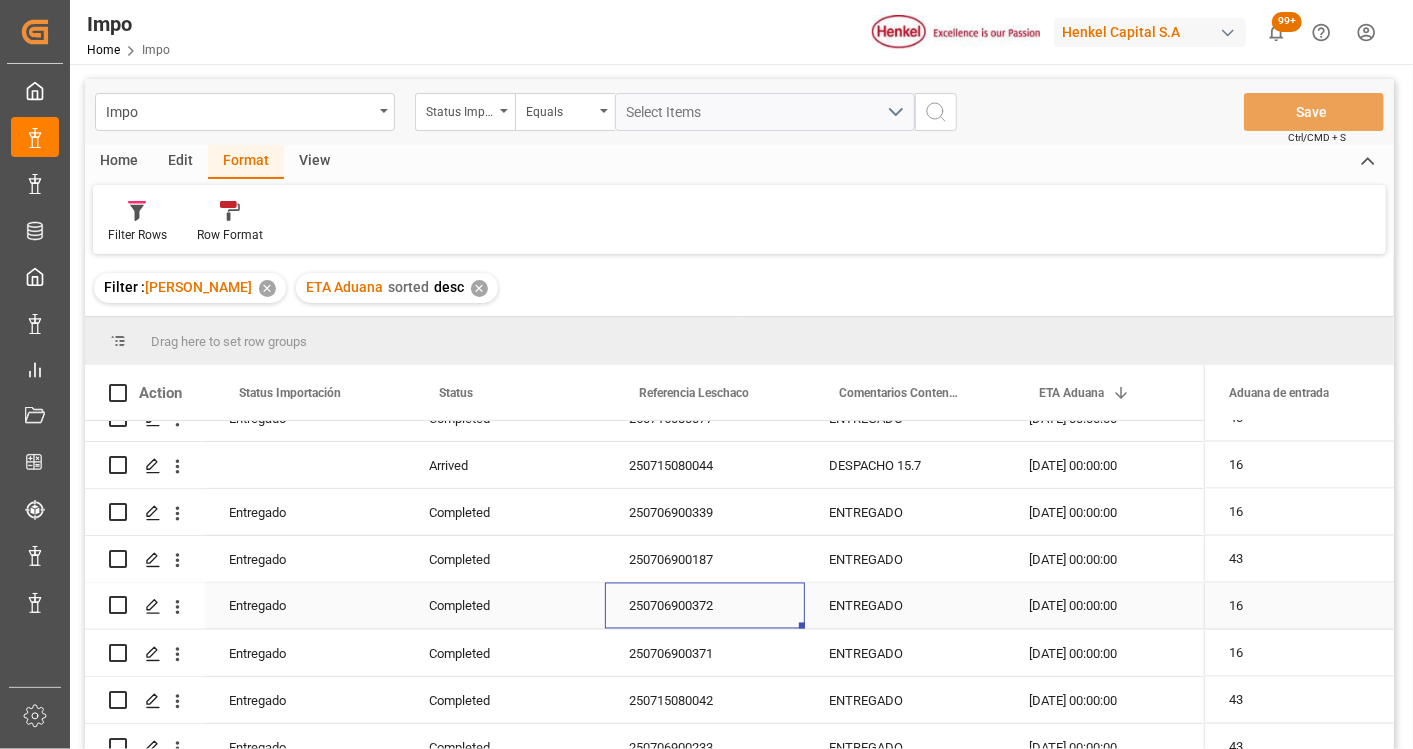 scroll, scrollTop: 2222, scrollLeft: 0, axis: vertical 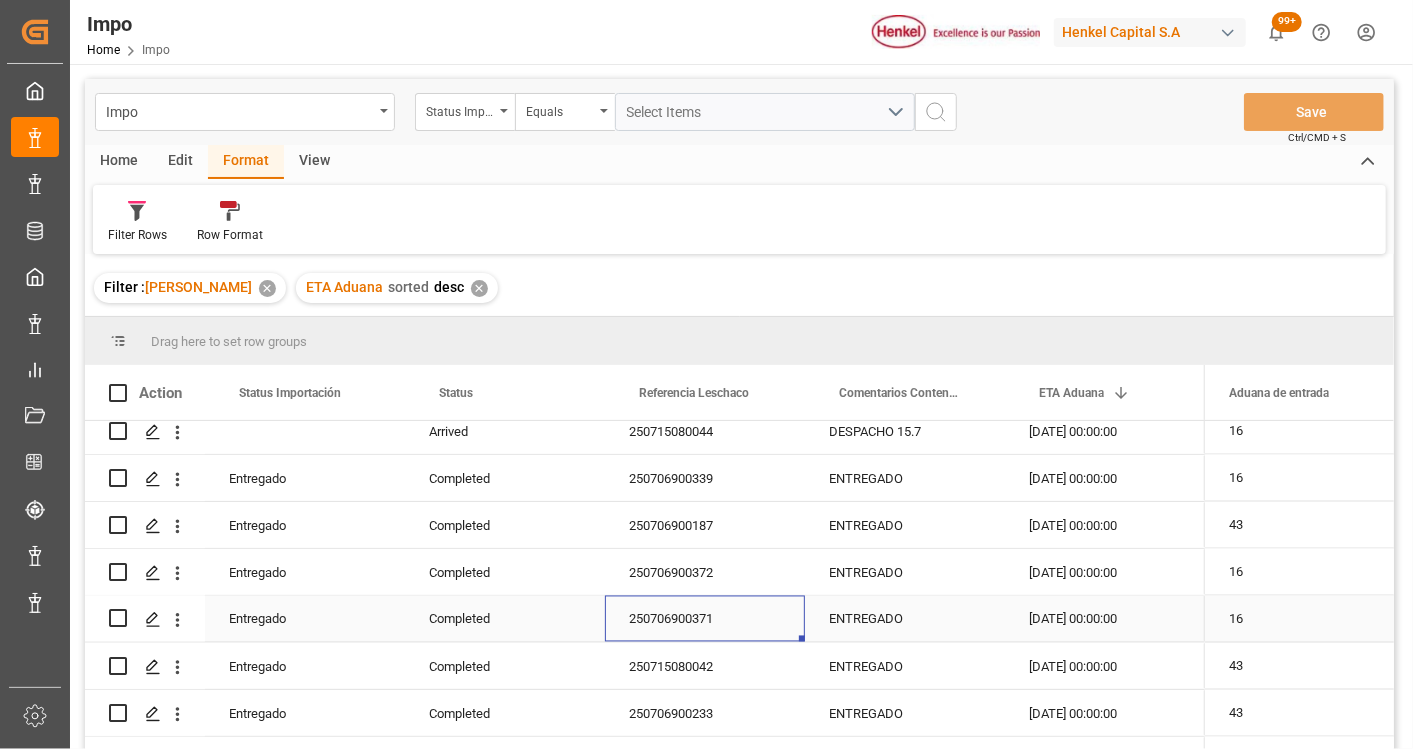click on "250706900371" at bounding box center [705, 619] 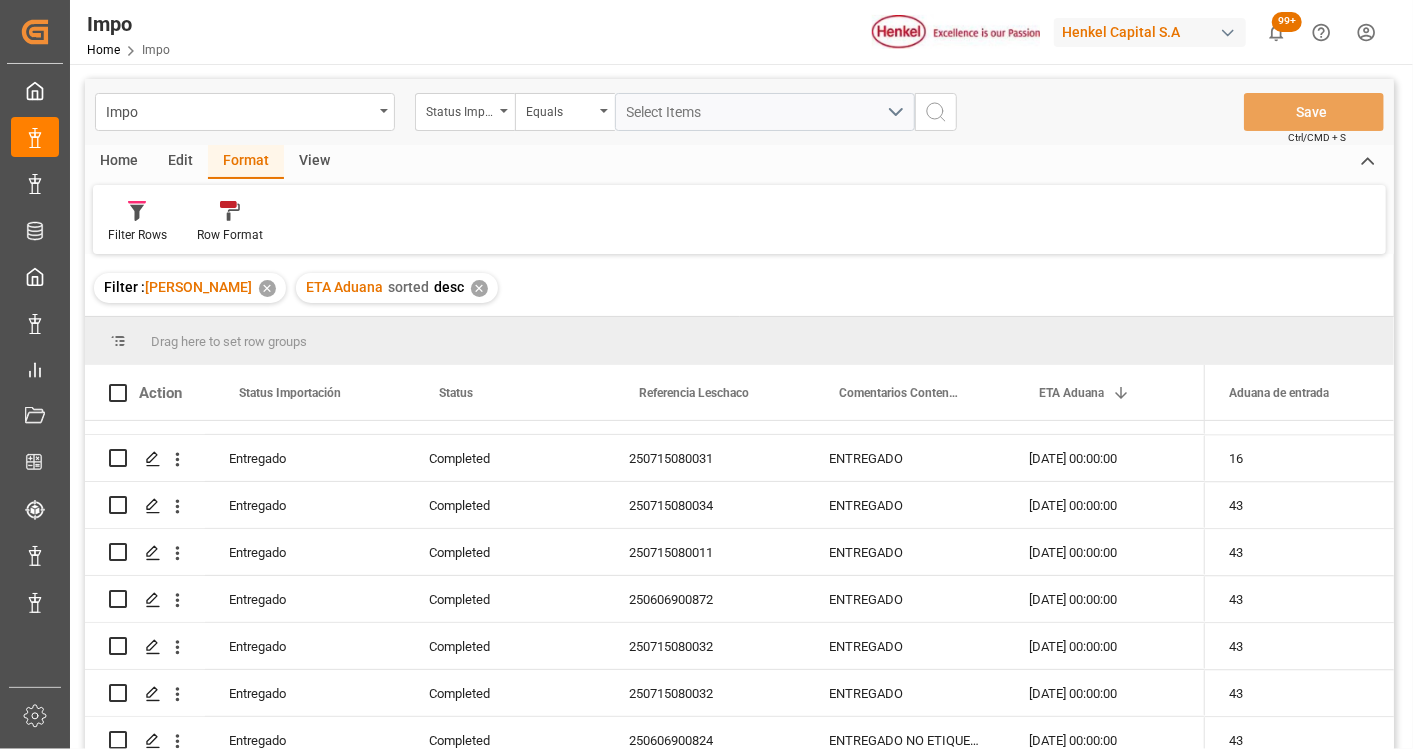 scroll, scrollTop: 2616, scrollLeft: 0, axis: vertical 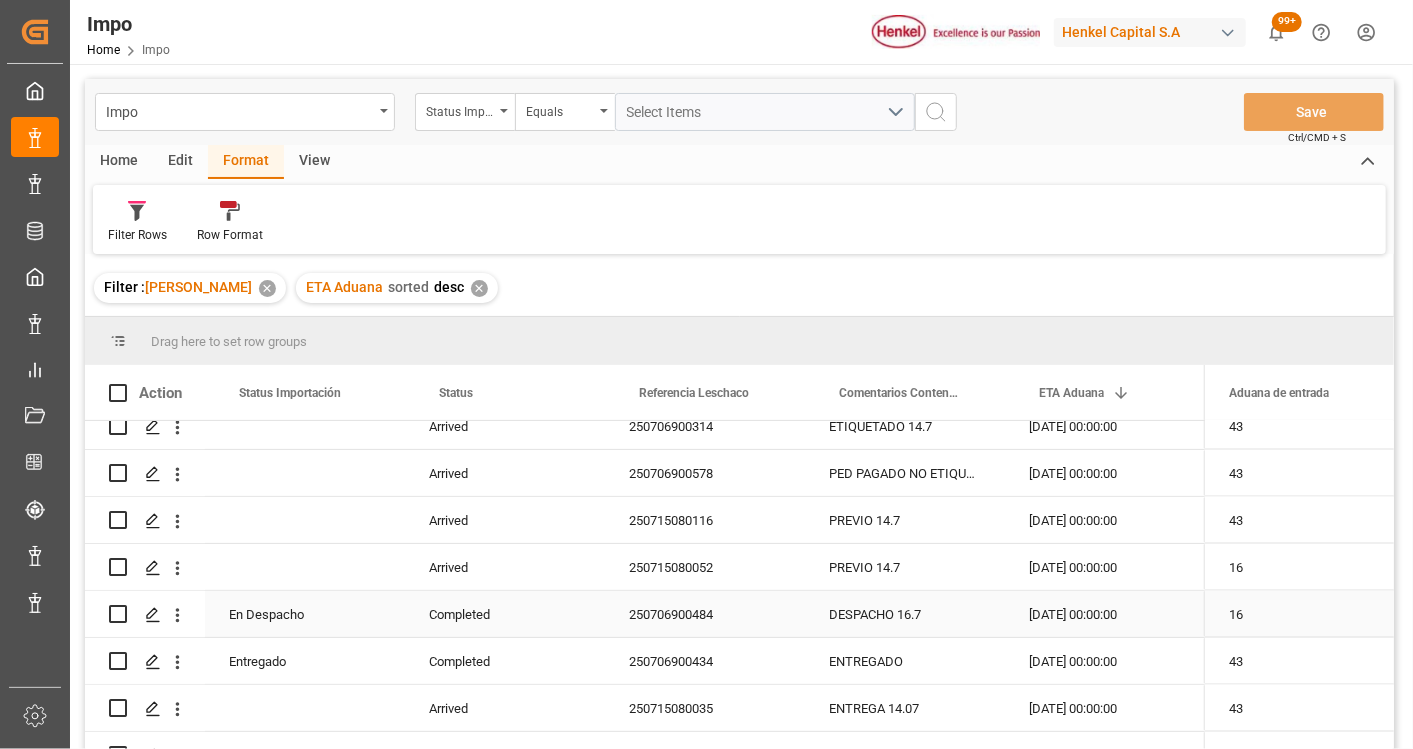 click on "250706900484" at bounding box center [705, 614] 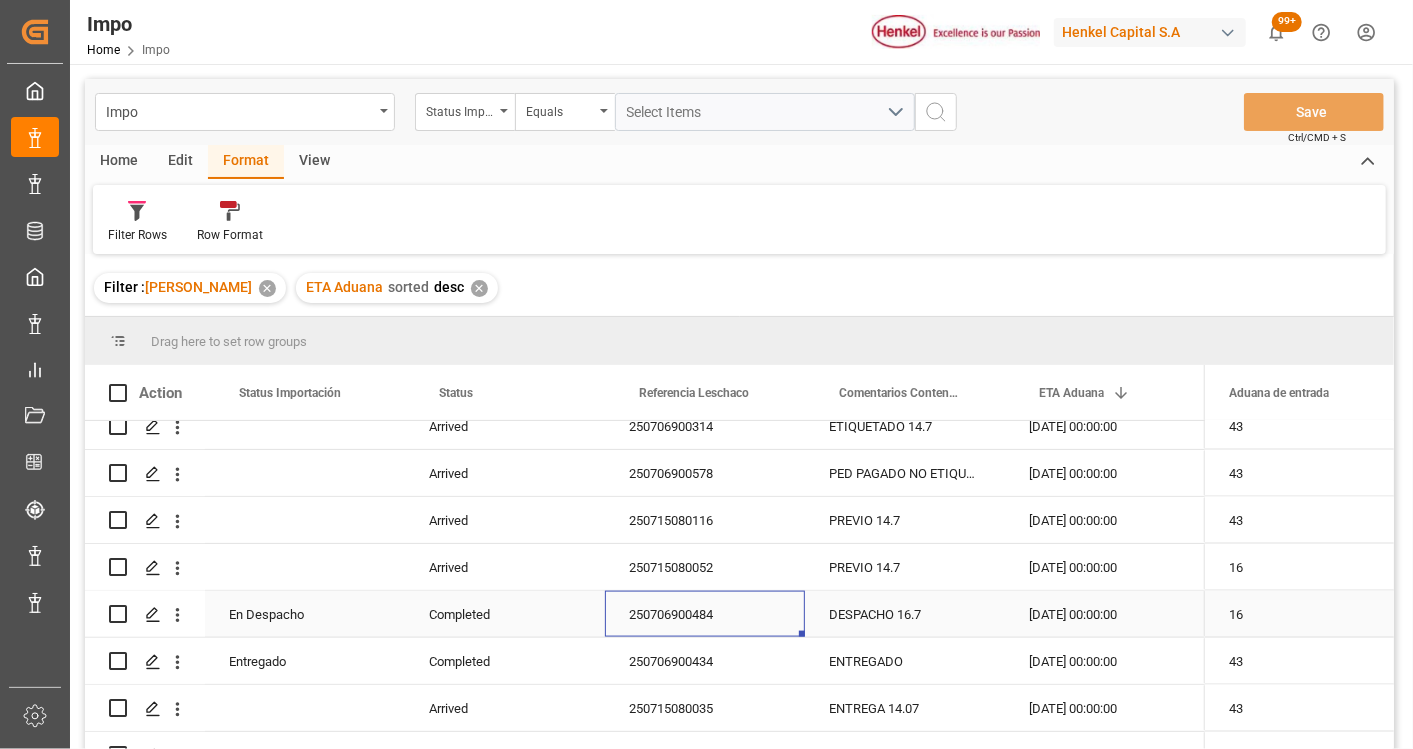 click on "DESPACHO 16.7" at bounding box center (905, 614) 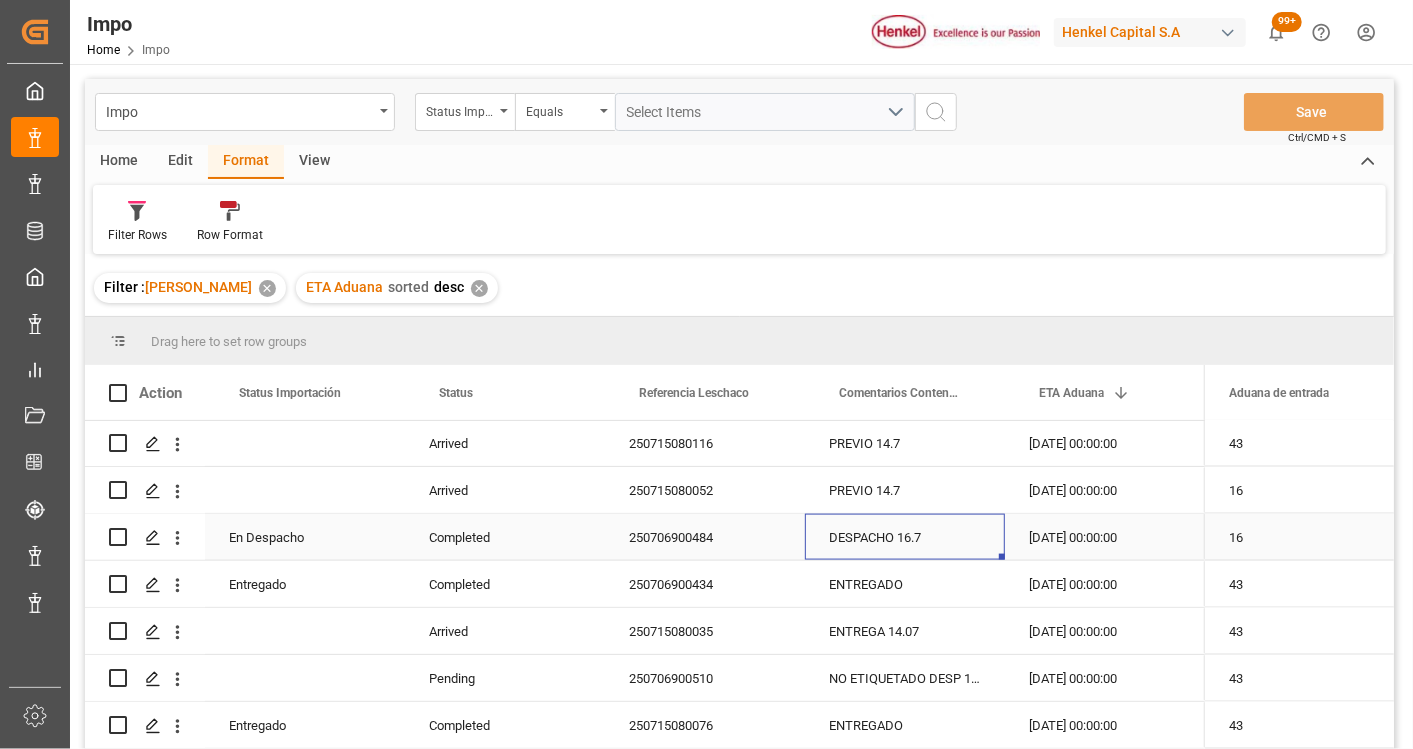 scroll, scrollTop: 1727, scrollLeft: 0, axis: vertical 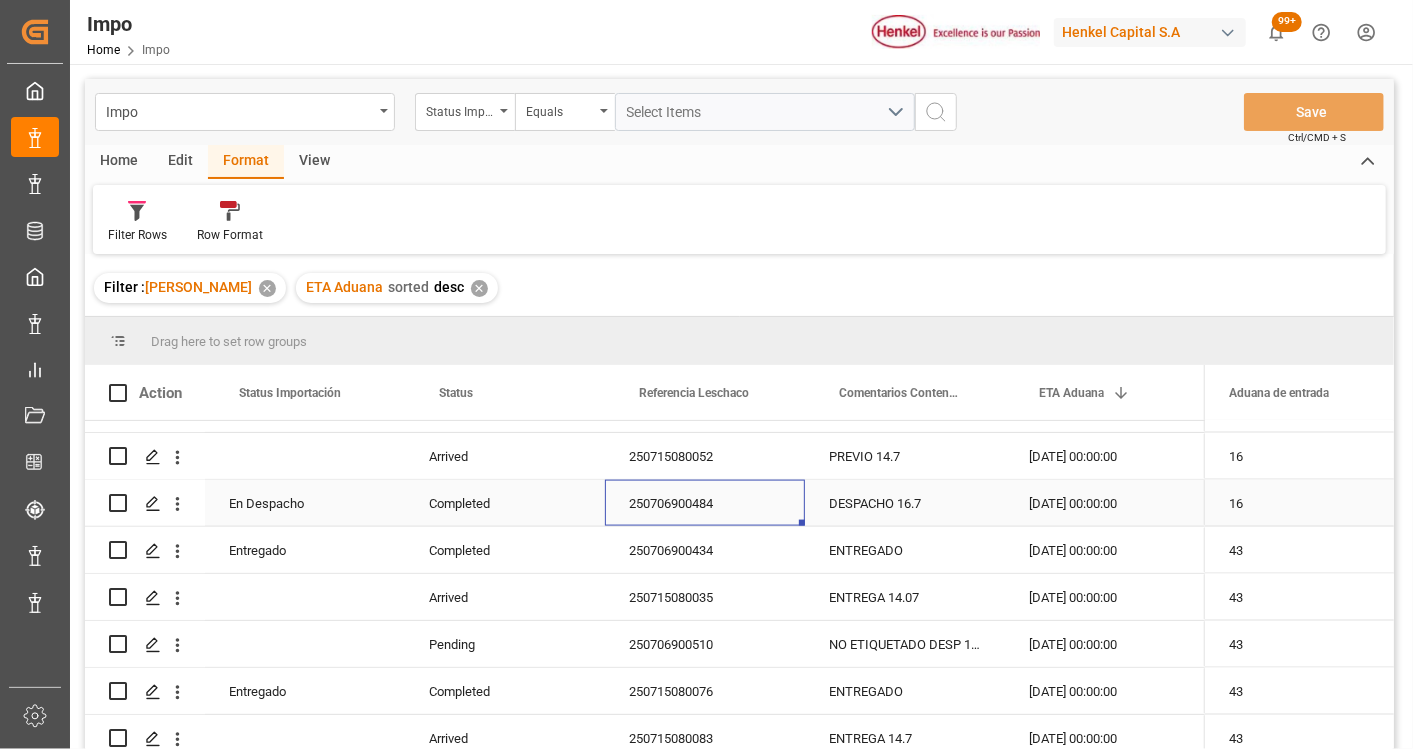 click on "250706900484" at bounding box center (705, 503) 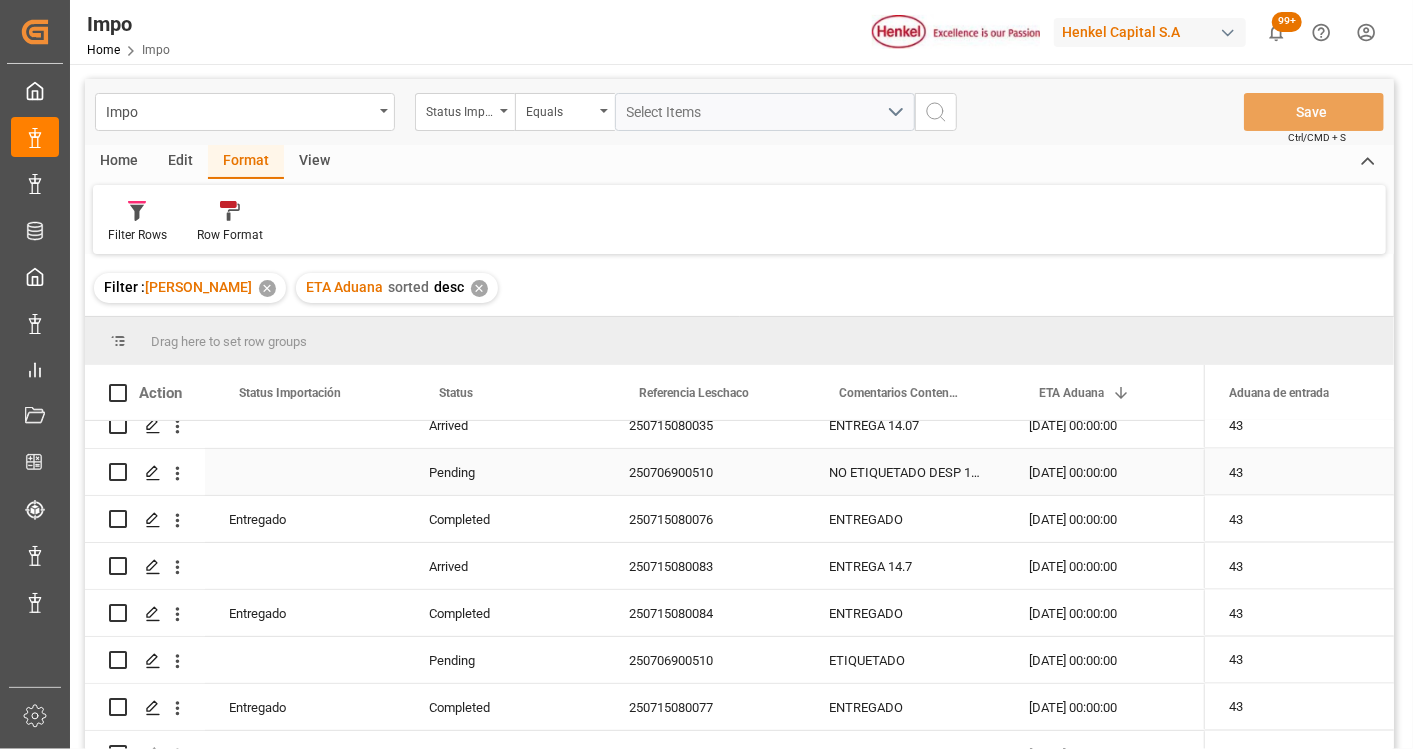 scroll, scrollTop: 1949, scrollLeft: 0, axis: vertical 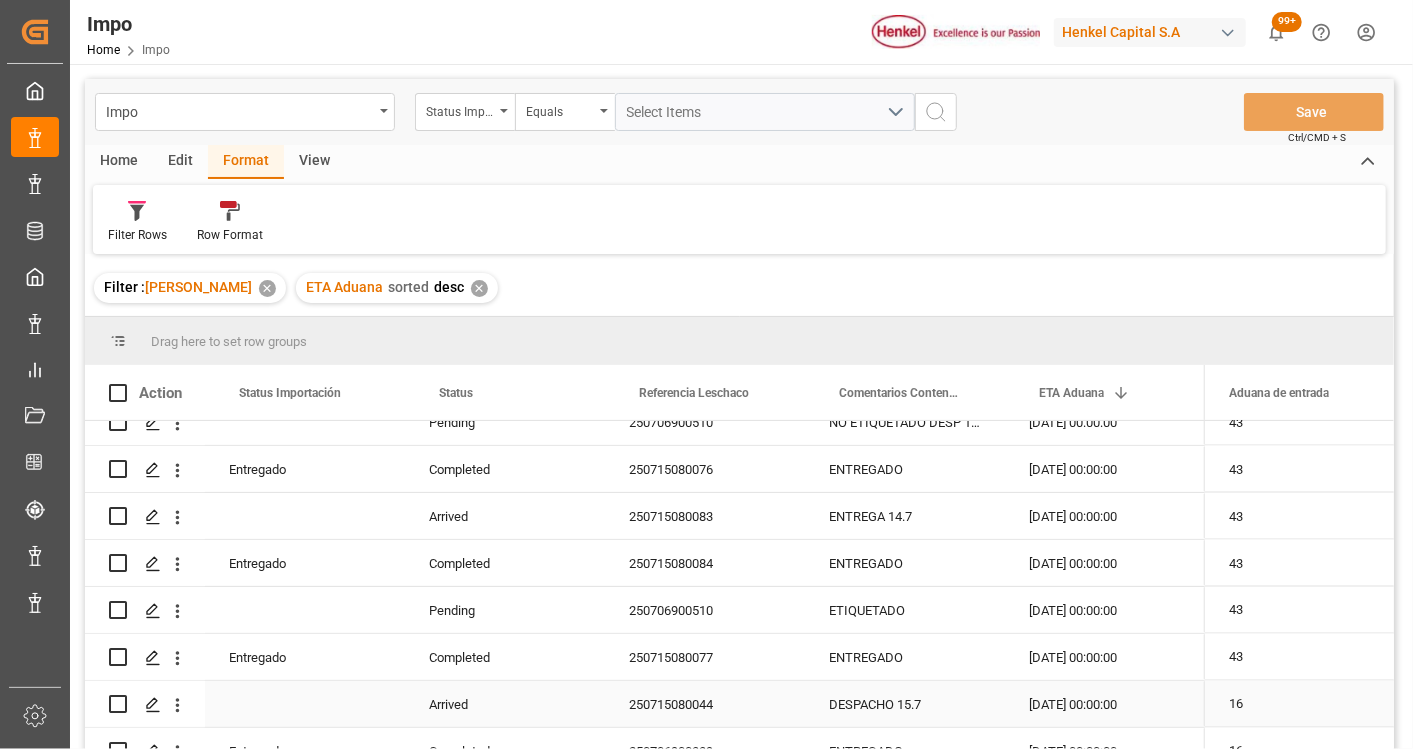 click on "250715080044" at bounding box center [705, 704] 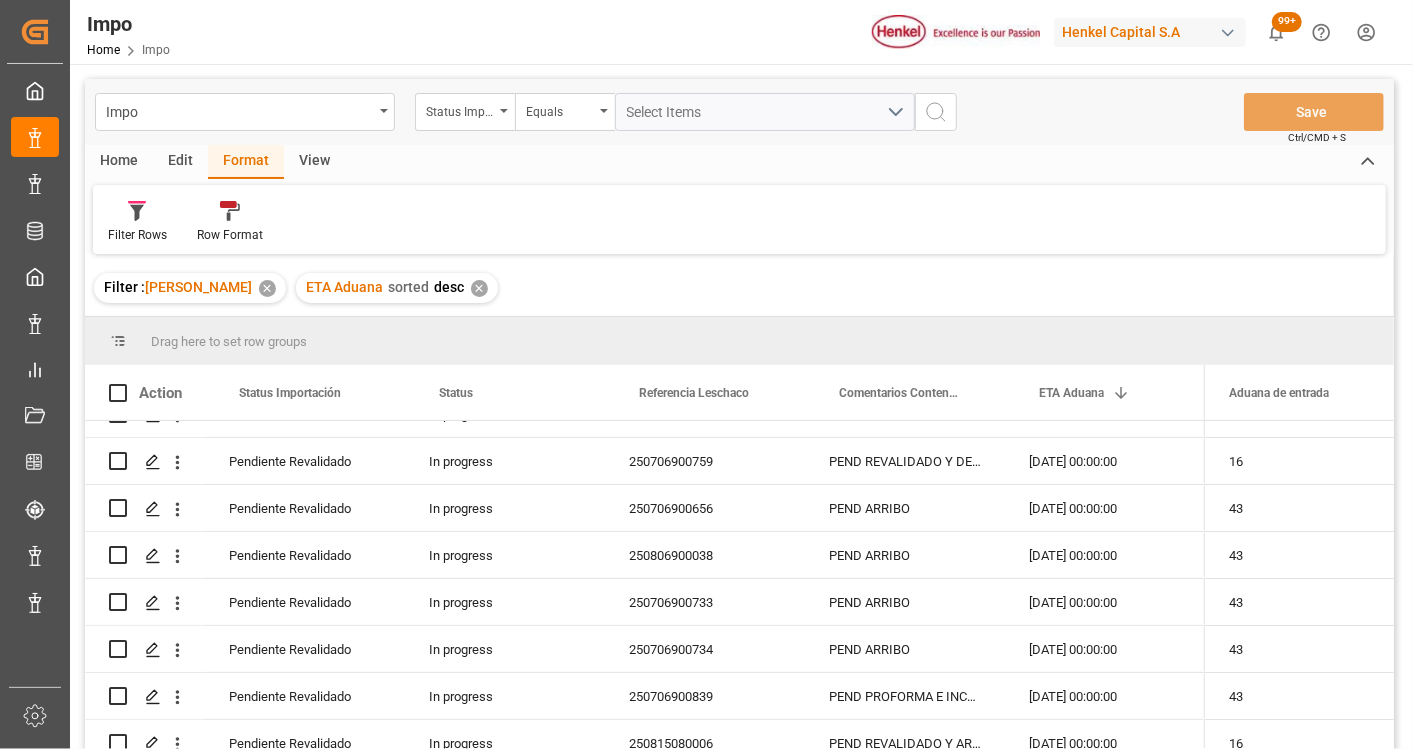 scroll, scrollTop: 0, scrollLeft: 0, axis: both 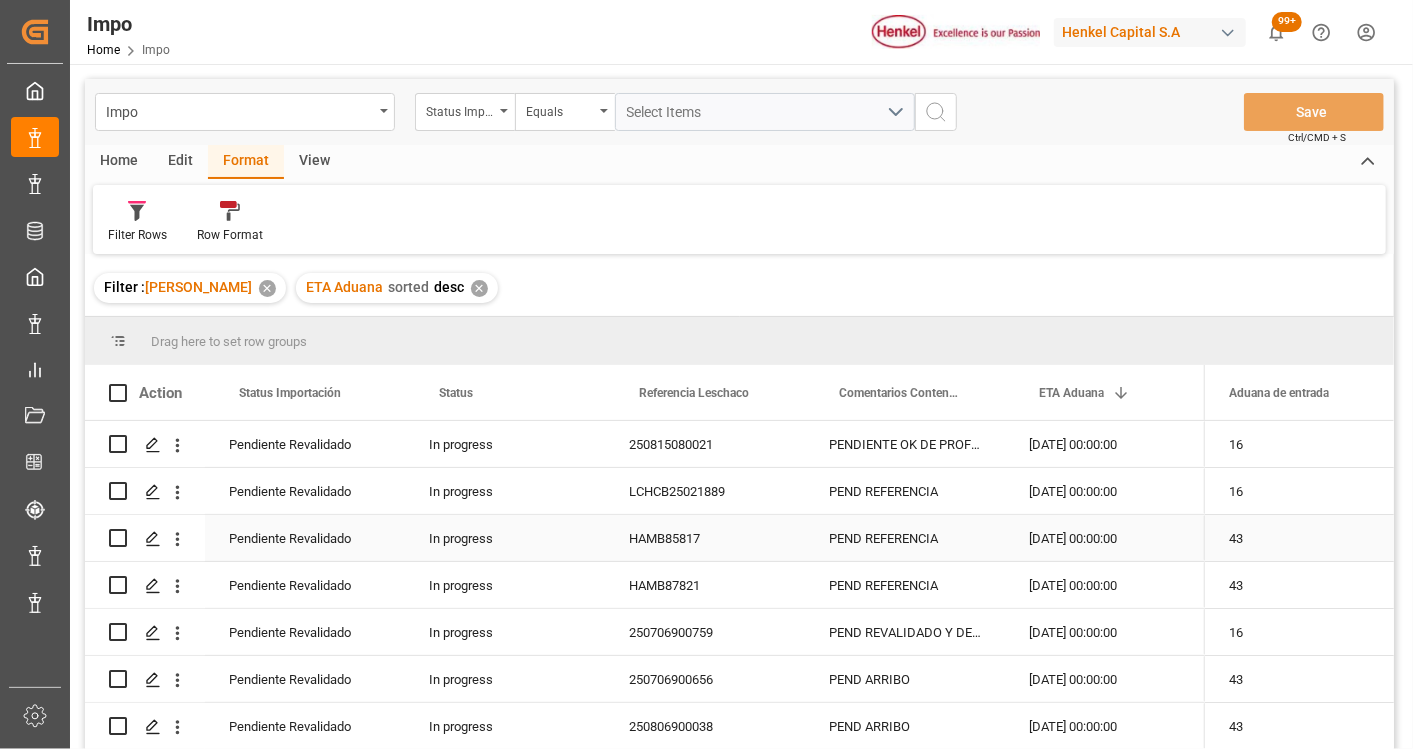 click on "HAMB85817" at bounding box center [705, 538] 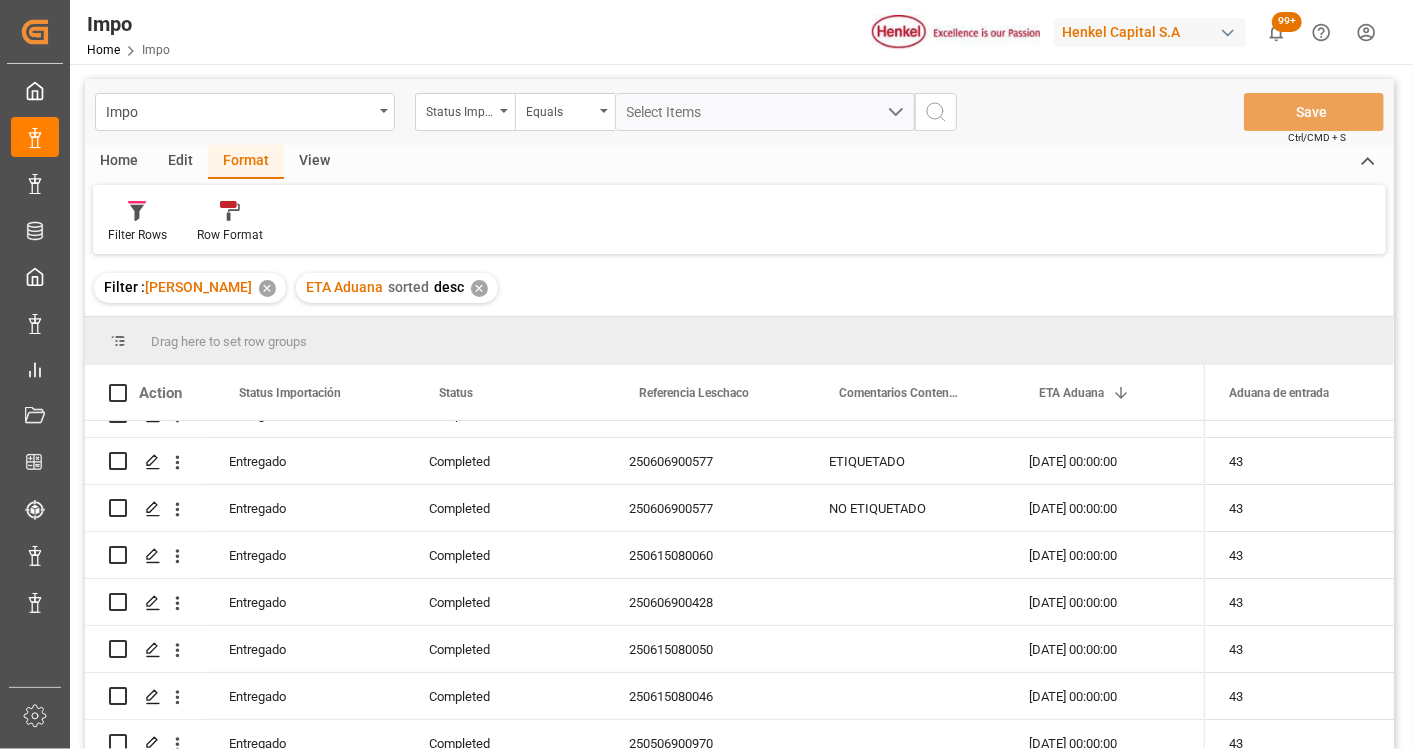 scroll, scrollTop: 3949, scrollLeft: 0, axis: vertical 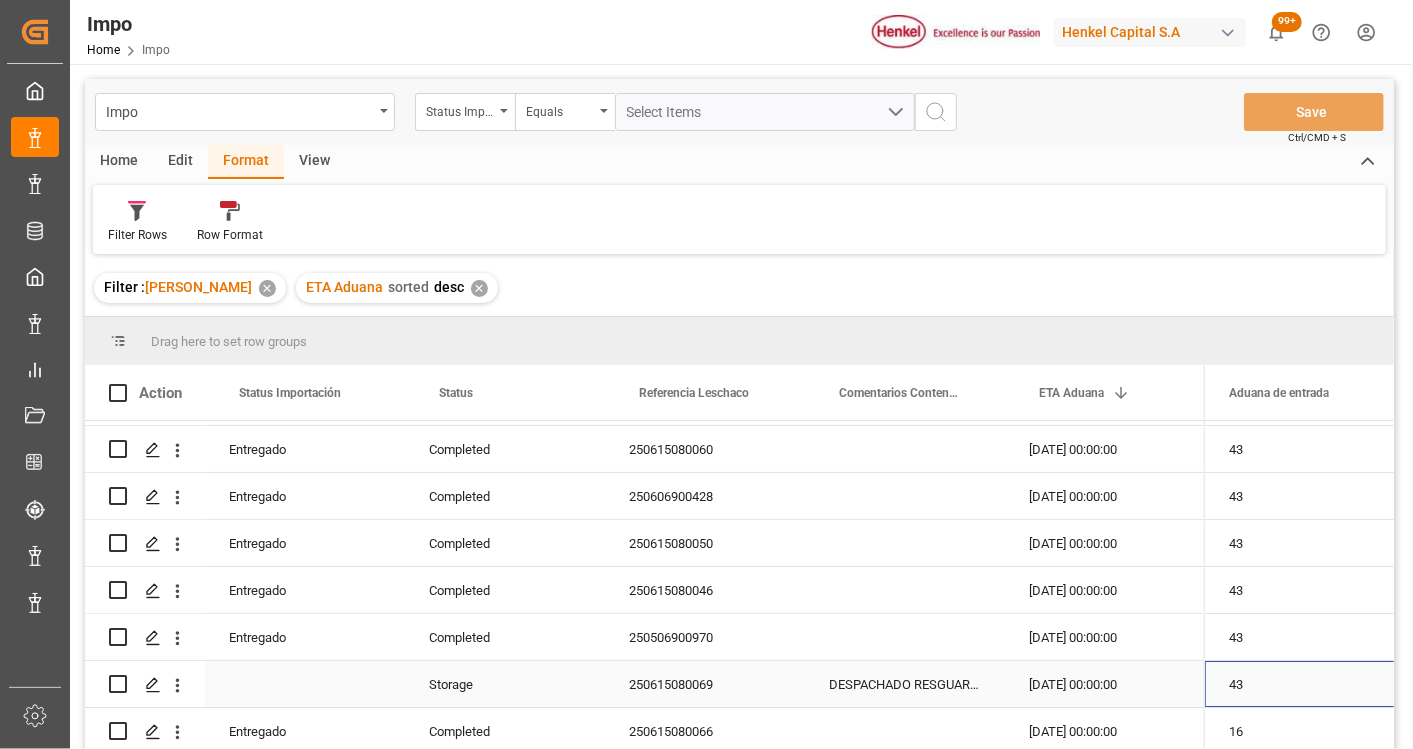 click on "43" at bounding box center (1305, 684) 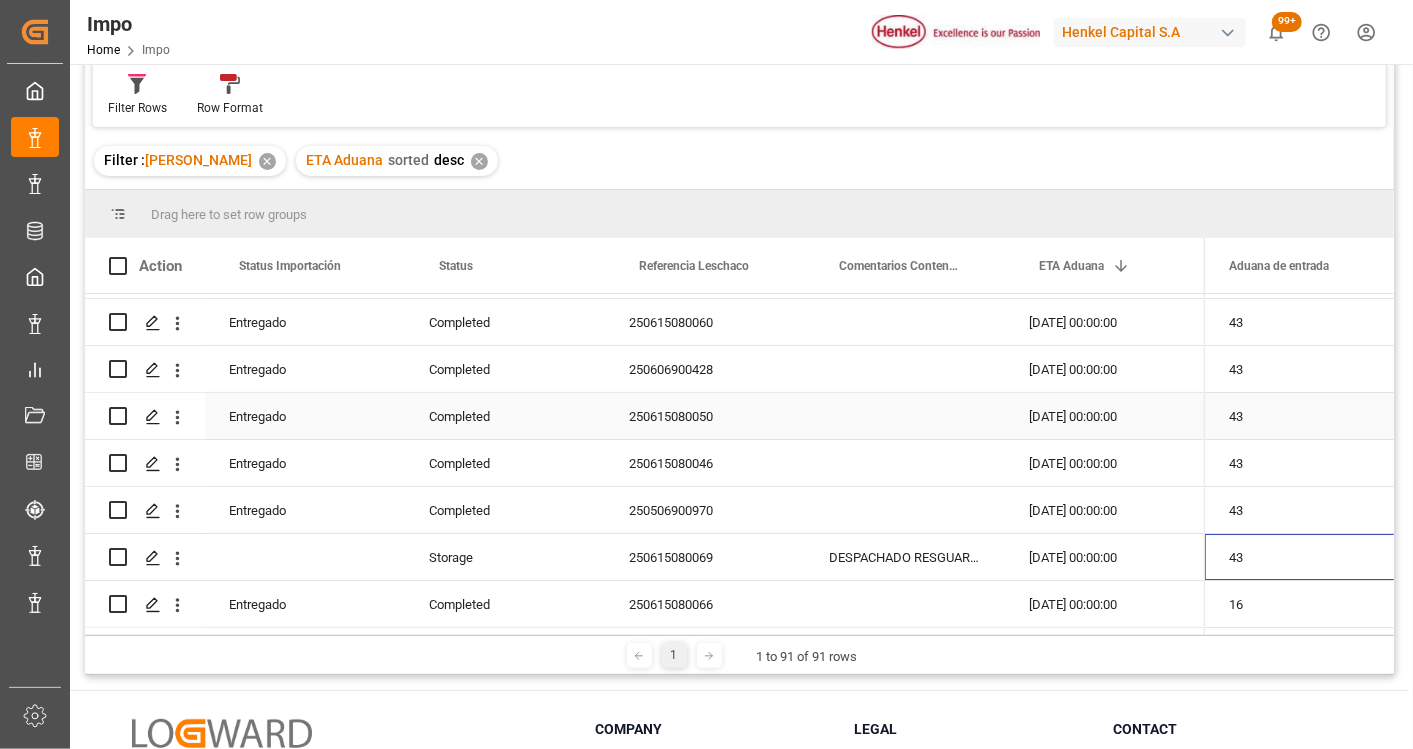 scroll, scrollTop: 222, scrollLeft: 0, axis: vertical 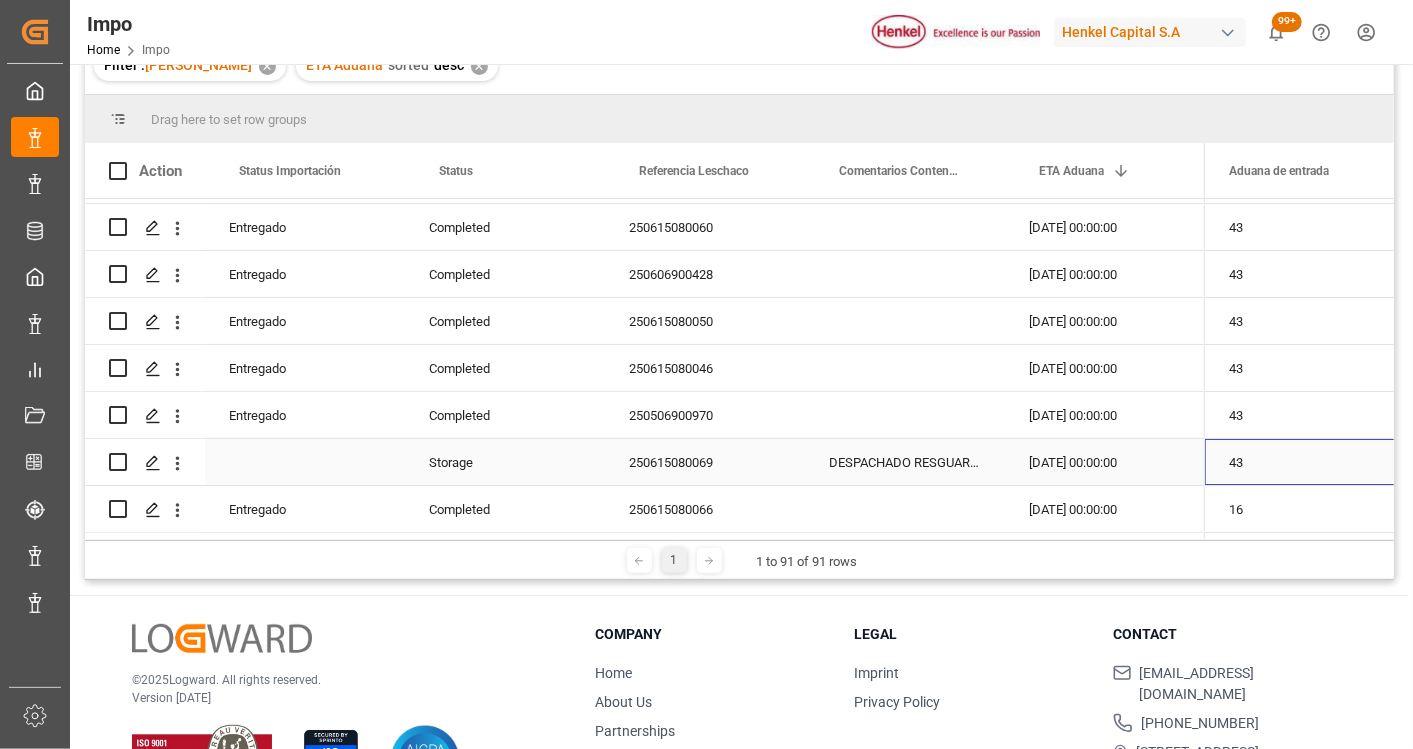 click on "250615080069" at bounding box center [705, 462] 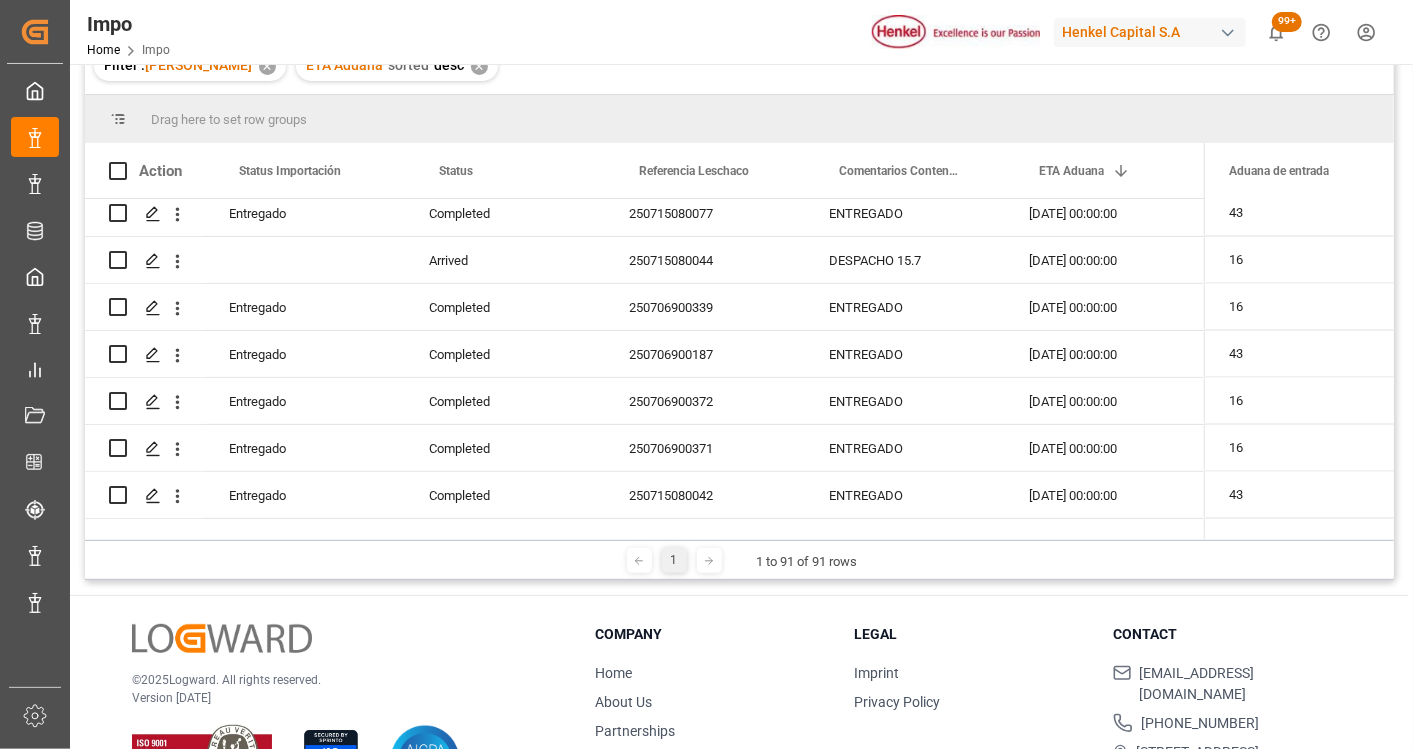 scroll, scrollTop: 2060, scrollLeft: 0, axis: vertical 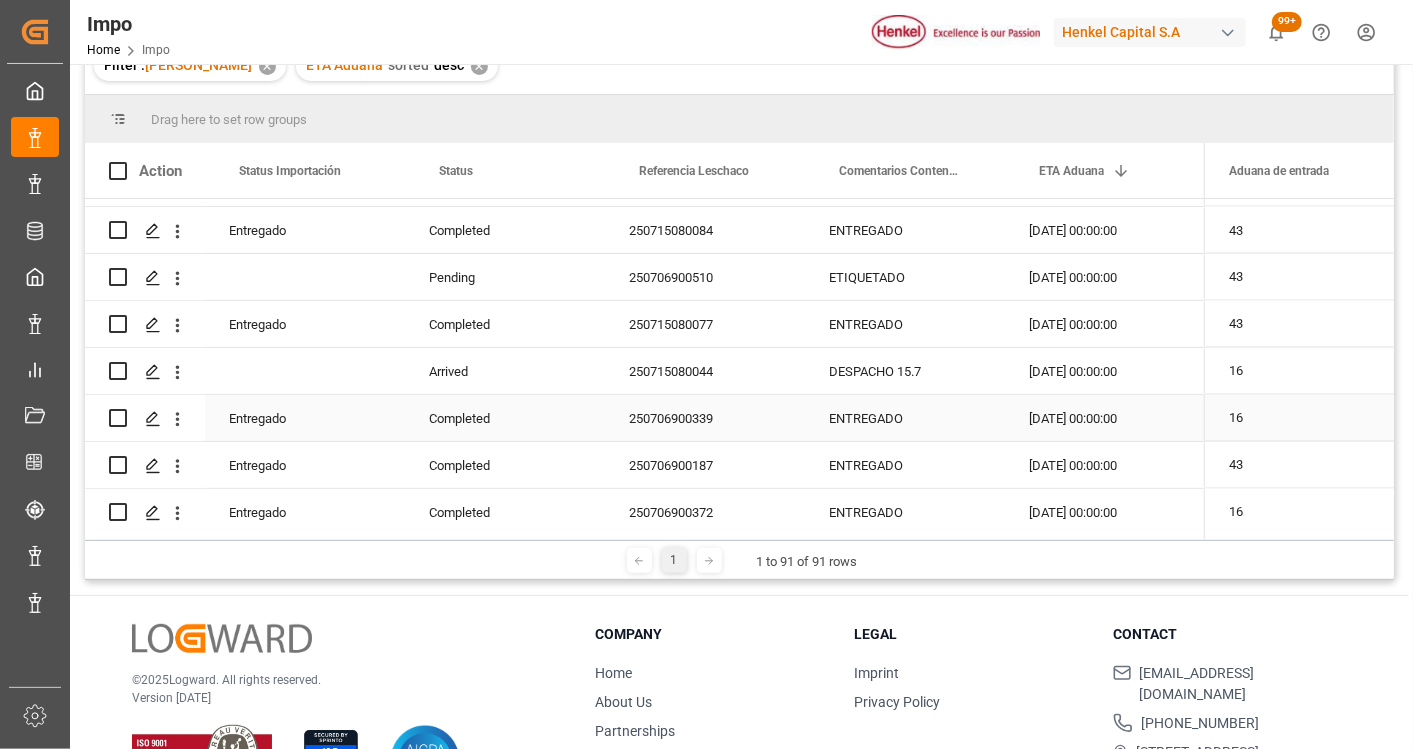 click on "250715080044" at bounding box center [705, 371] 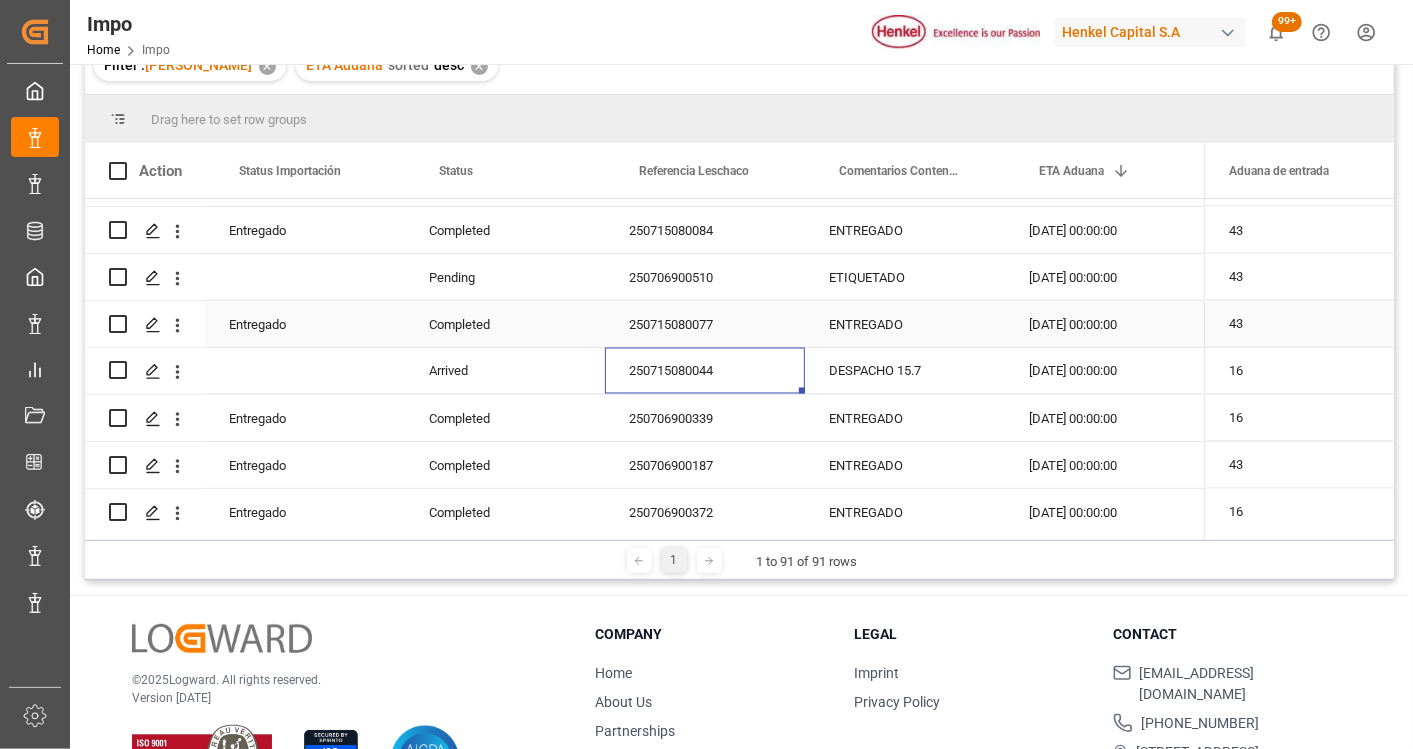 click on "250706900510" at bounding box center (705, 277) 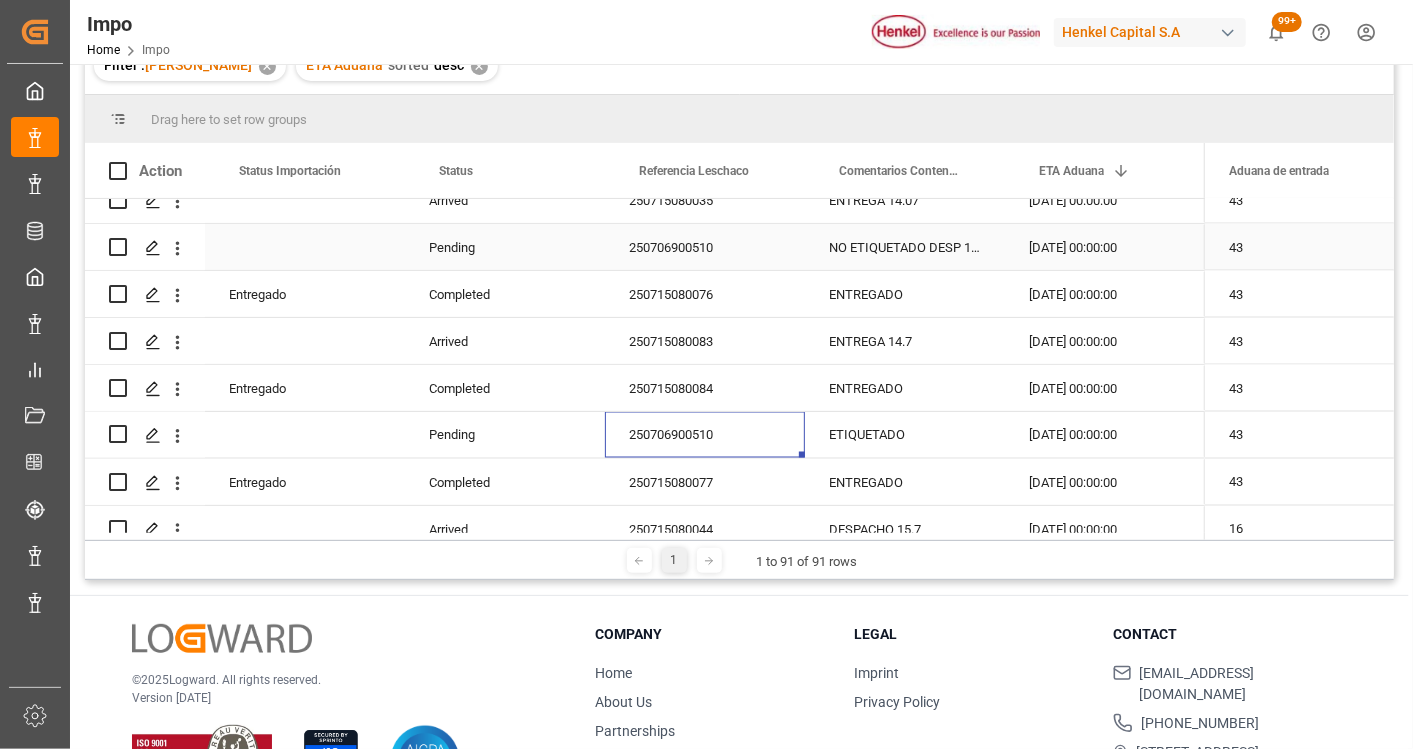 scroll, scrollTop: 1949, scrollLeft: 0, axis: vertical 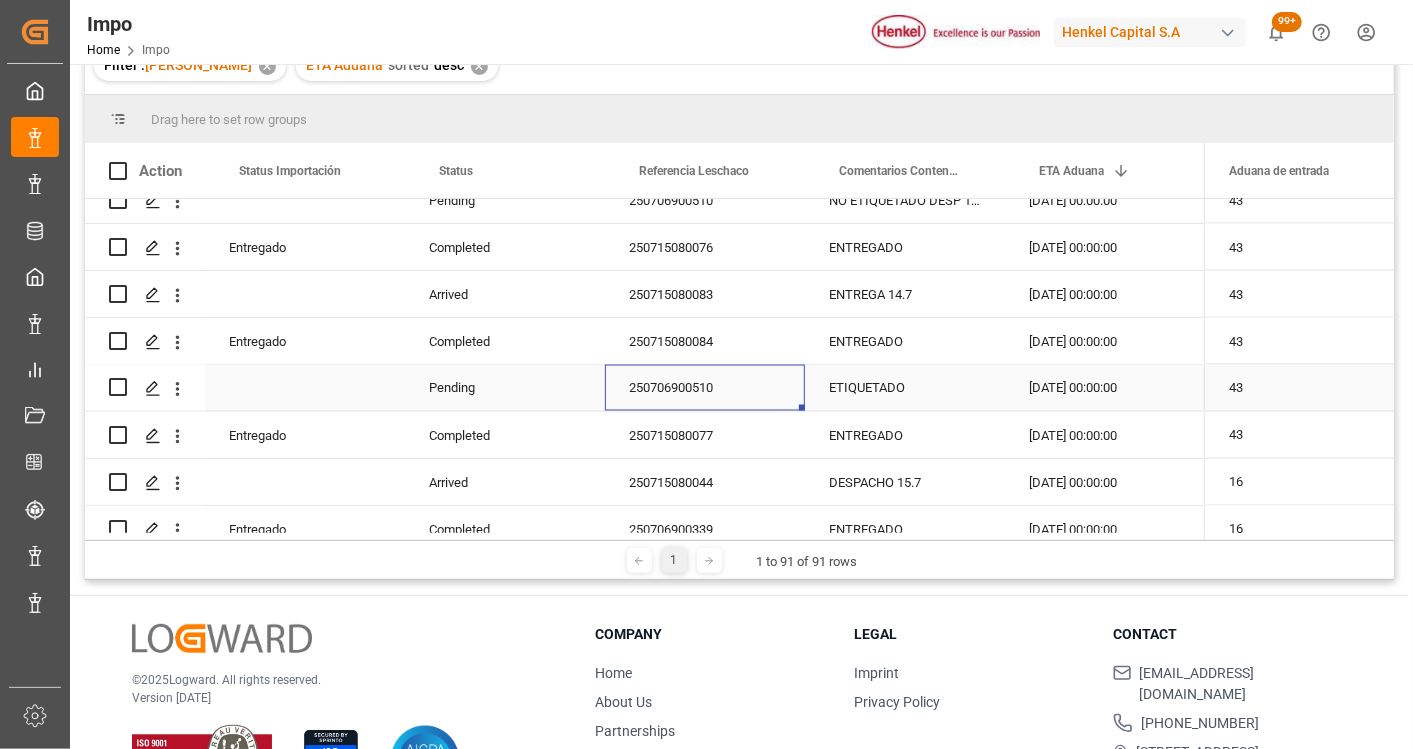 click on "250706900510" at bounding box center [705, 388] 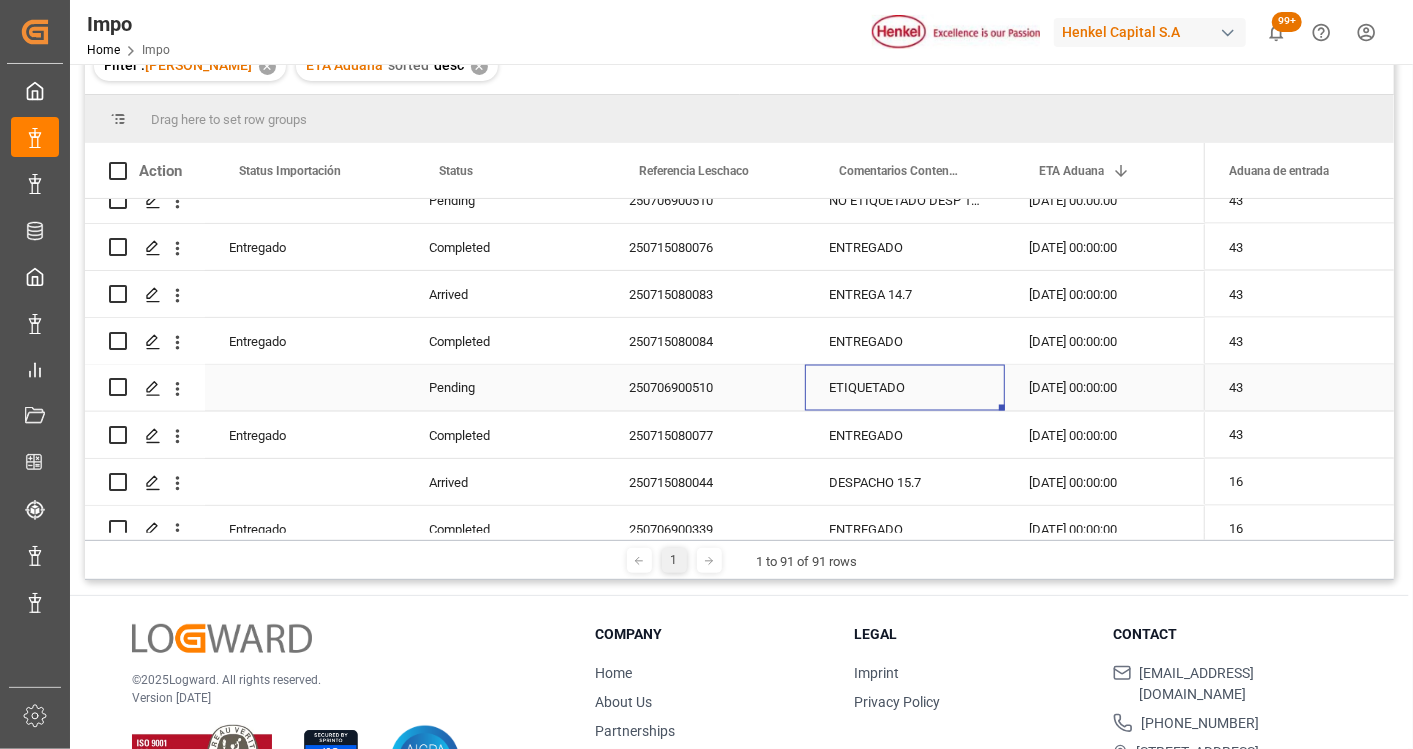 click on "[DATE] 00:00:00" at bounding box center (1105, 388) 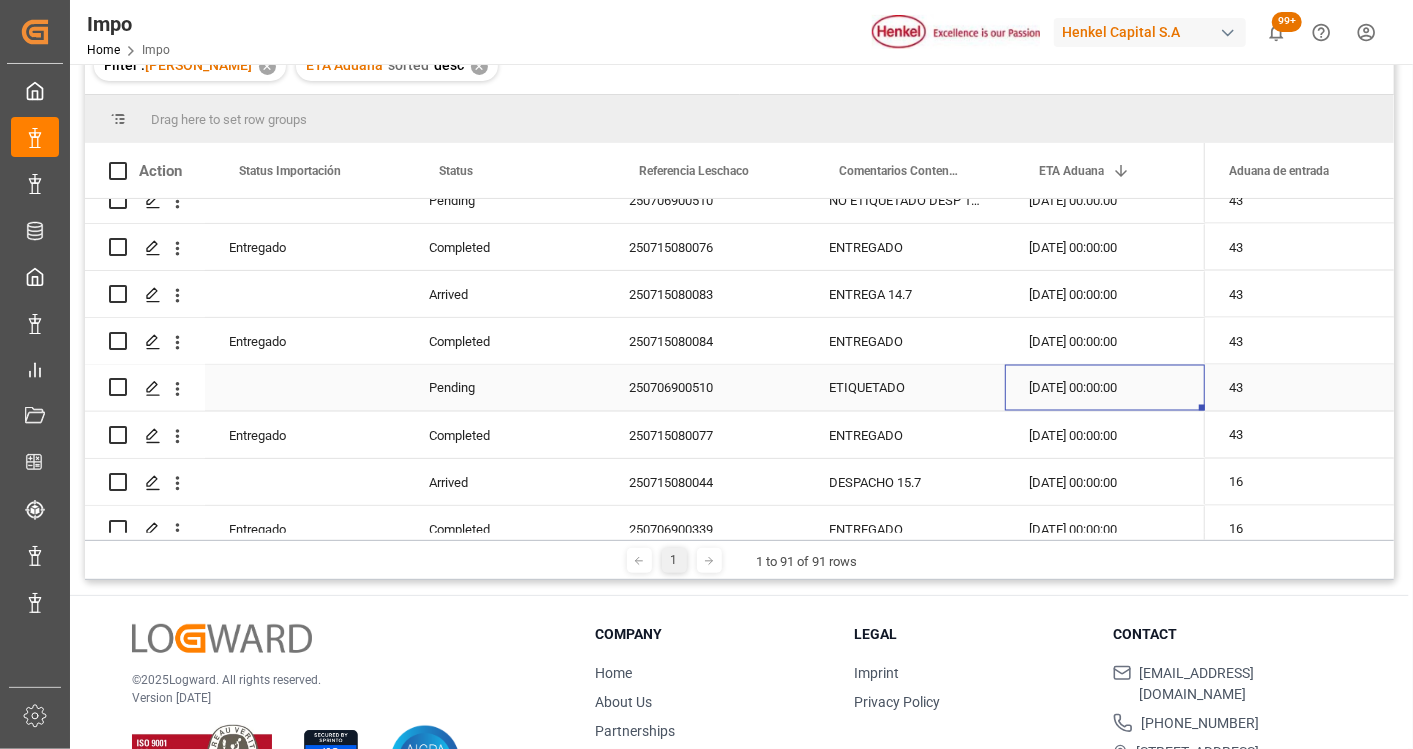 scroll, scrollTop: 1838, scrollLeft: 0, axis: vertical 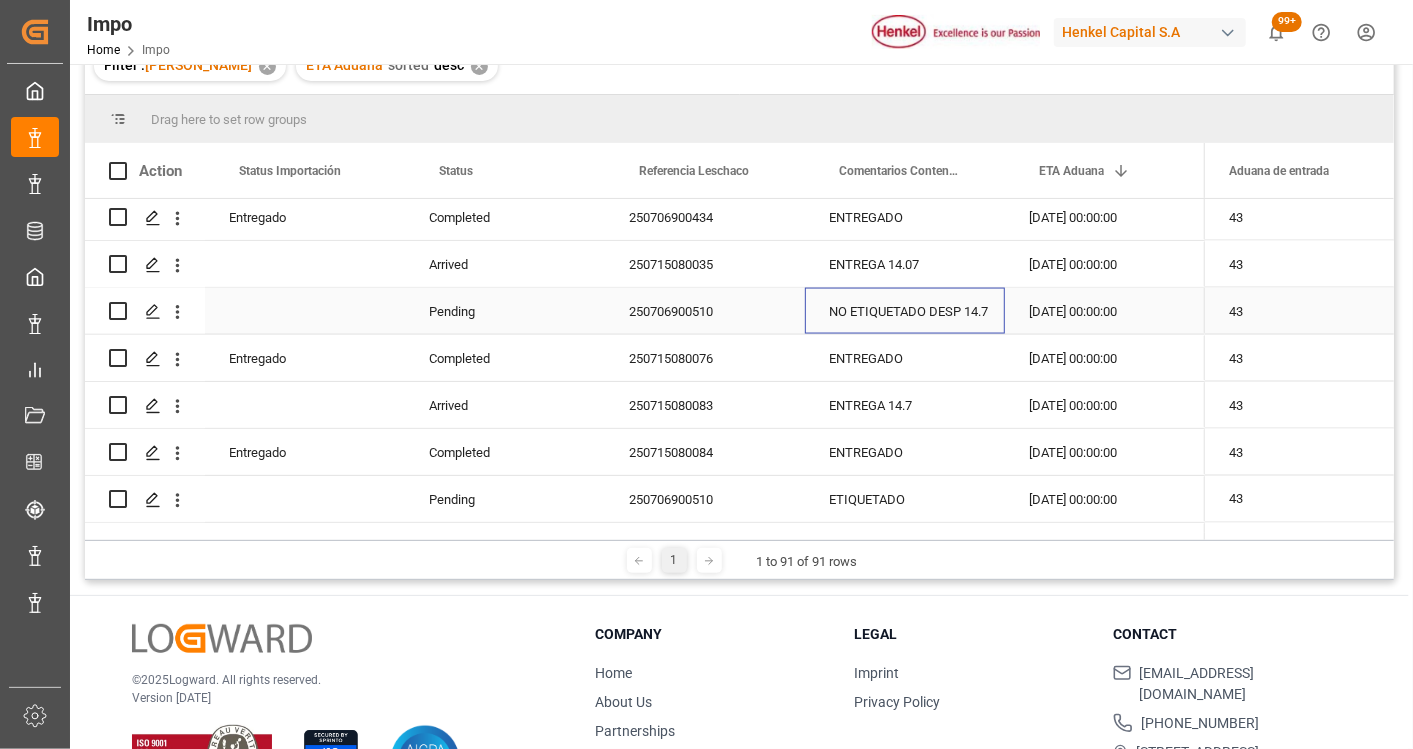 click on "NO ETIQUETADO DESP 14.7" at bounding box center [905, 311] 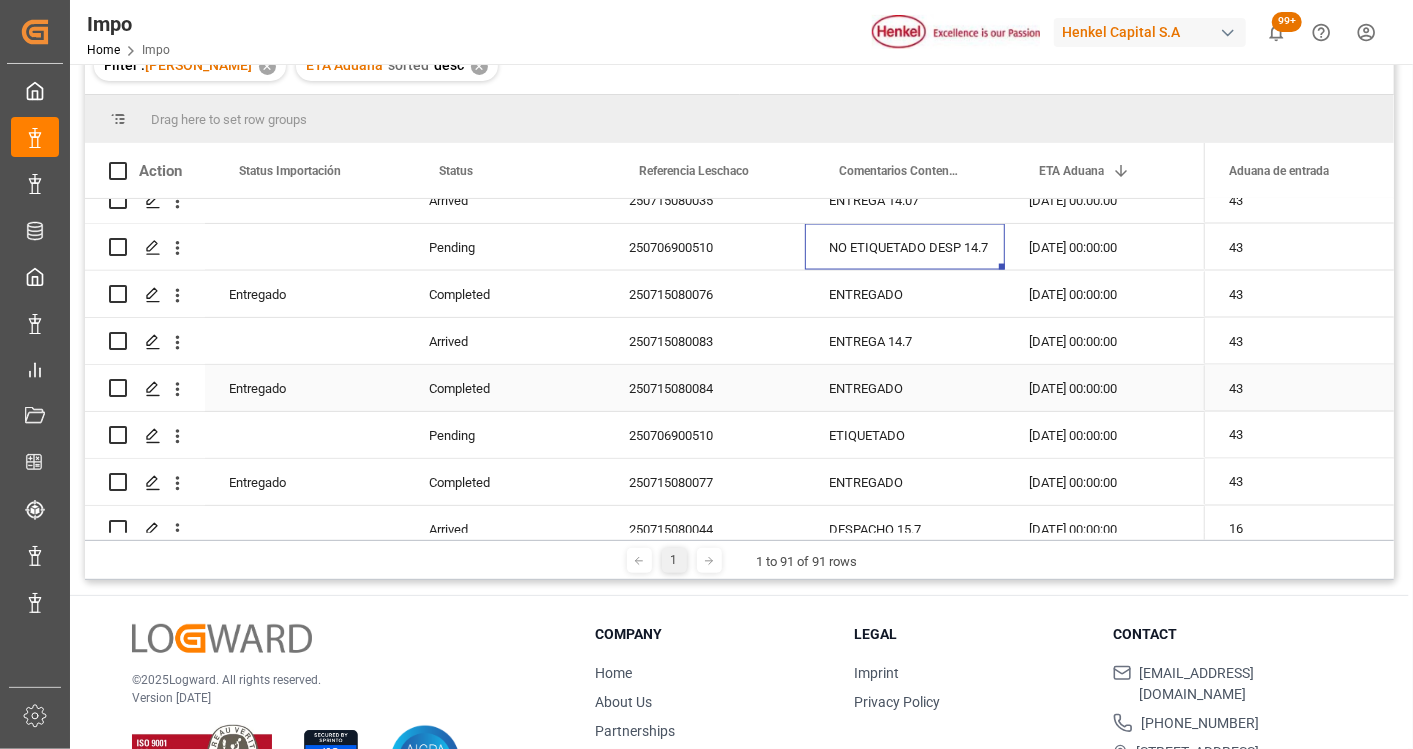 scroll, scrollTop: 1949, scrollLeft: 0, axis: vertical 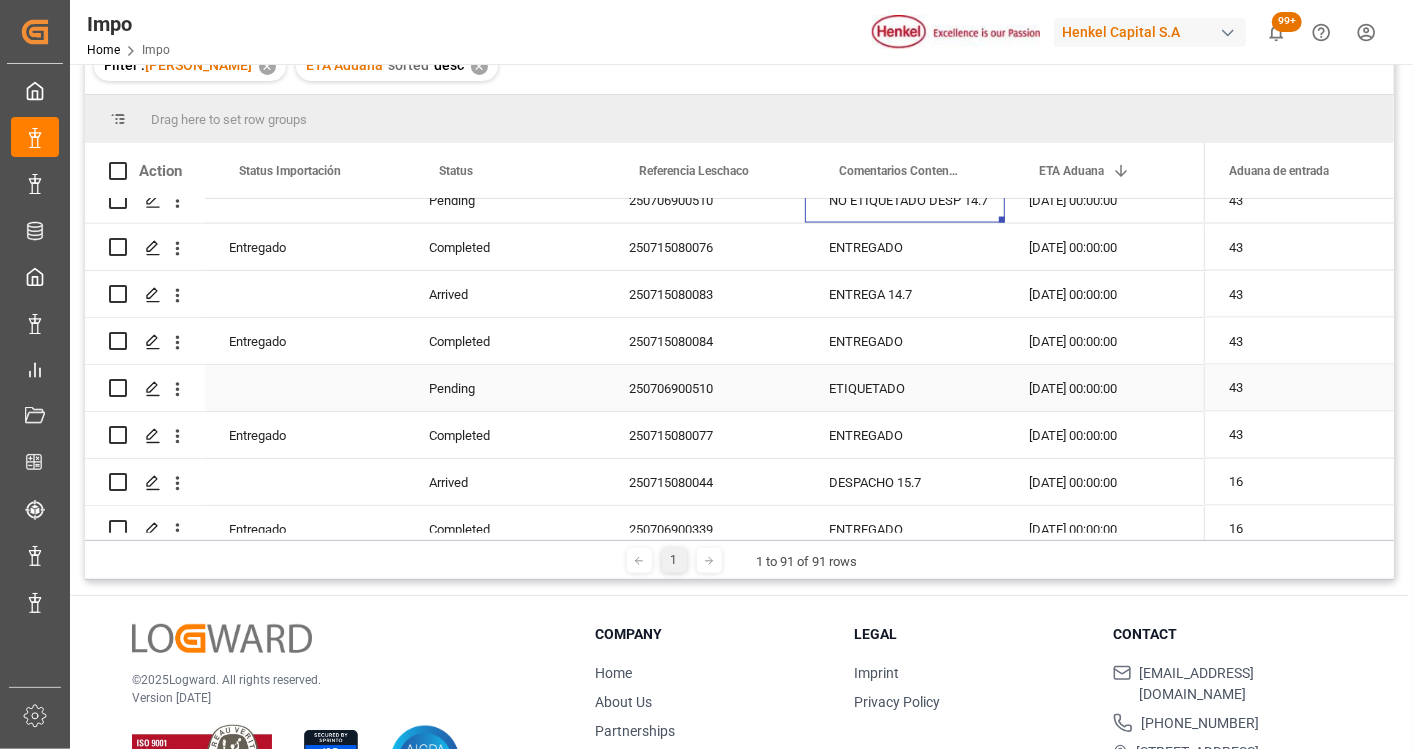 click on "250706900510" at bounding box center [705, 388] 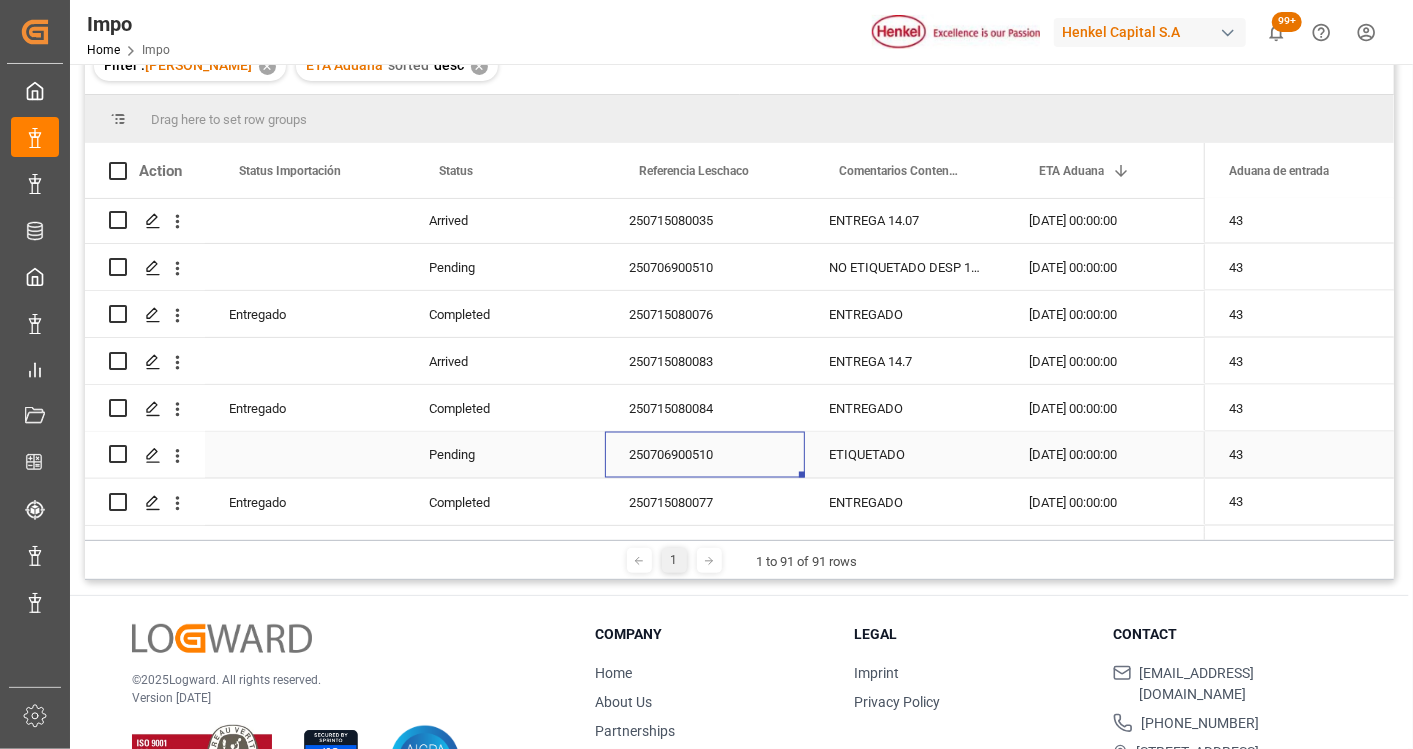 scroll, scrollTop: 1838, scrollLeft: 0, axis: vertical 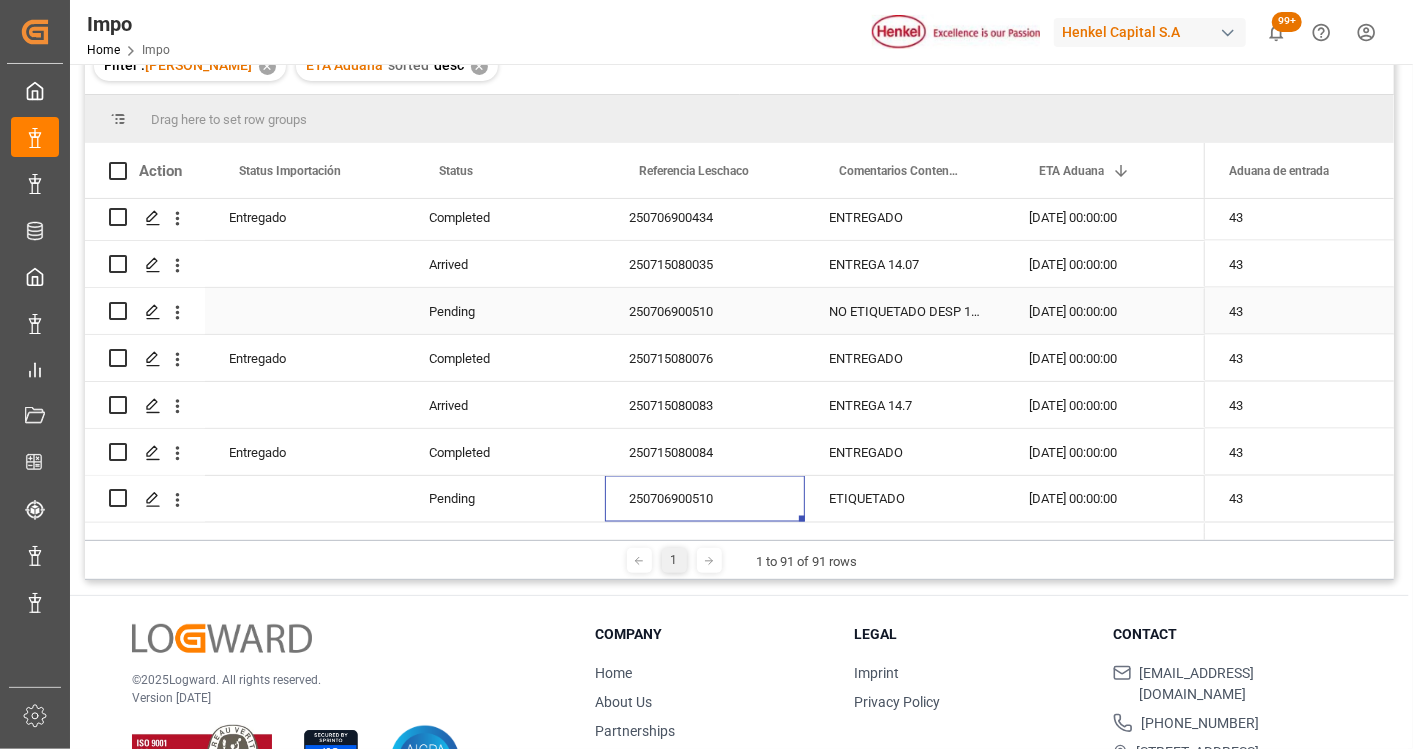 click on "250706900510" at bounding box center [705, 311] 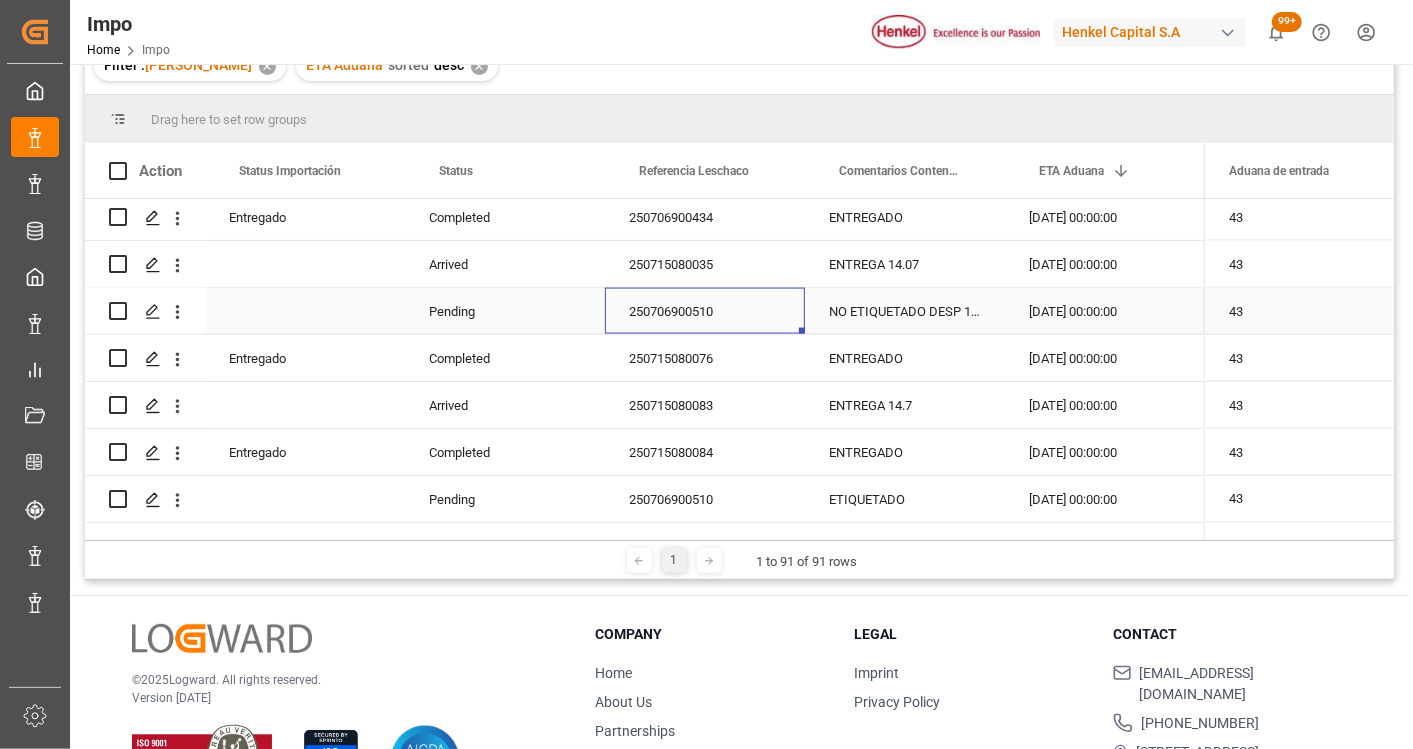 click on "250706900510" at bounding box center (705, 311) 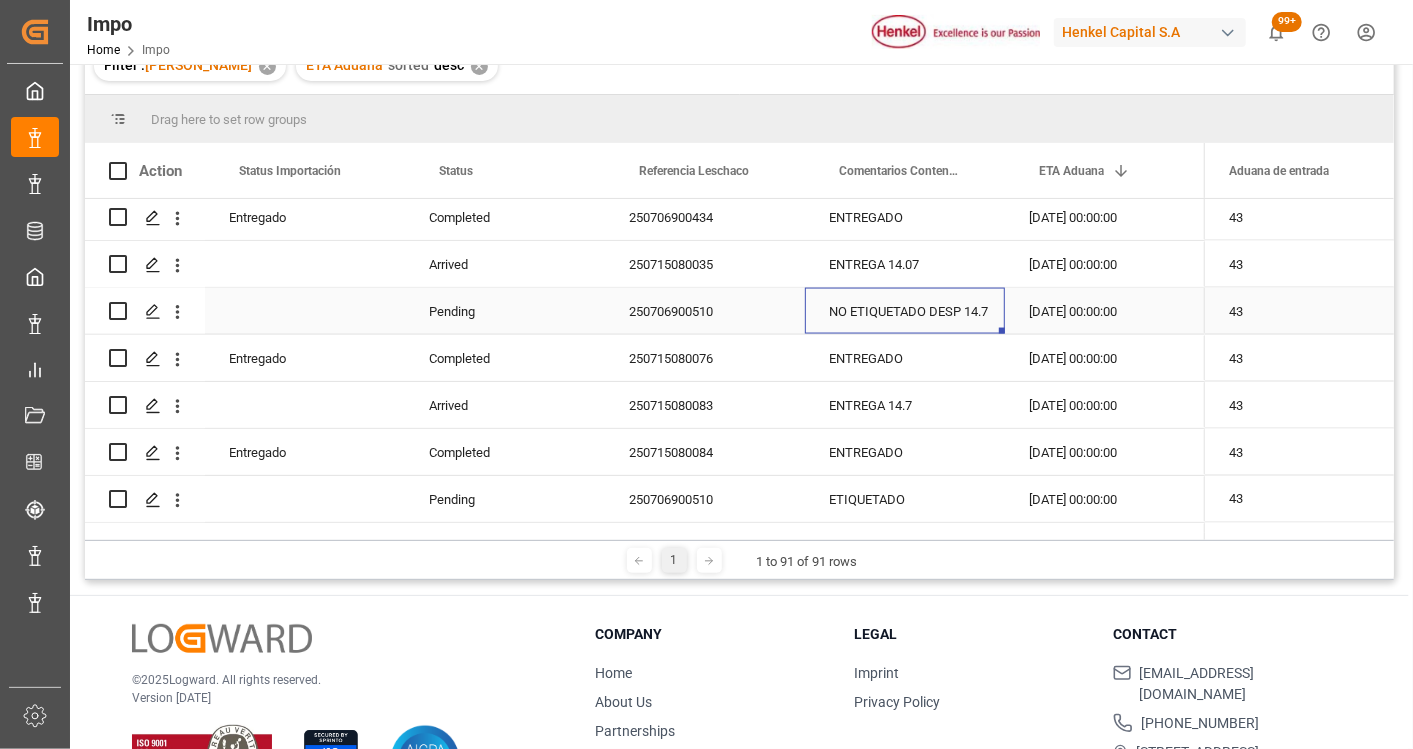 click on "NO ETIQUETADO DESP 14.7" at bounding box center [905, 311] 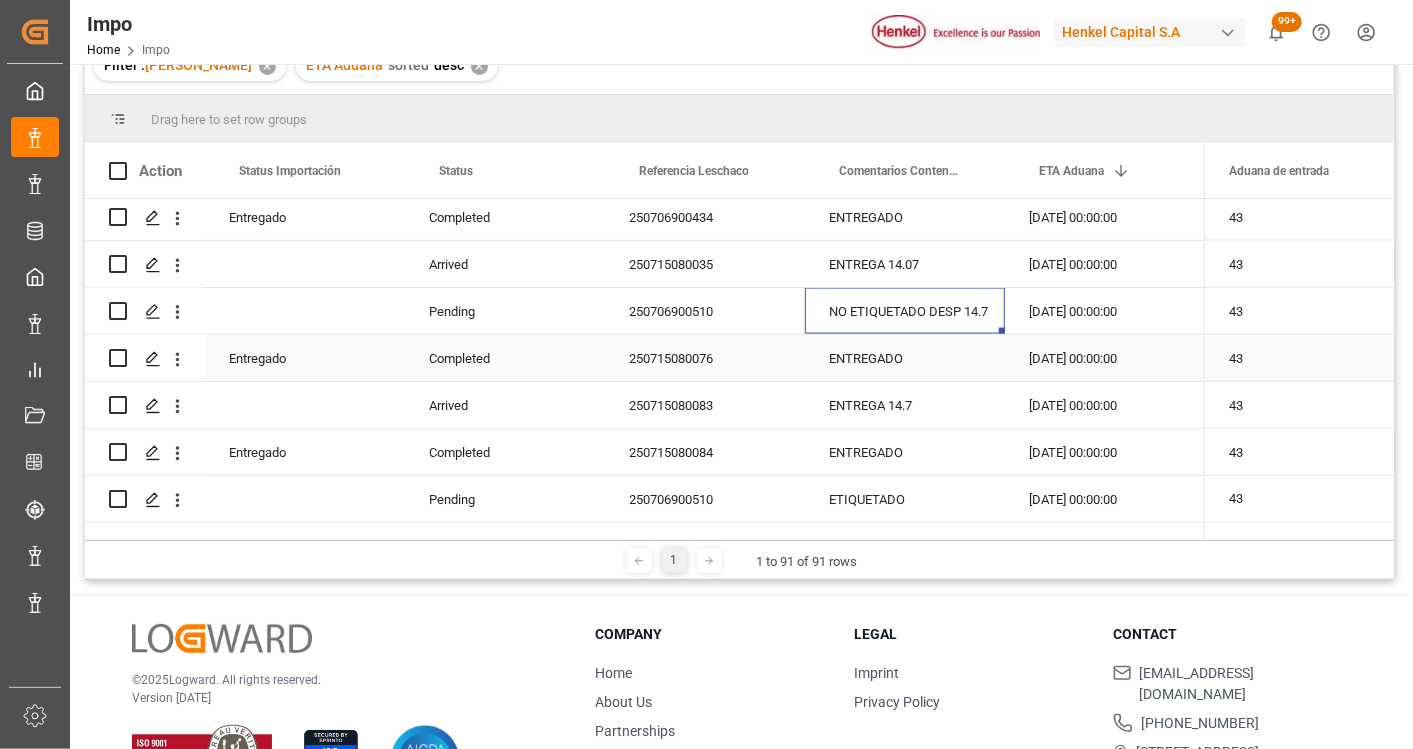 scroll, scrollTop: 1727, scrollLeft: 0, axis: vertical 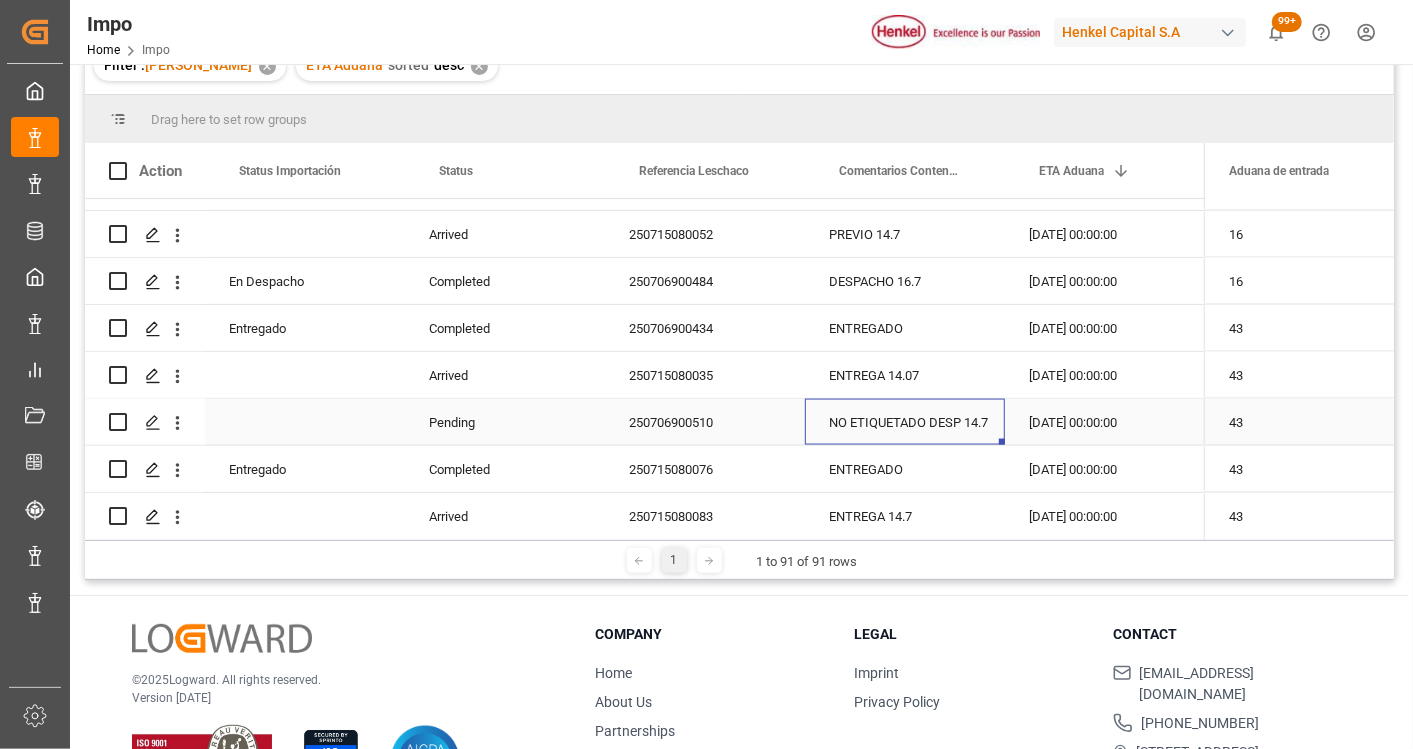 click on "250706900510" at bounding box center [705, 422] 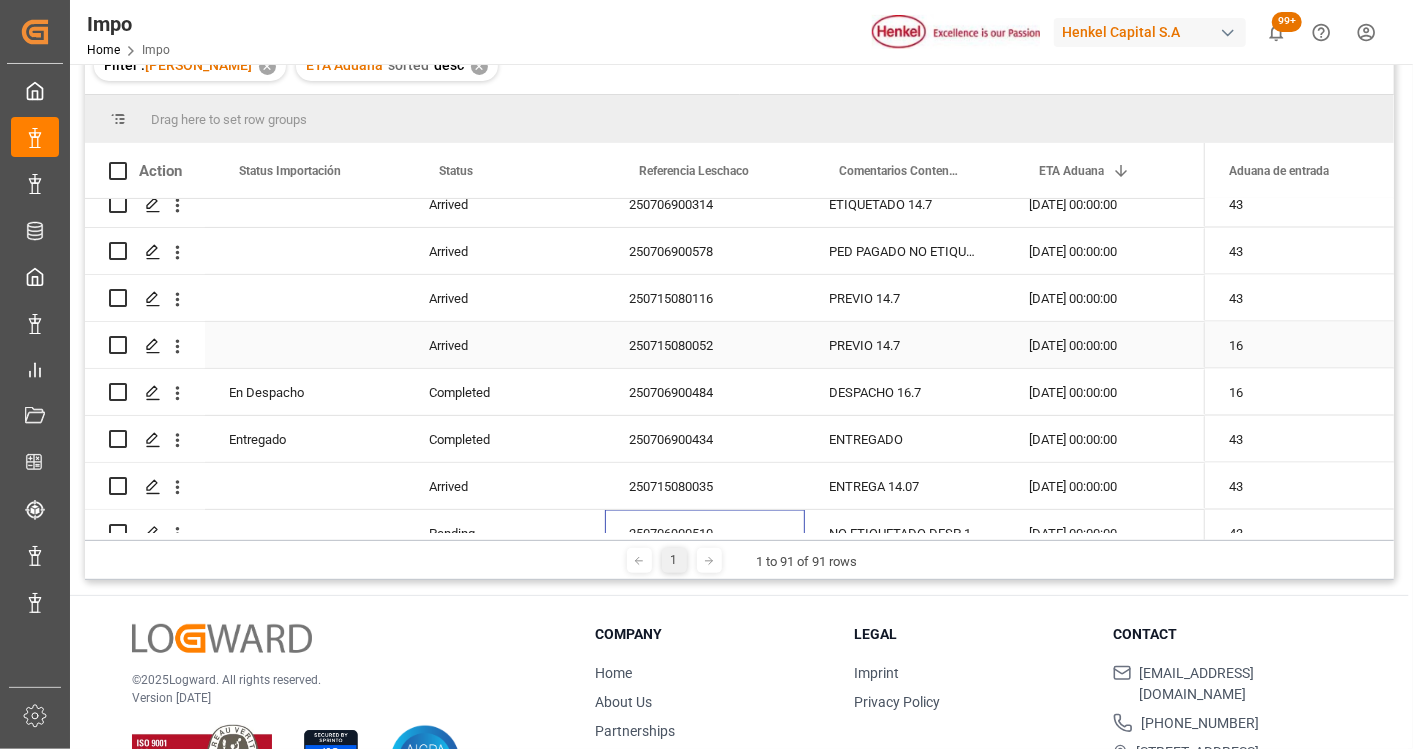 scroll, scrollTop: 1505, scrollLeft: 0, axis: vertical 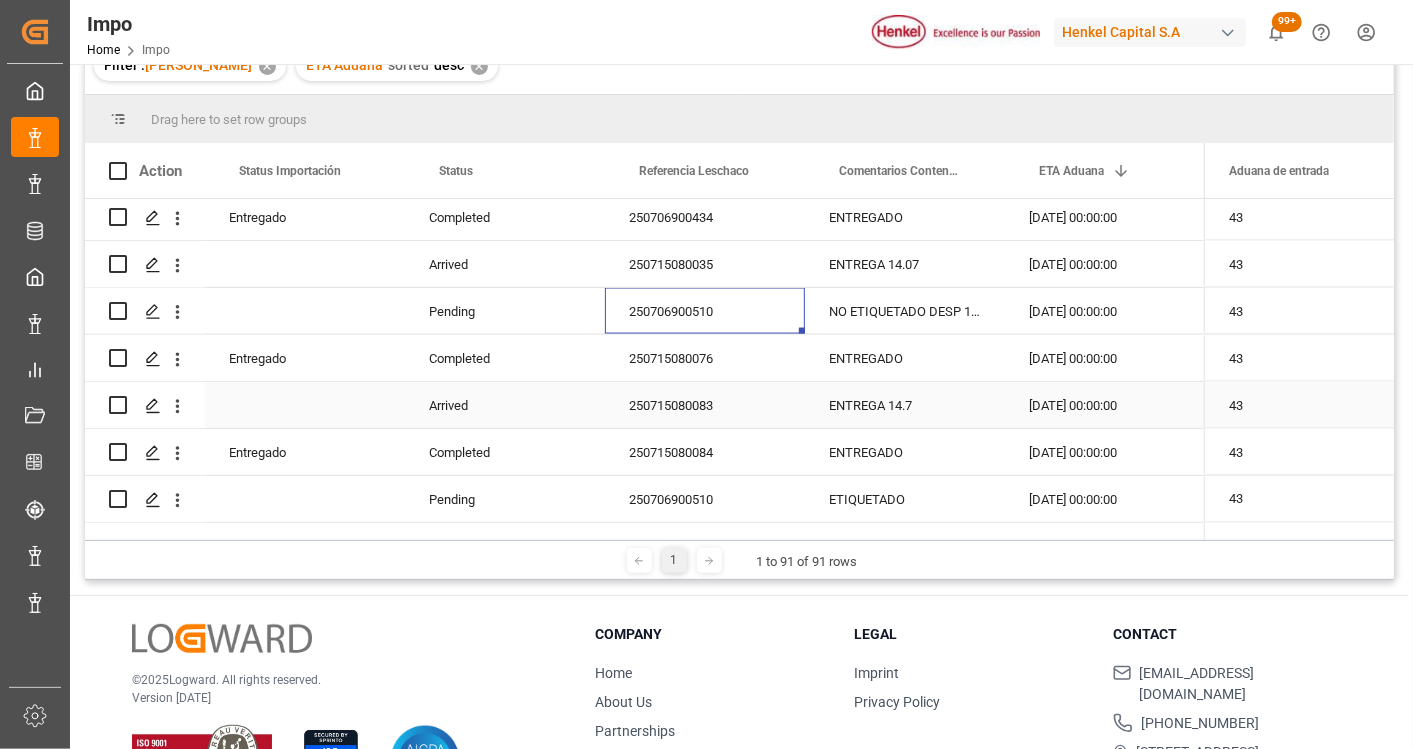 click on "250715080083" at bounding box center (705, 405) 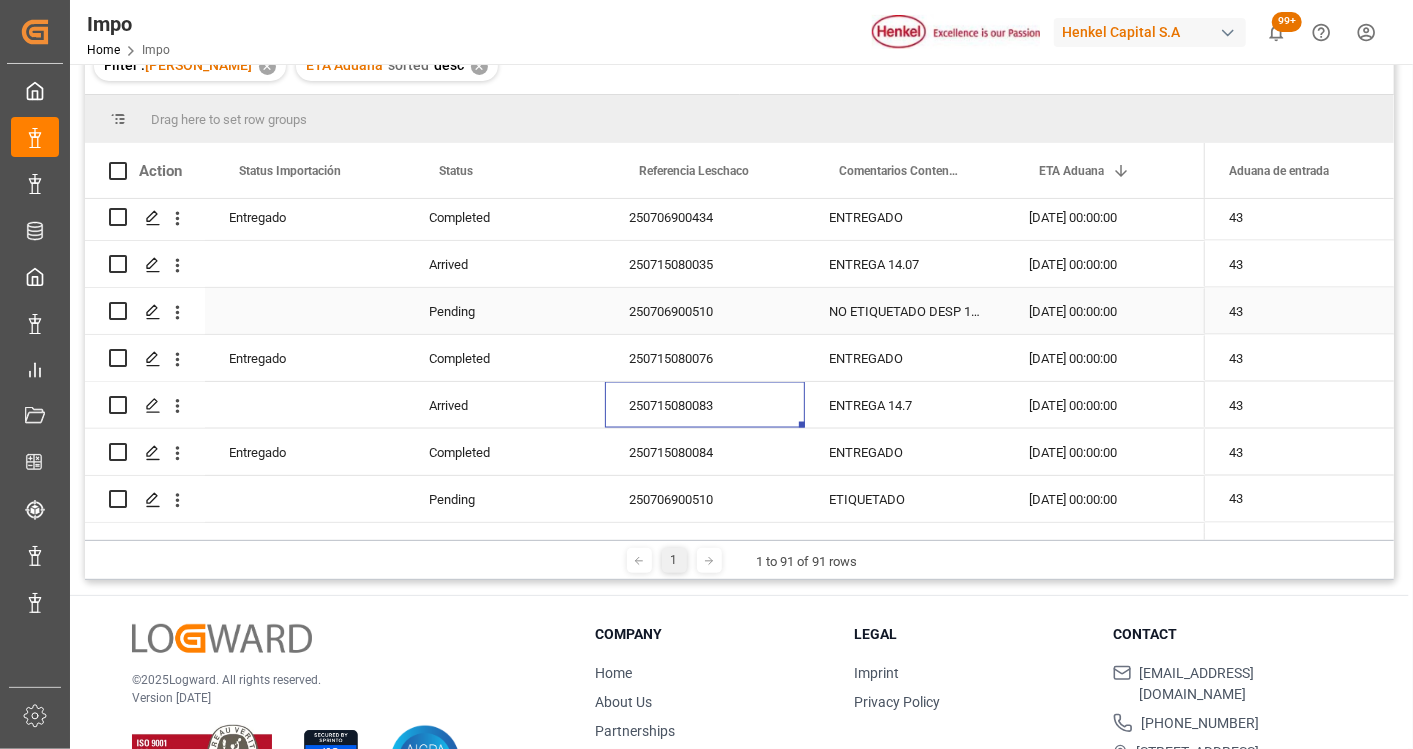 click on "250706900510" at bounding box center [705, 311] 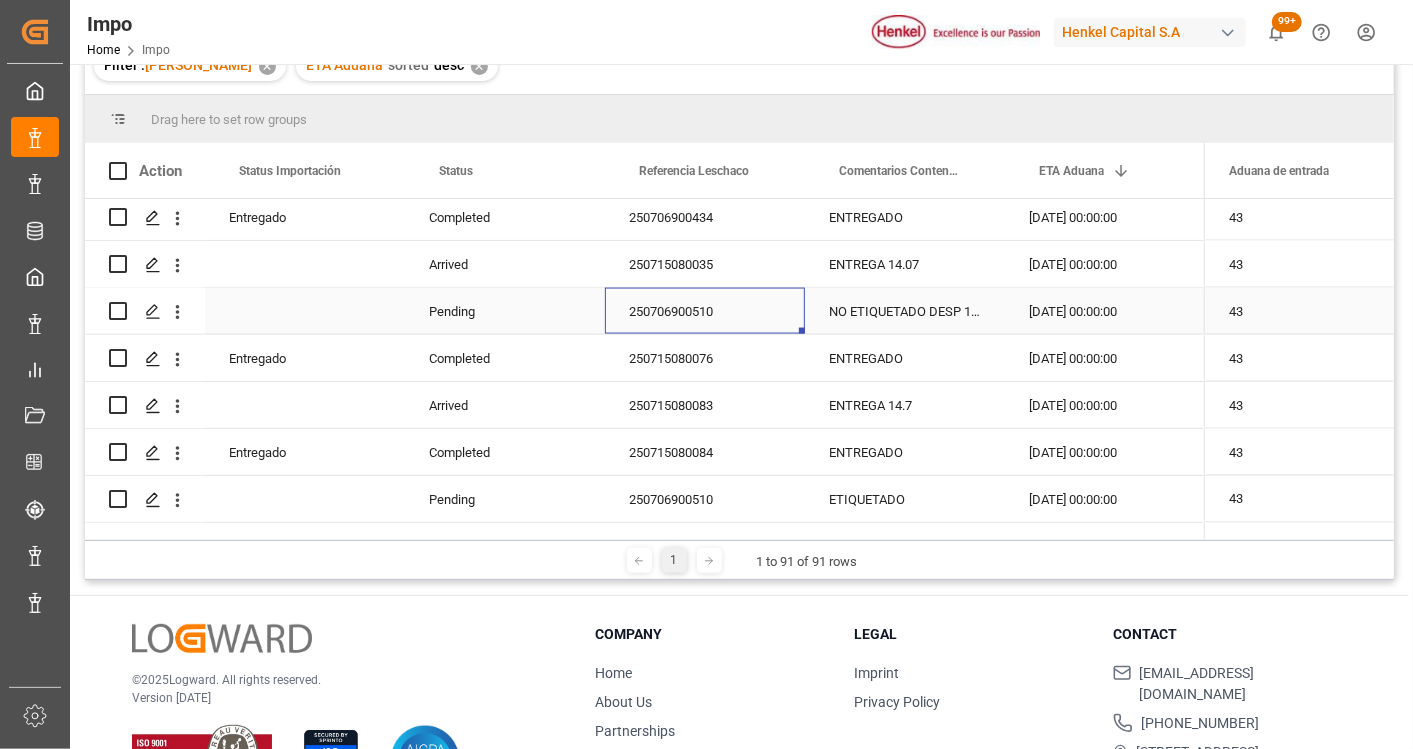 click on "NO ETIQUETADO DESP 14.7" at bounding box center (905, 311) 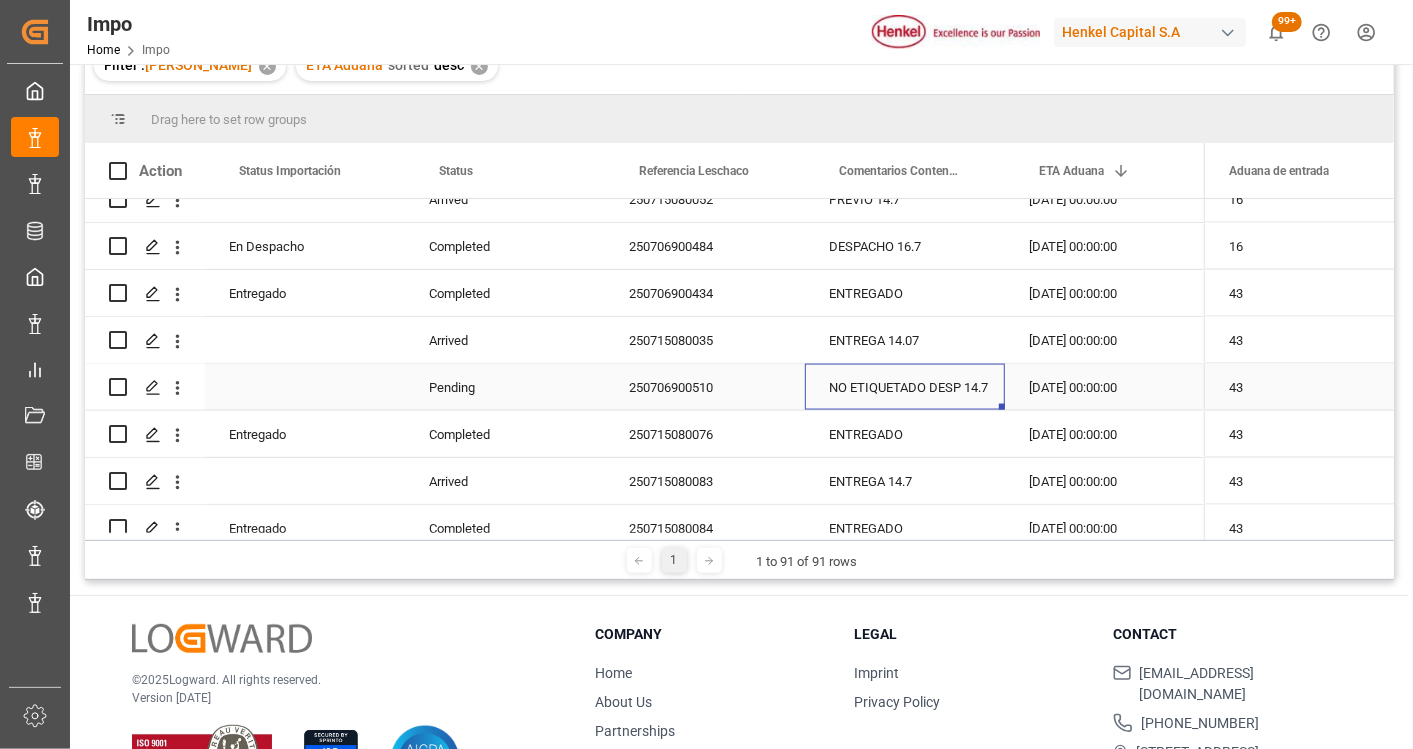 scroll, scrollTop: 1727, scrollLeft: 0, axis: vertical 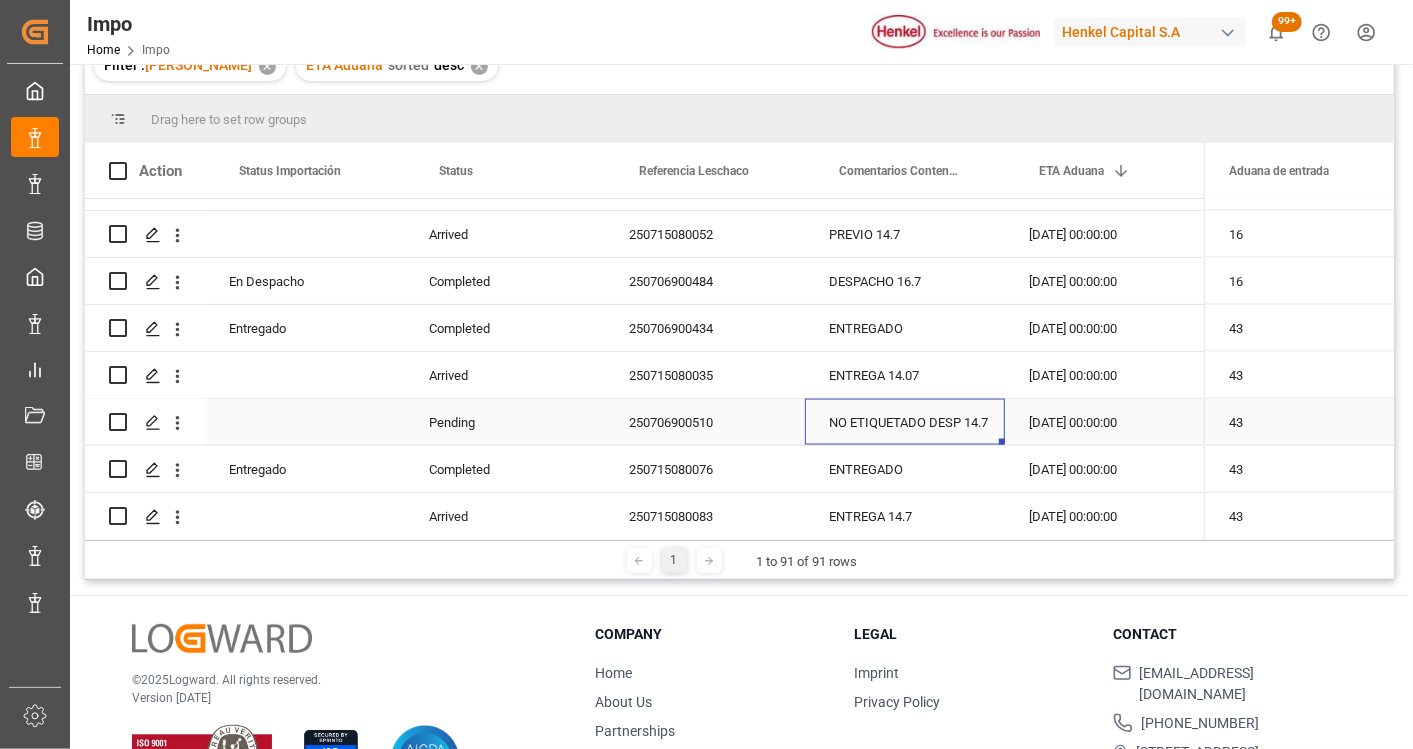 click on "250706900510" at bounding box center (705, 422) 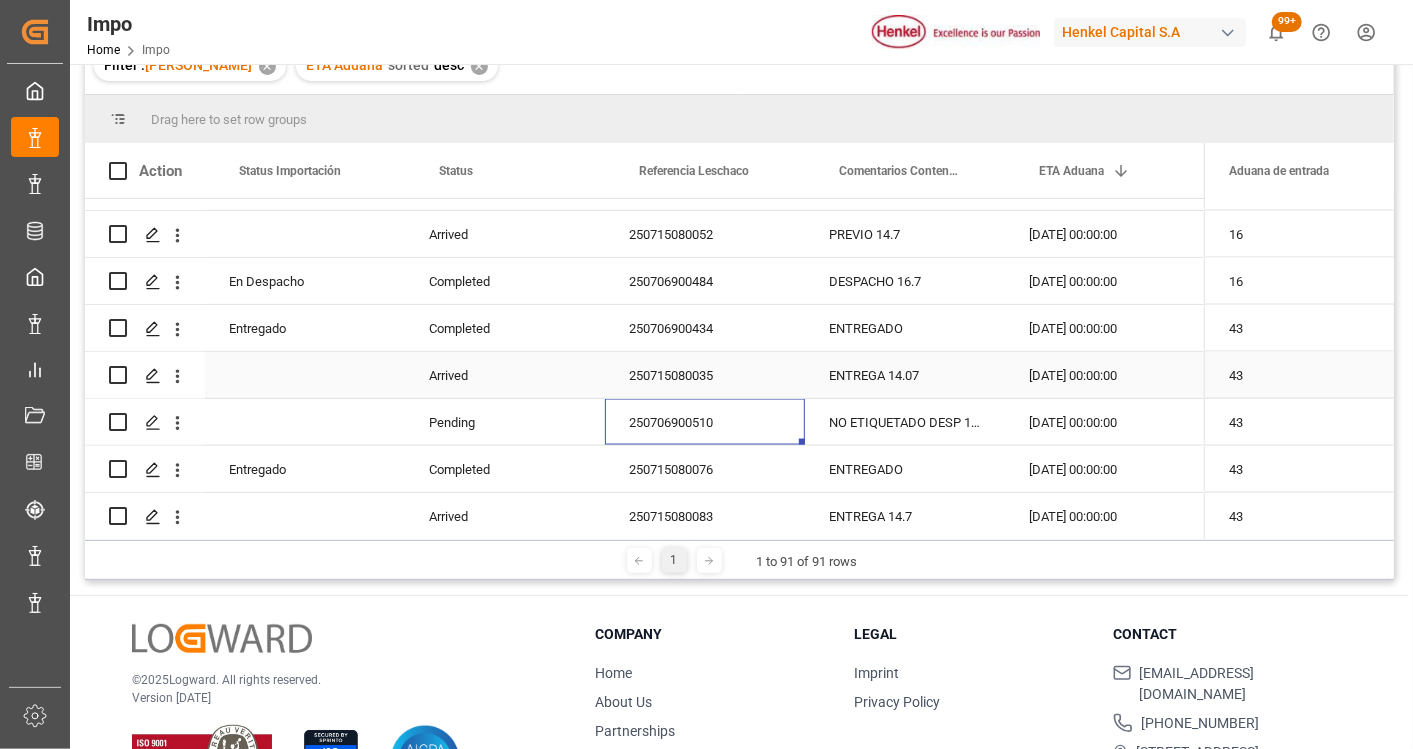 click on "250715080035" at bounding box center (705, 375) 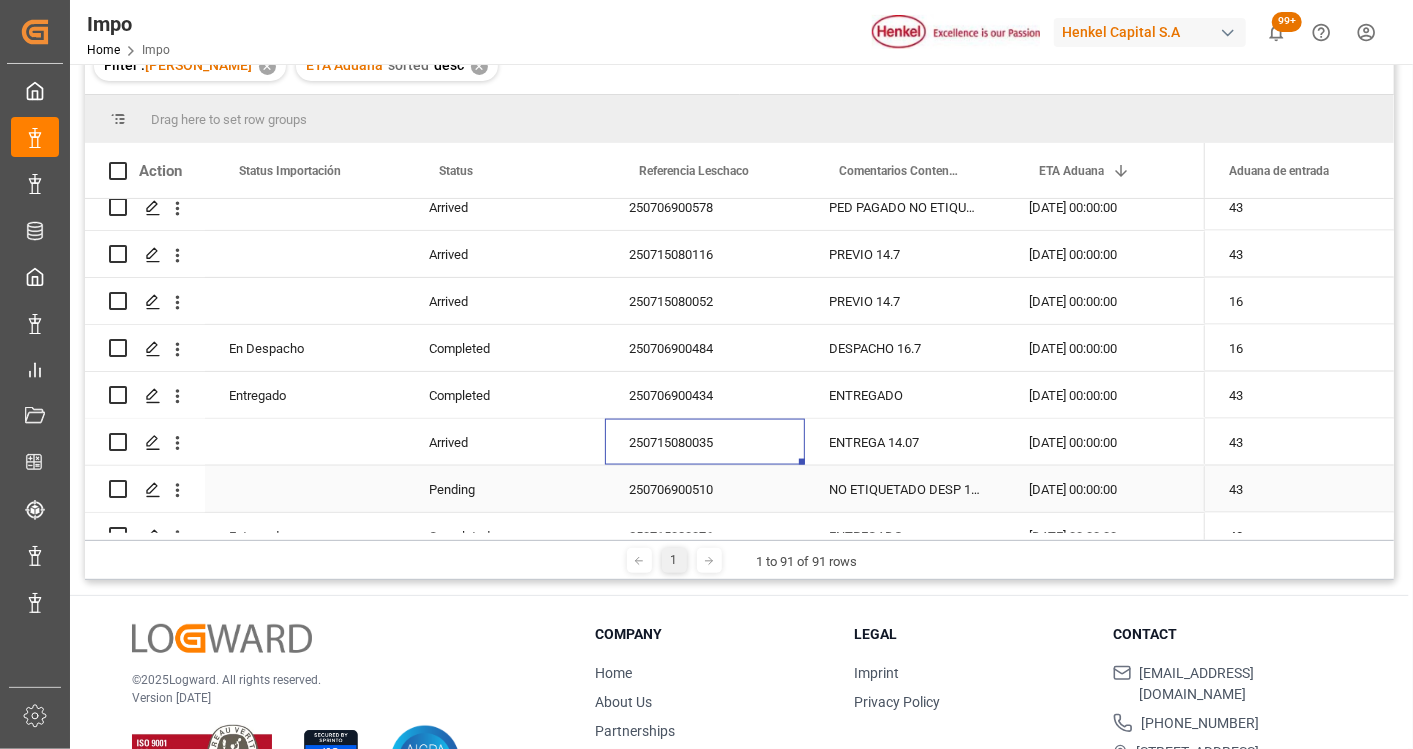 scroll, scrollTop: 1616, scrollLeft: 0, axis: vertical 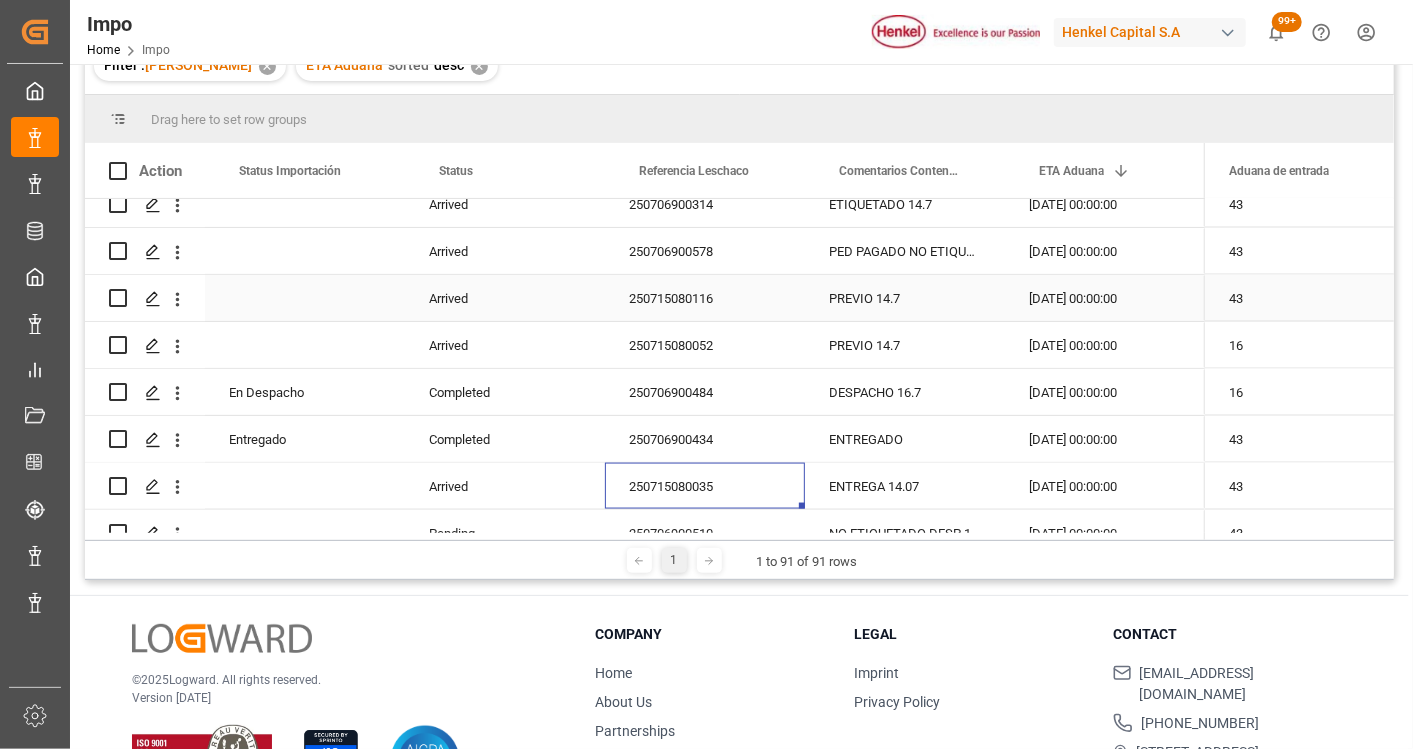 click on "250715080116" at bounding box center (705, 298) 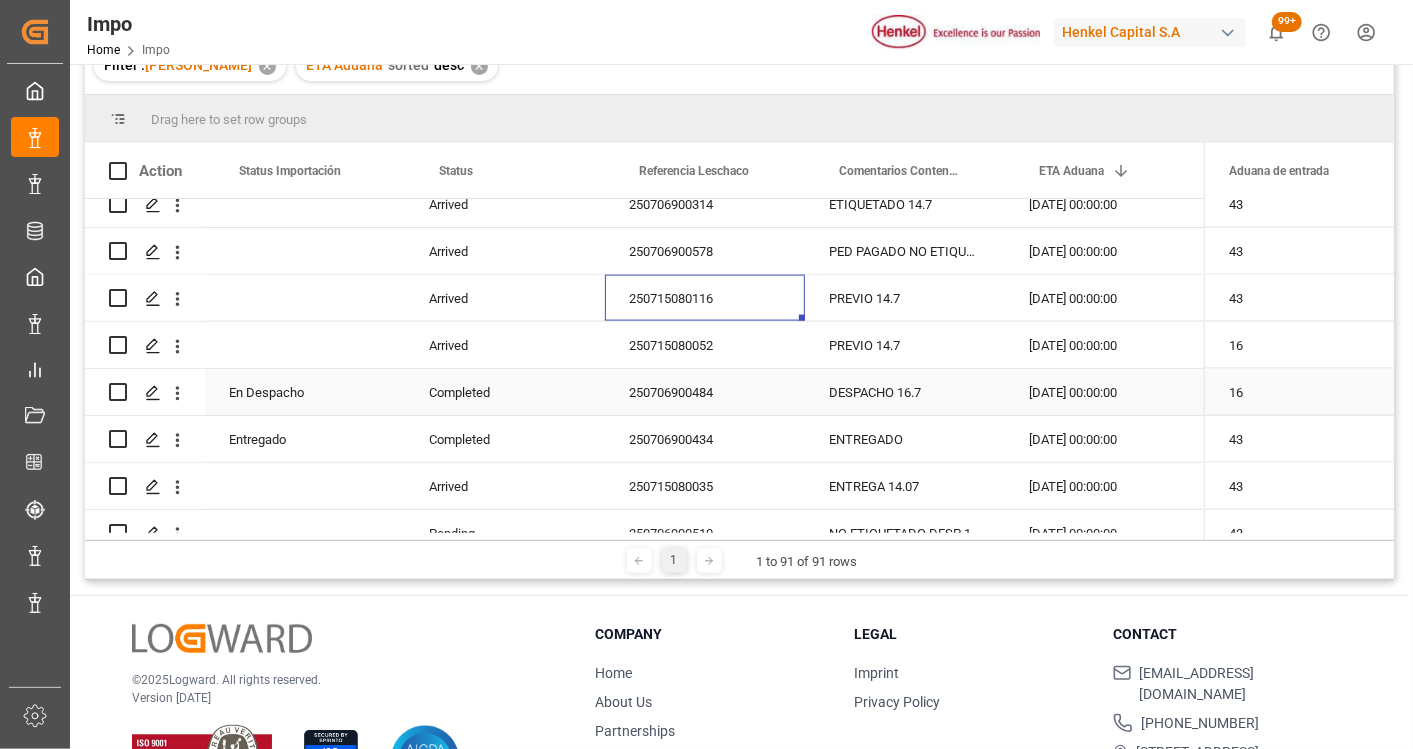 scroll, scrollTop: 1505, scrollLeft: 0, axis: vertical 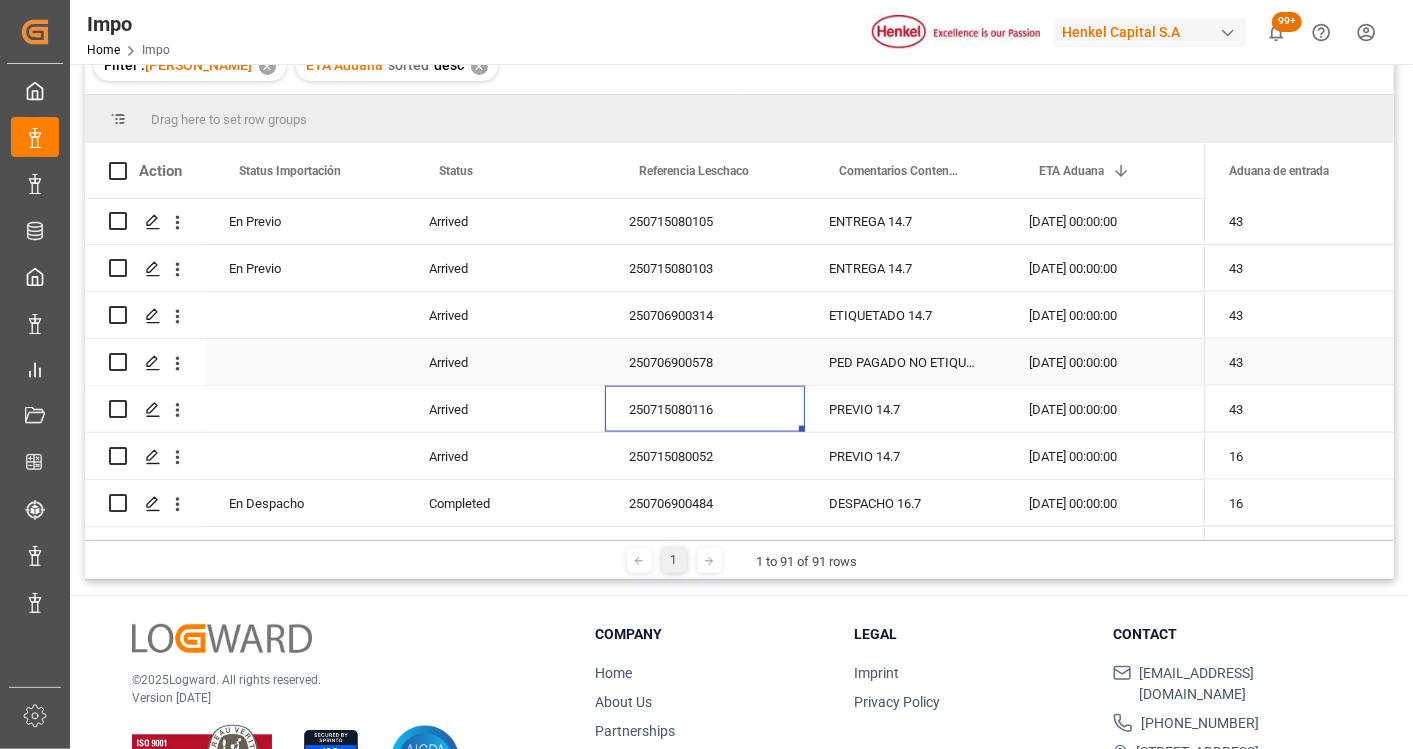 click on "250706900578" at bounding box center [705, 362] 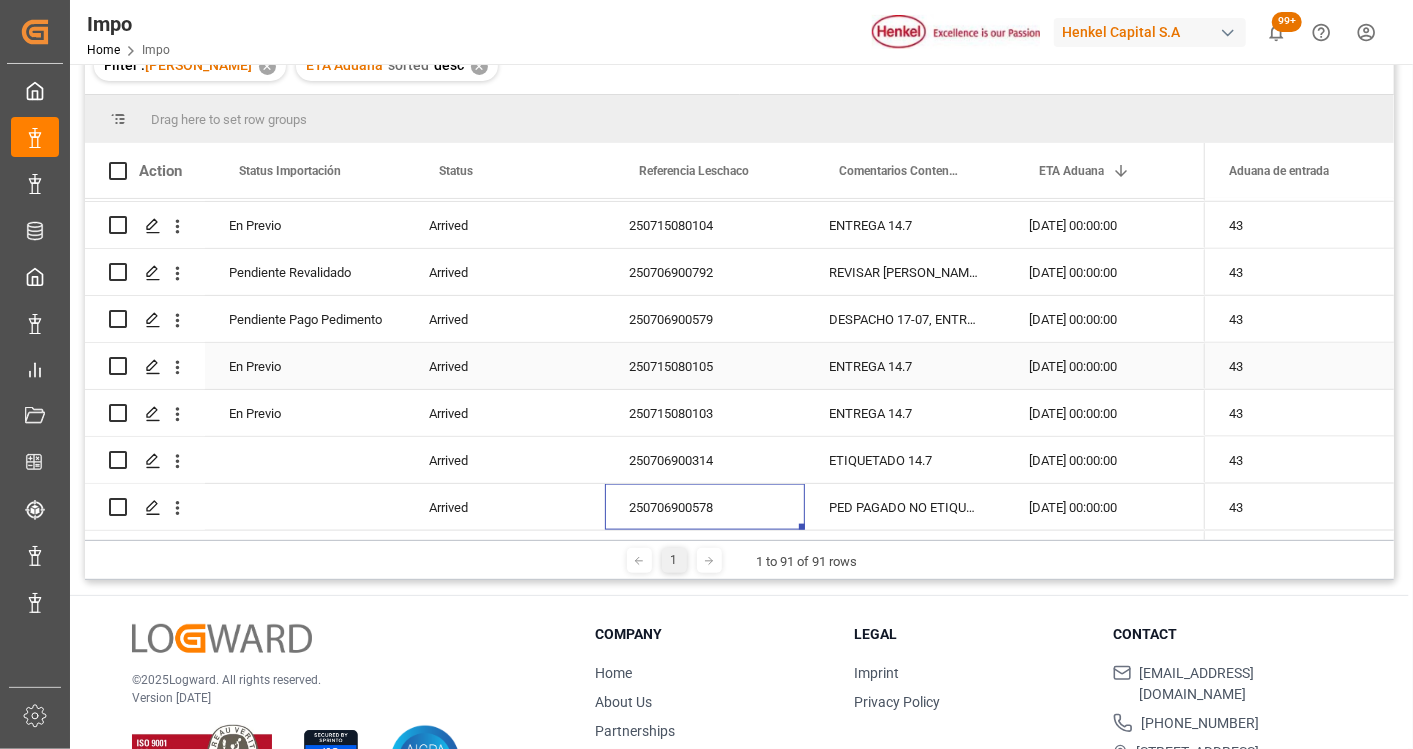 scroll, scrollTop: 1394, scrollLeft: 0, axis: vertical 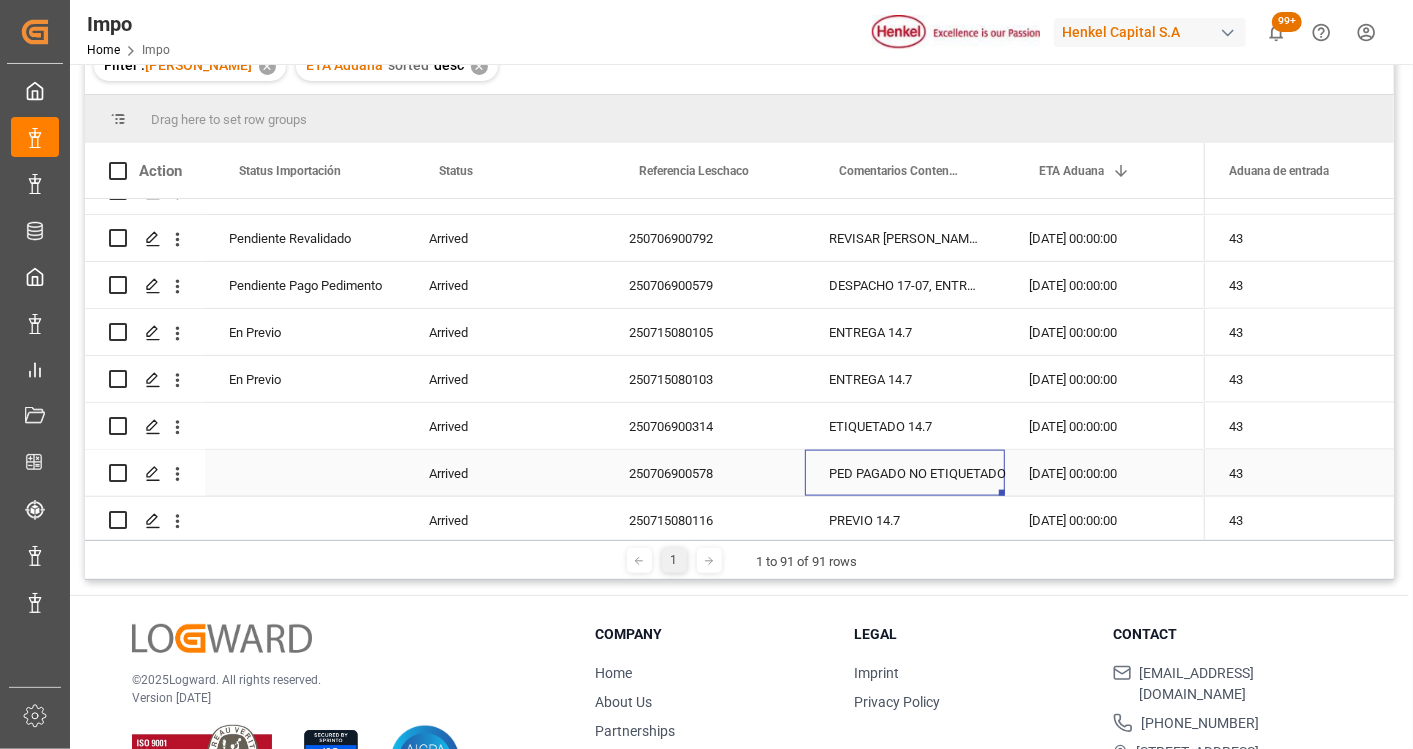 click on "250706900578" at bounding box center [705, 473] 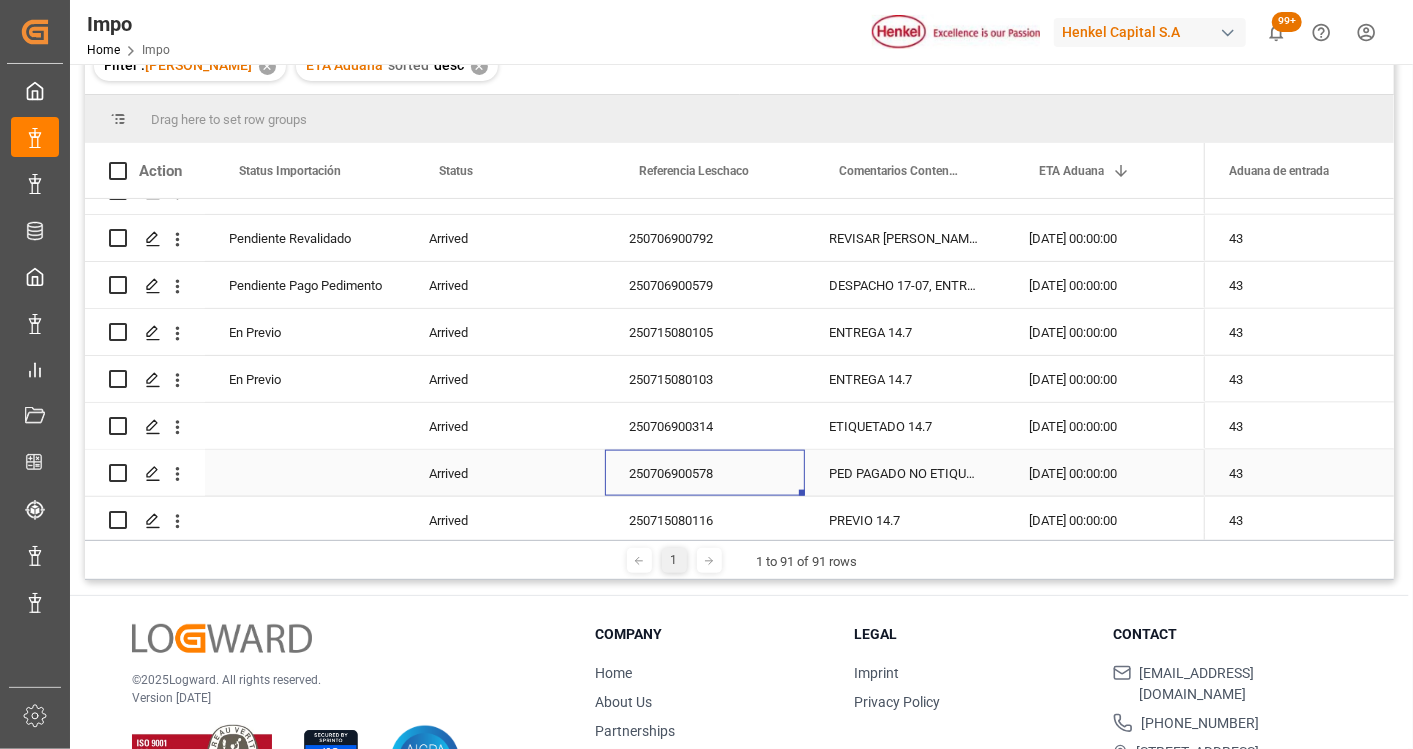 click on "250706900578" at bounding box center (705, 473) 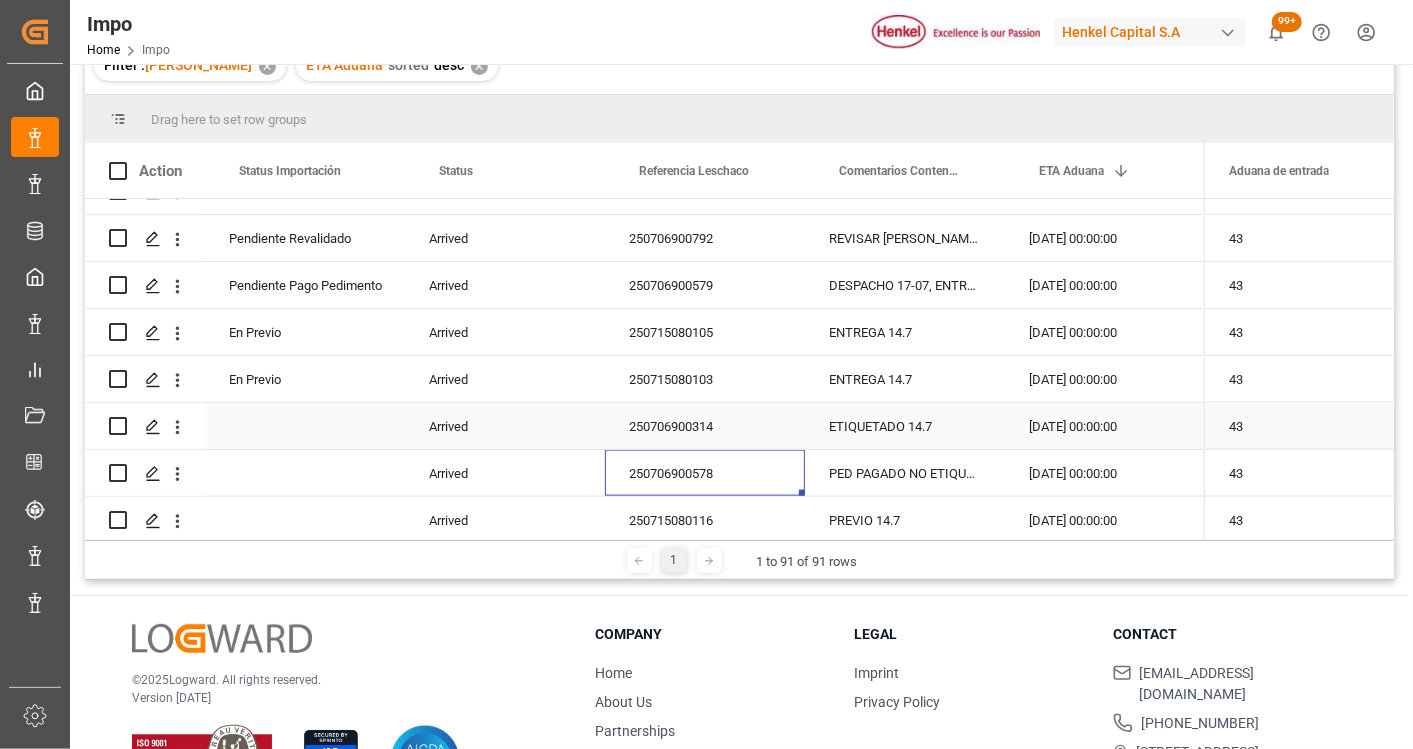 click on "250706900314" at bounding box center (705, 426) 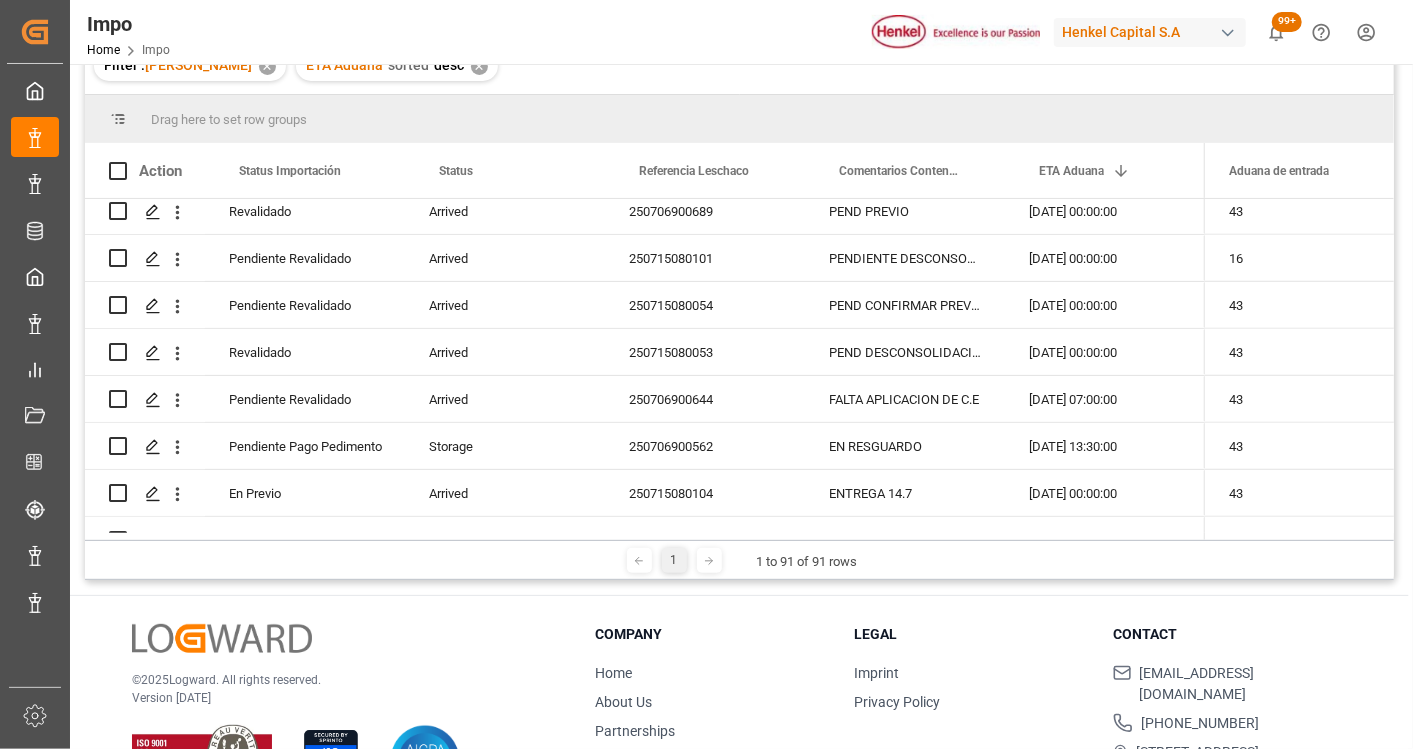 scroll, scrollTop: 1060, scrollLeft: 0, axis: vertical 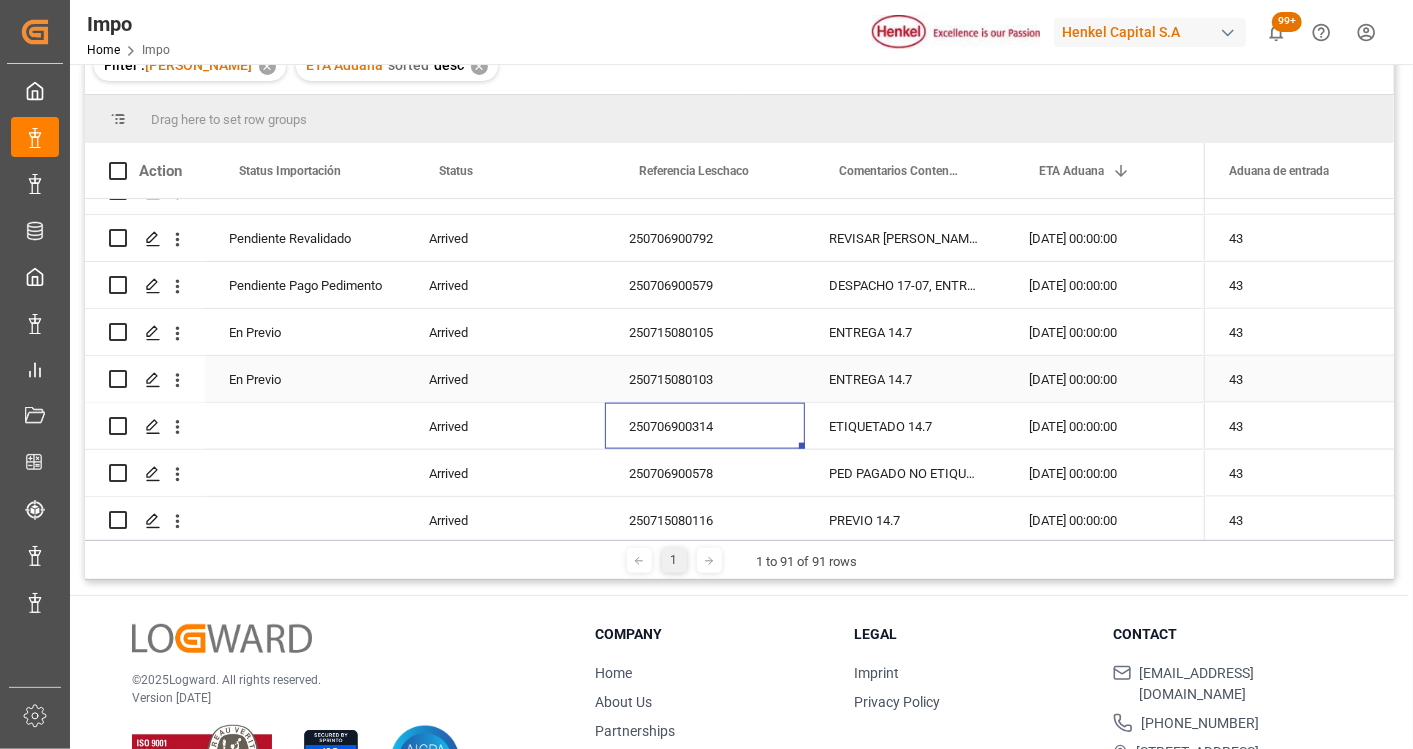 click on "250715080103" at bounding box center [705, 379] 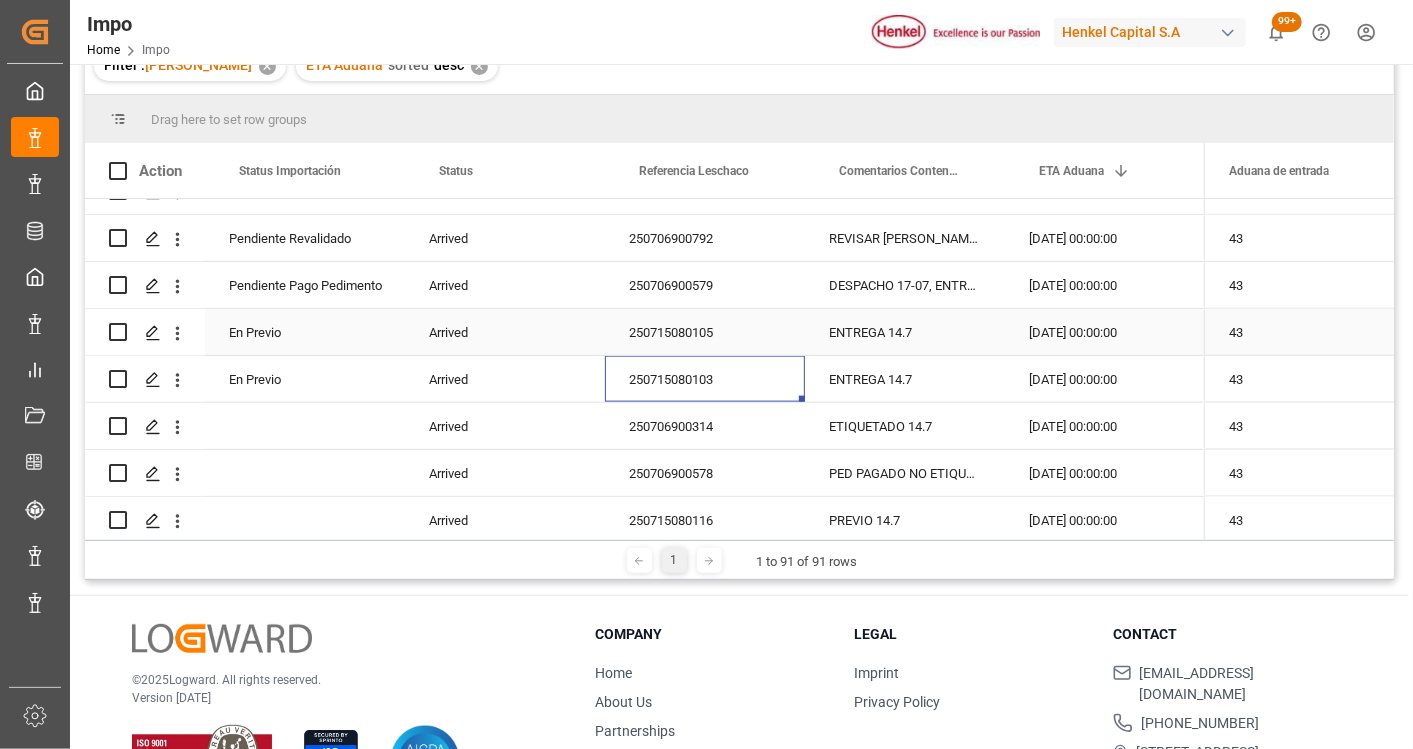 click on "250715080105" at bounding box center (705, 332) 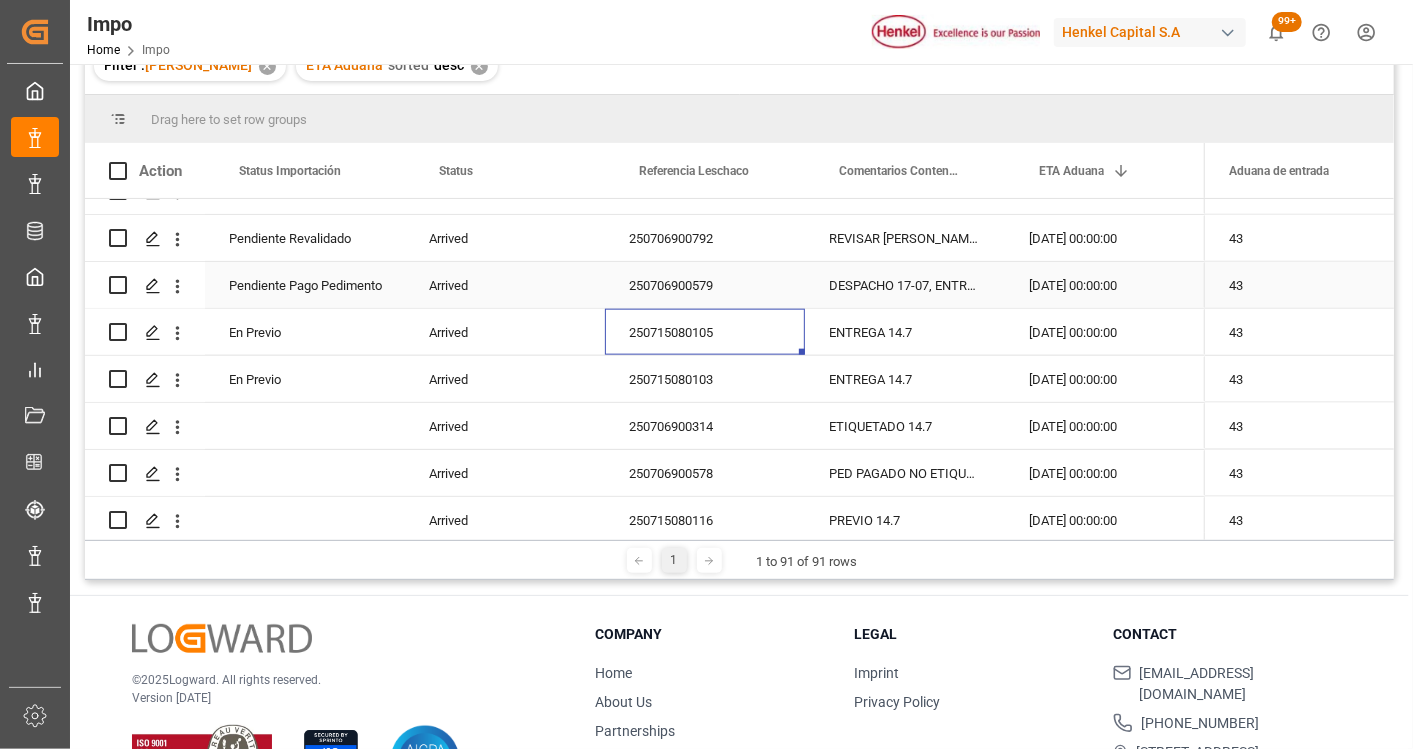 click on "250706900579" at bounding box center (705, 285) 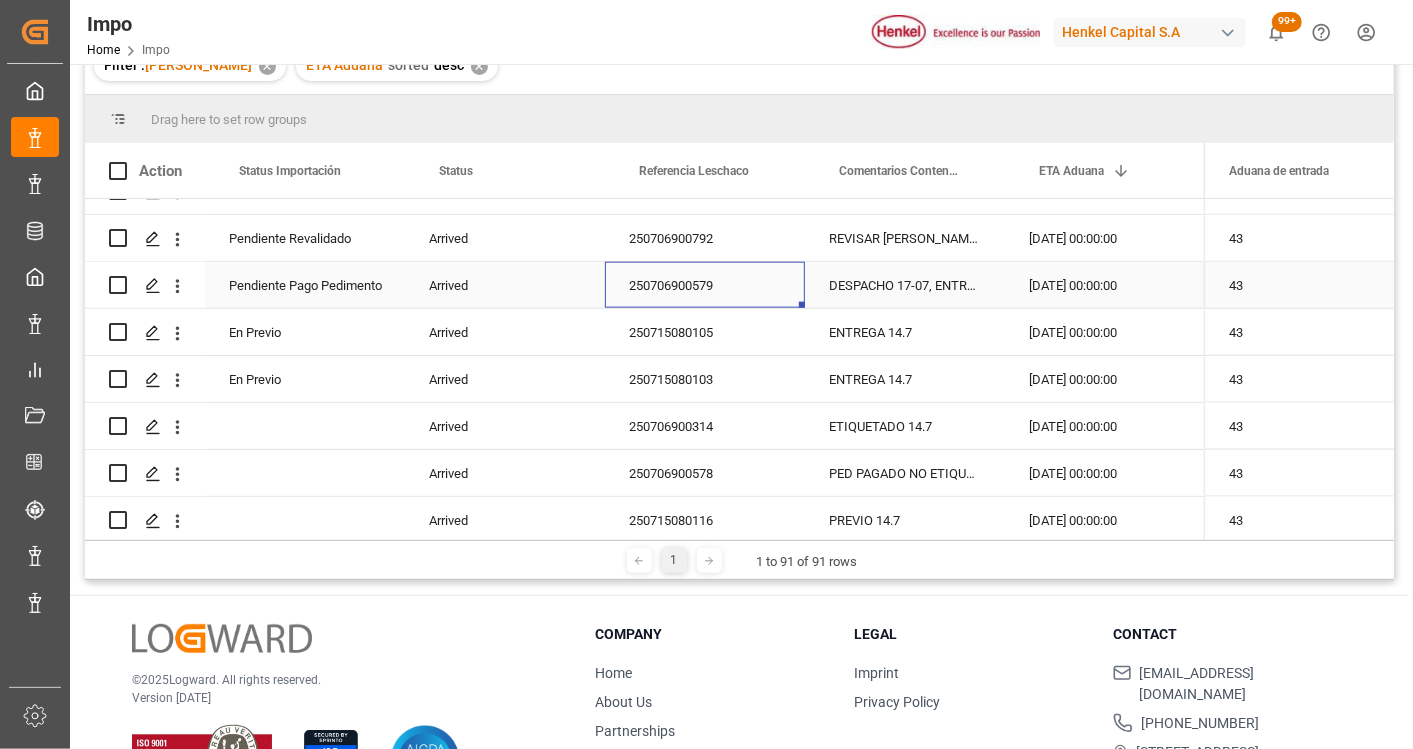 scroll, scrollTop: 1282, scrollLeft: 0, axis: vertical 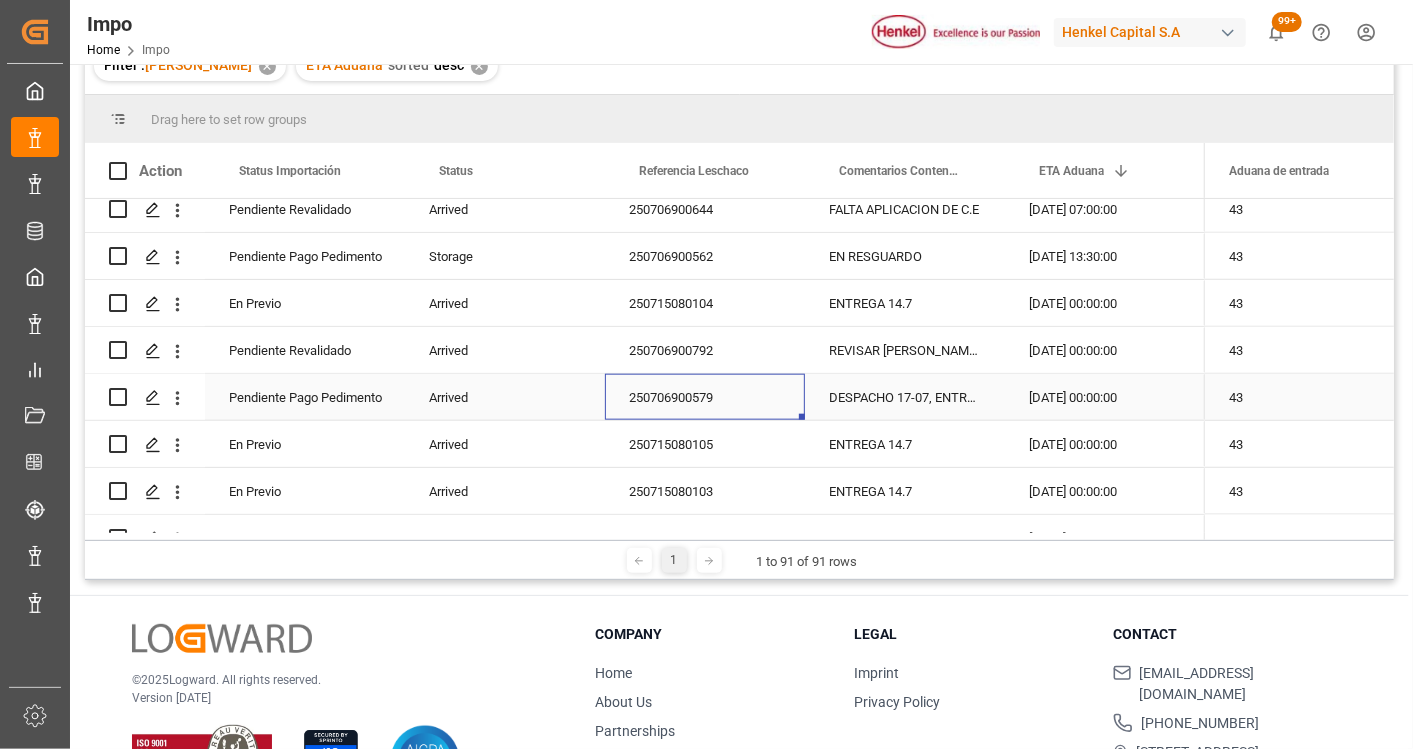 click on "DESPACHO 17-07, ENTREGA 18-07" at bounding box center (905, 397) 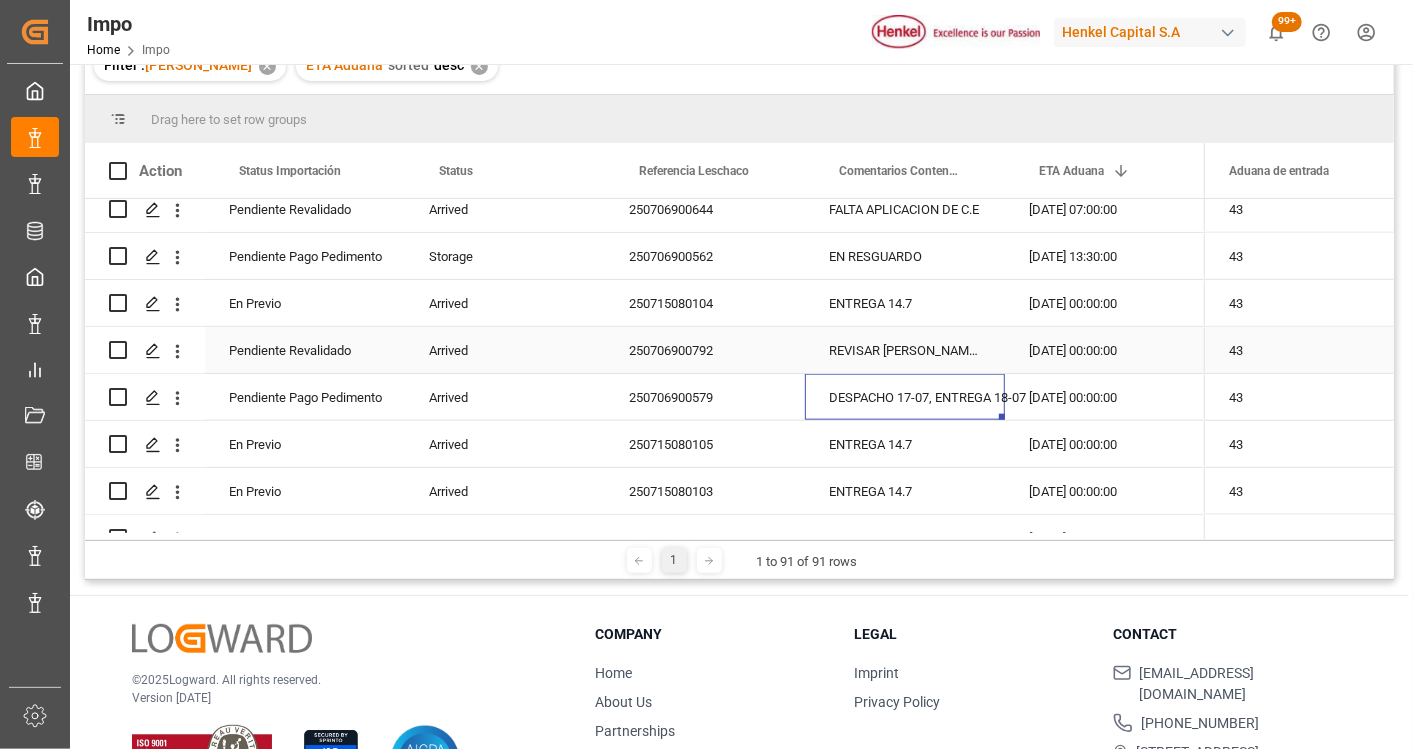 click on "250706900792" at bounding box center [705, 350] 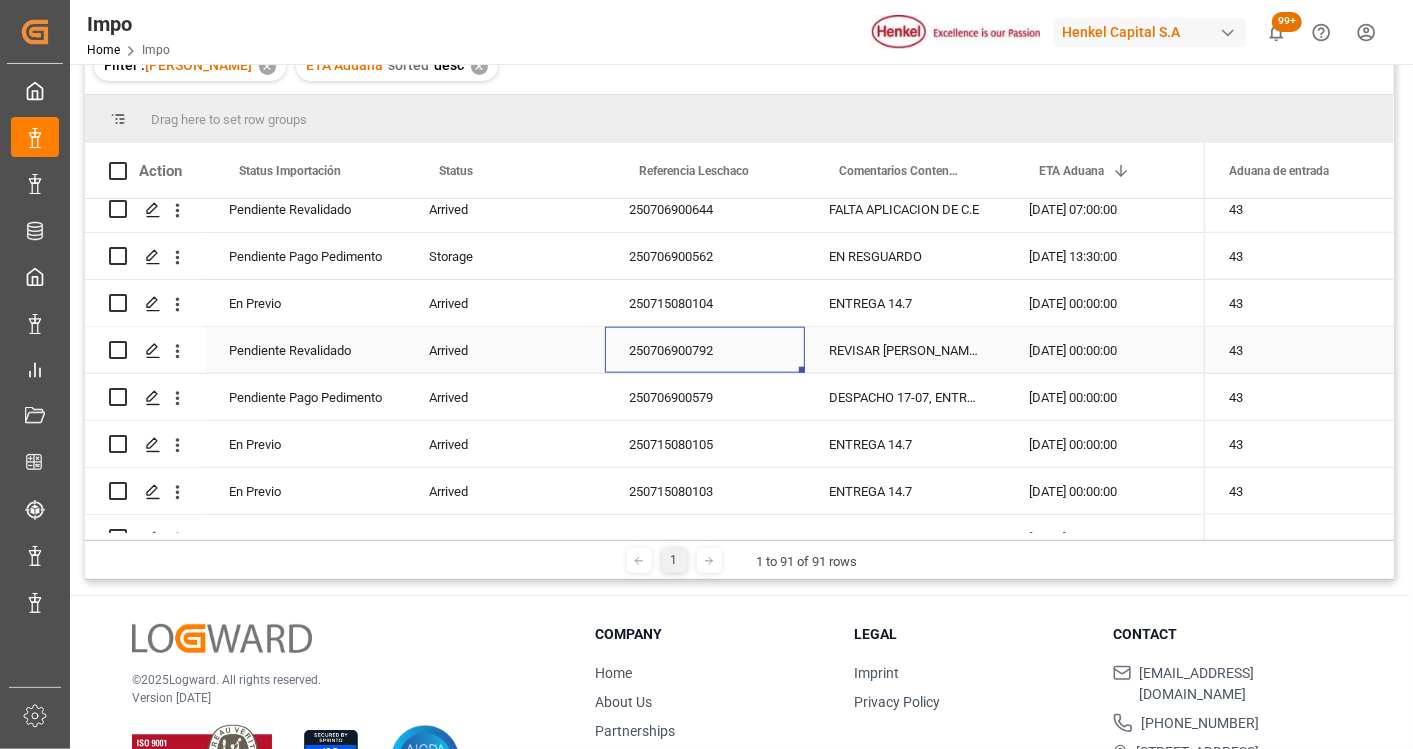 click on "REVISAR [PERSON_NAME]. REVALIDADO VS ORIGINAL" at bounding box center (905, 350) 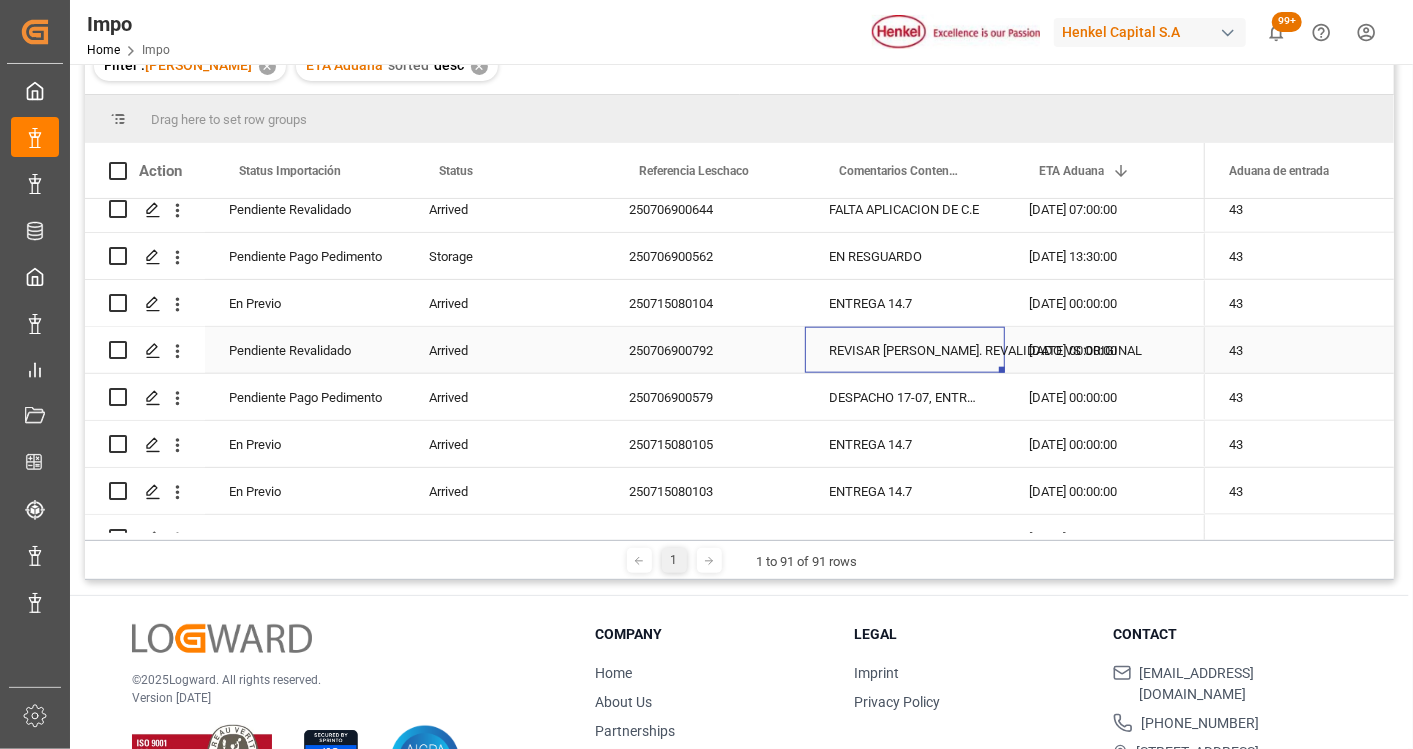 click on "[DATE] 00:00:00" at bounding box center [1105, 350] 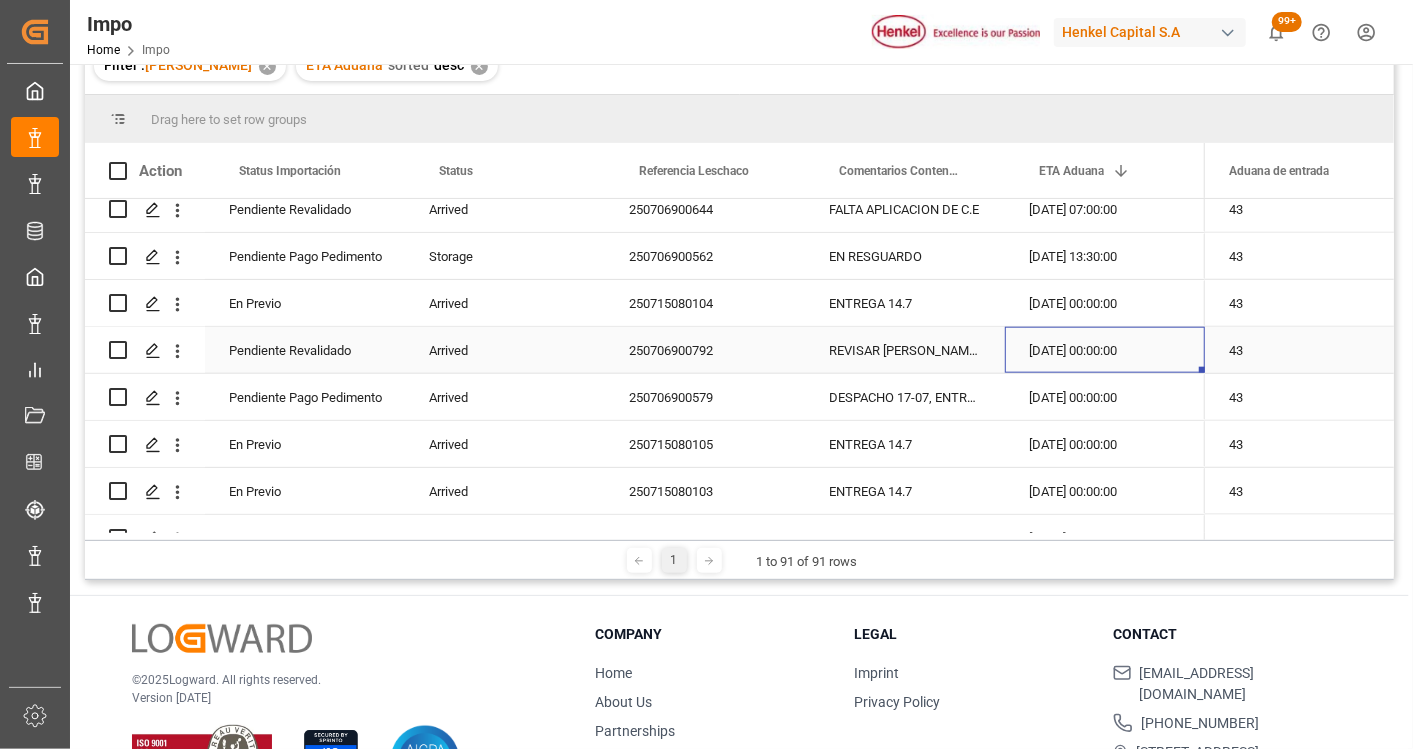 click on "ENTREGA  14.7" at bounding box center [905, 303] 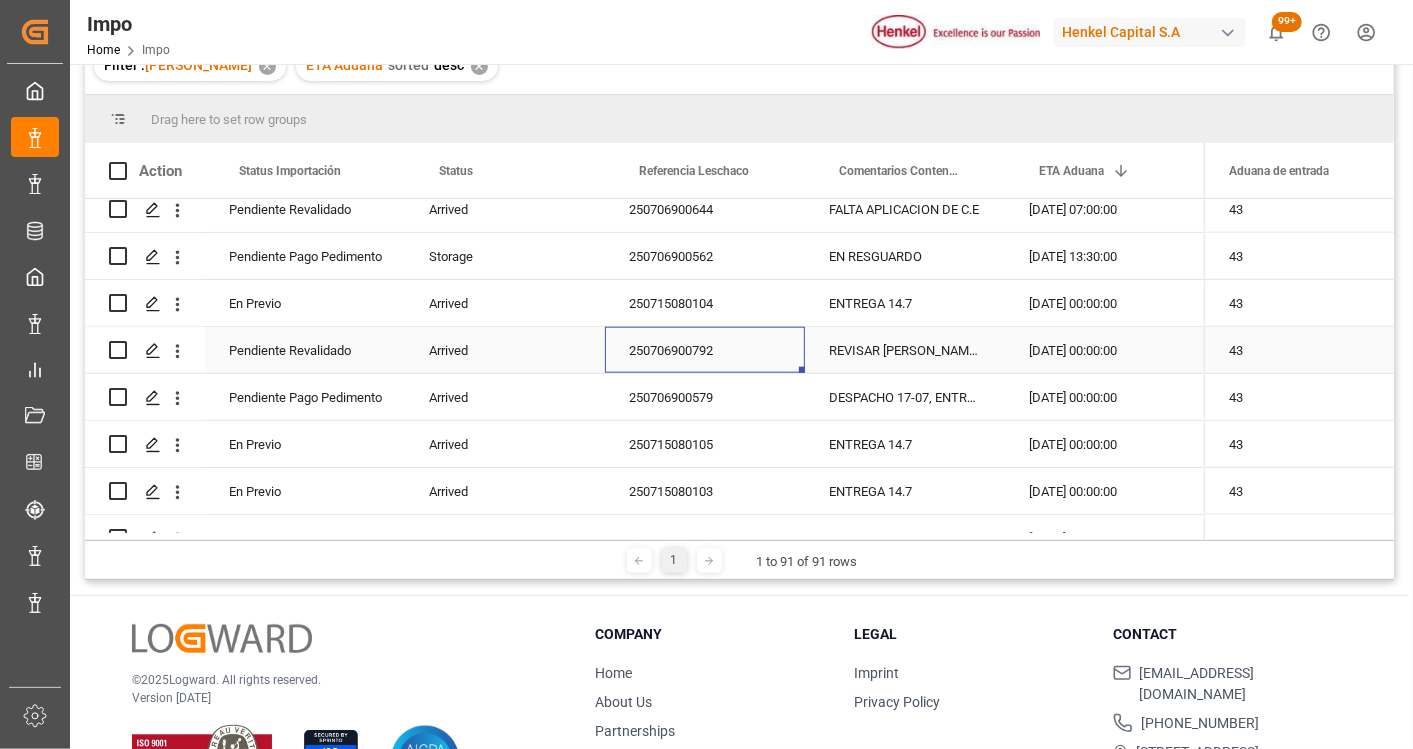 click on "250706900792" at bounding box center [705, 350] 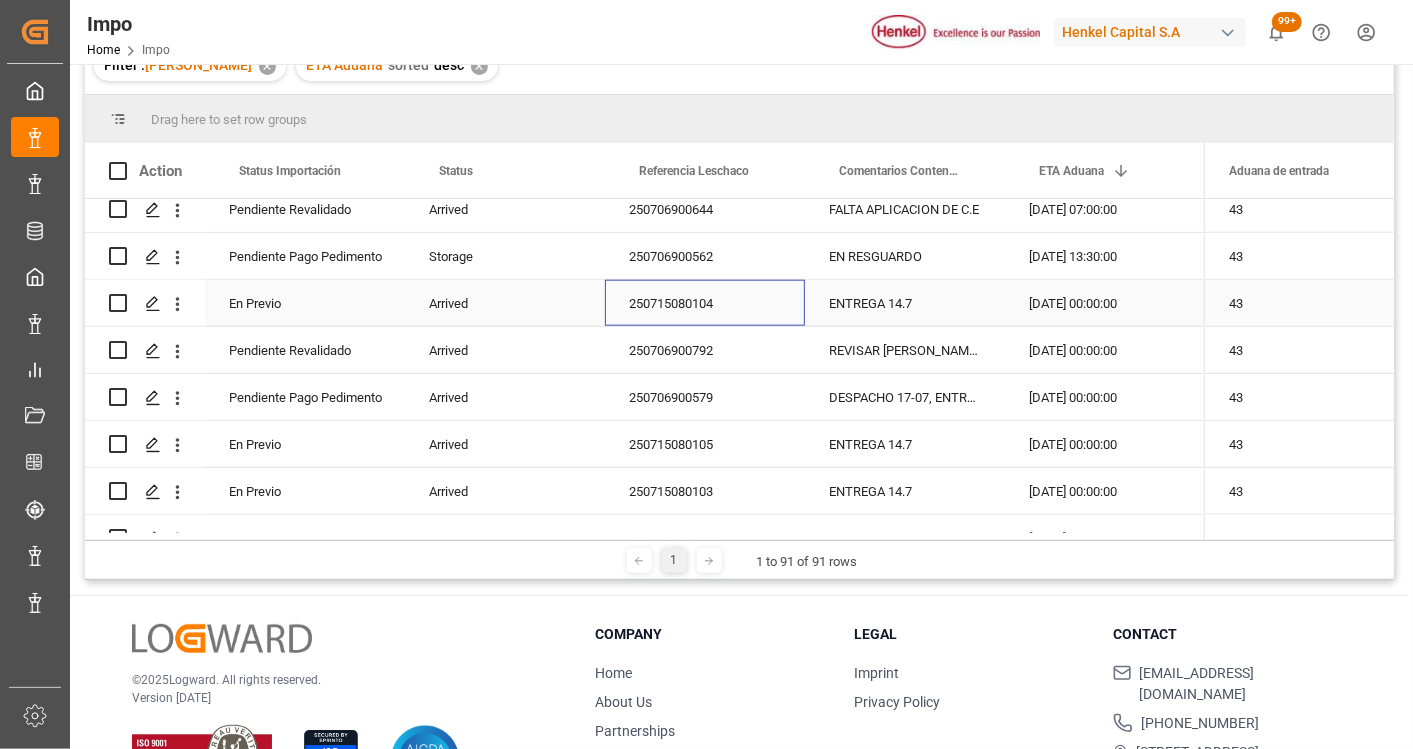 click on "250715080104" at bounding box center (705, 303) 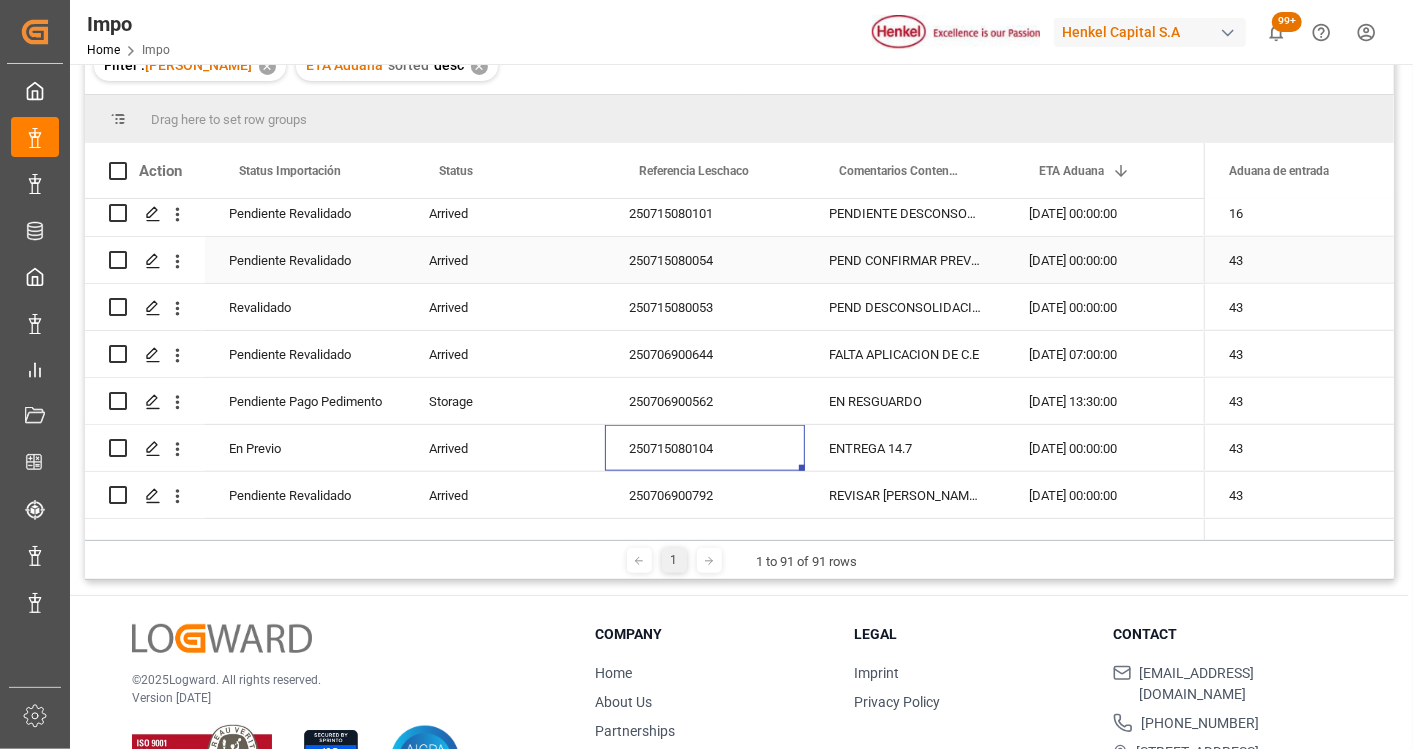 scroll, scrollTop: 1171, scrollLeft: 0, axis: vertical 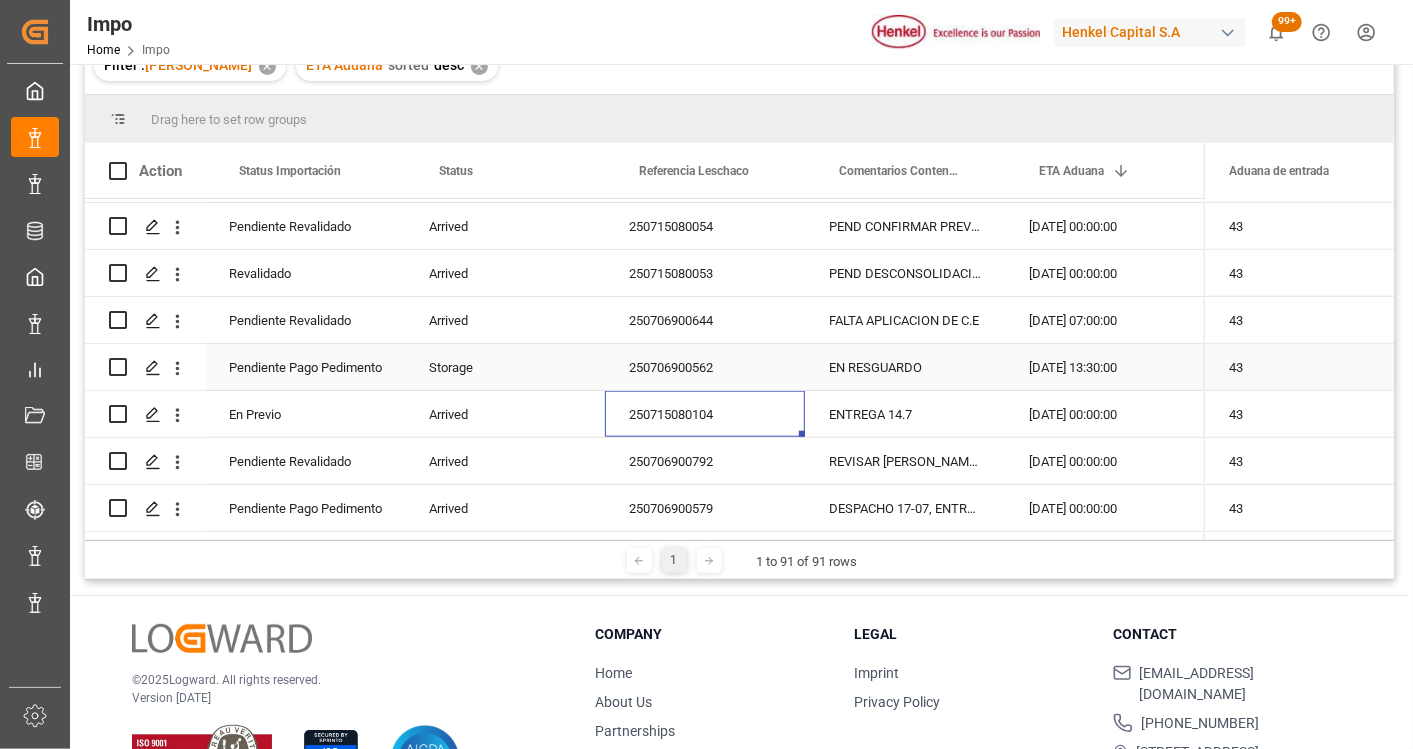 click on "250706900562" at bounding box center (705, 367) 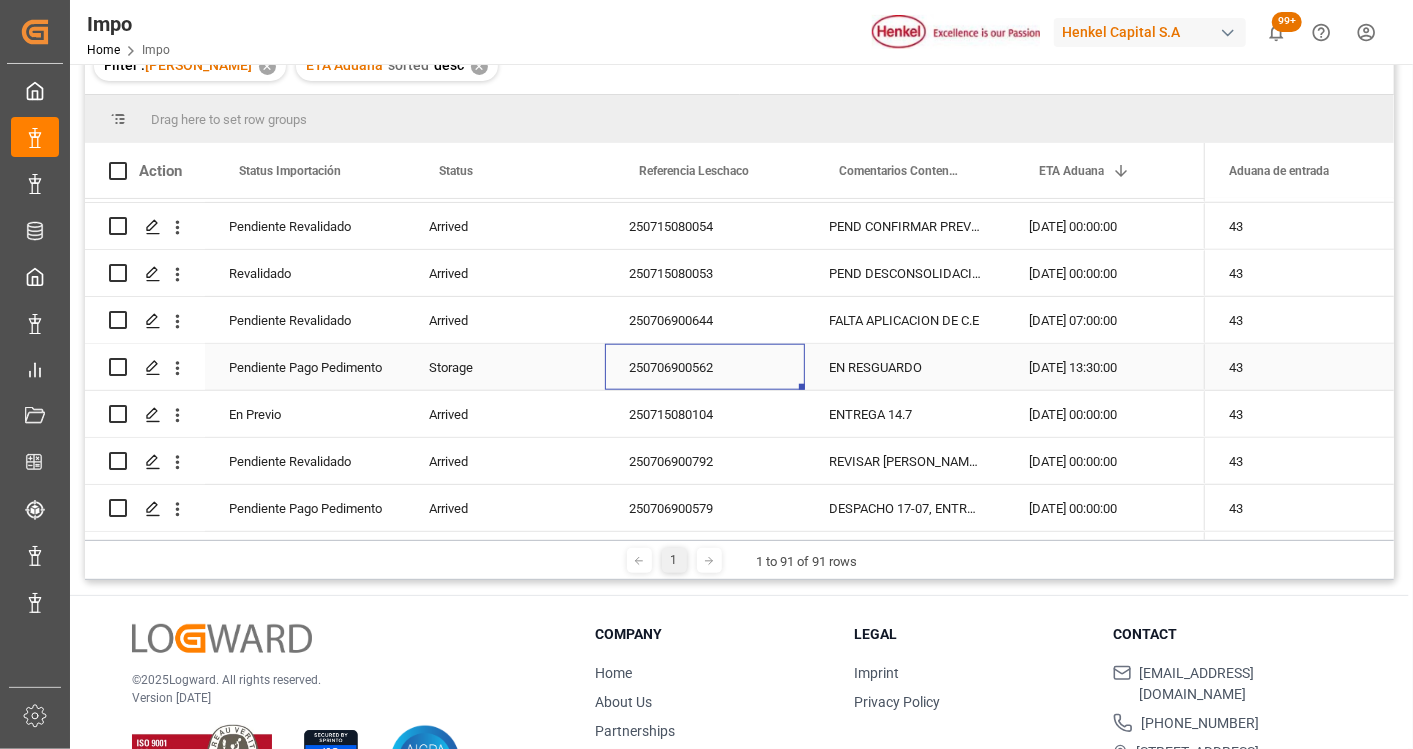 click on "250706900562" at bounding box center [705, 367] 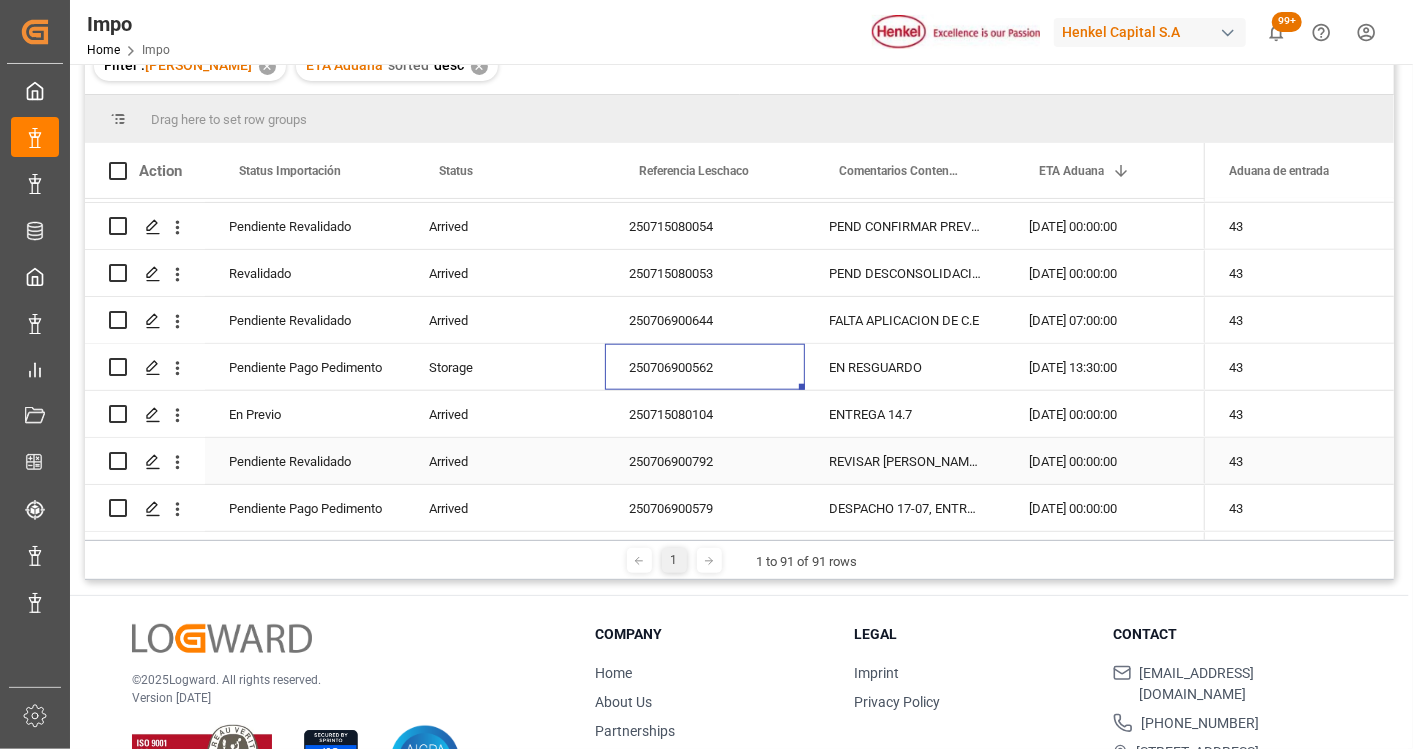 click on "250706900792" at bounding box center [705, 461] 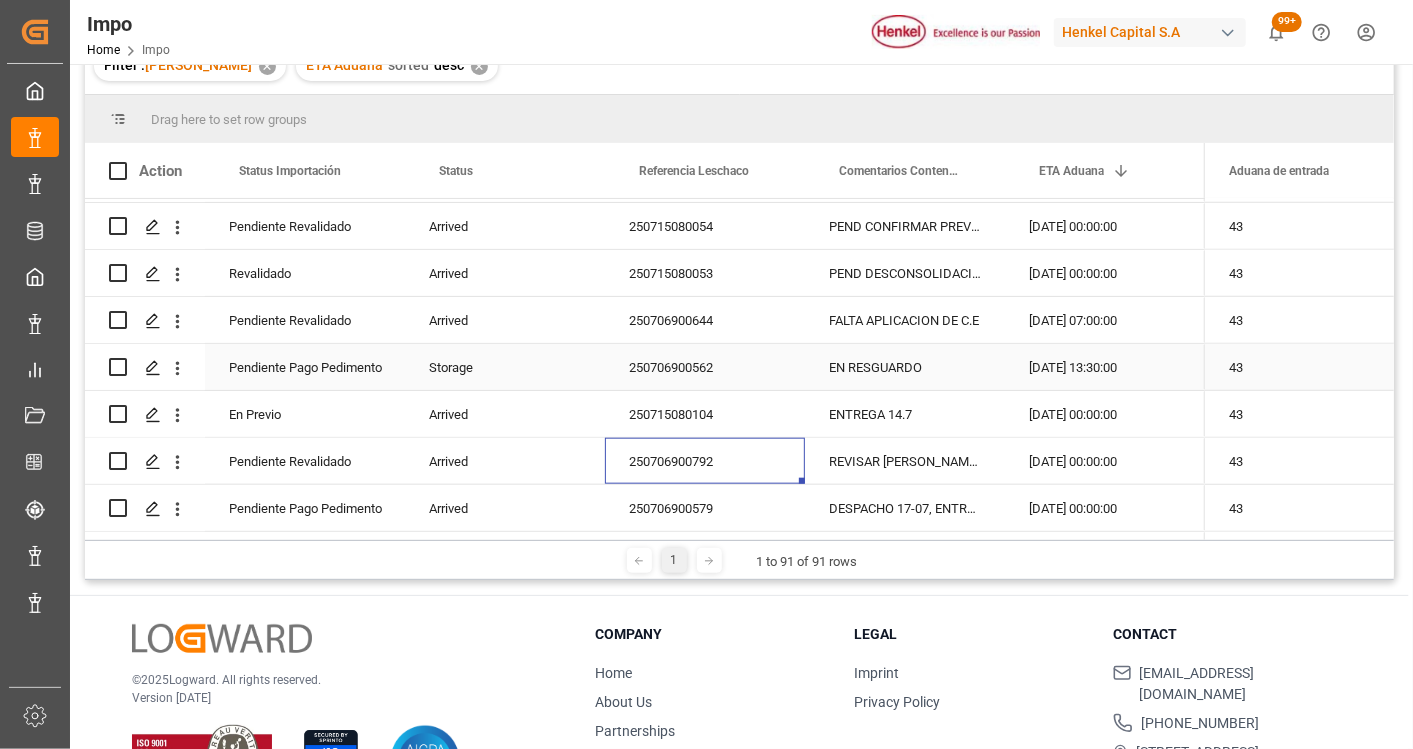 click on "250706900562" at bounding box center [705, 367] 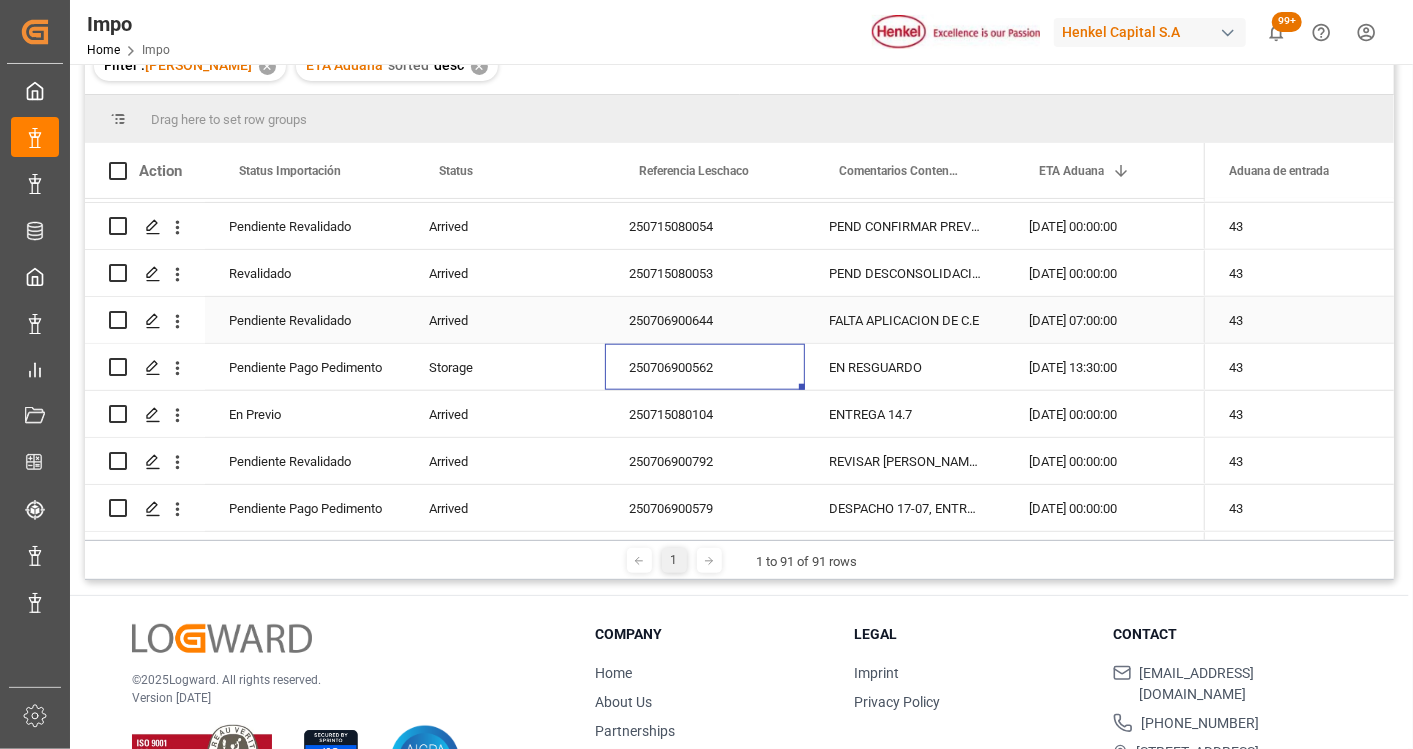 click on "250706900644" at bounding box center [705, 320] 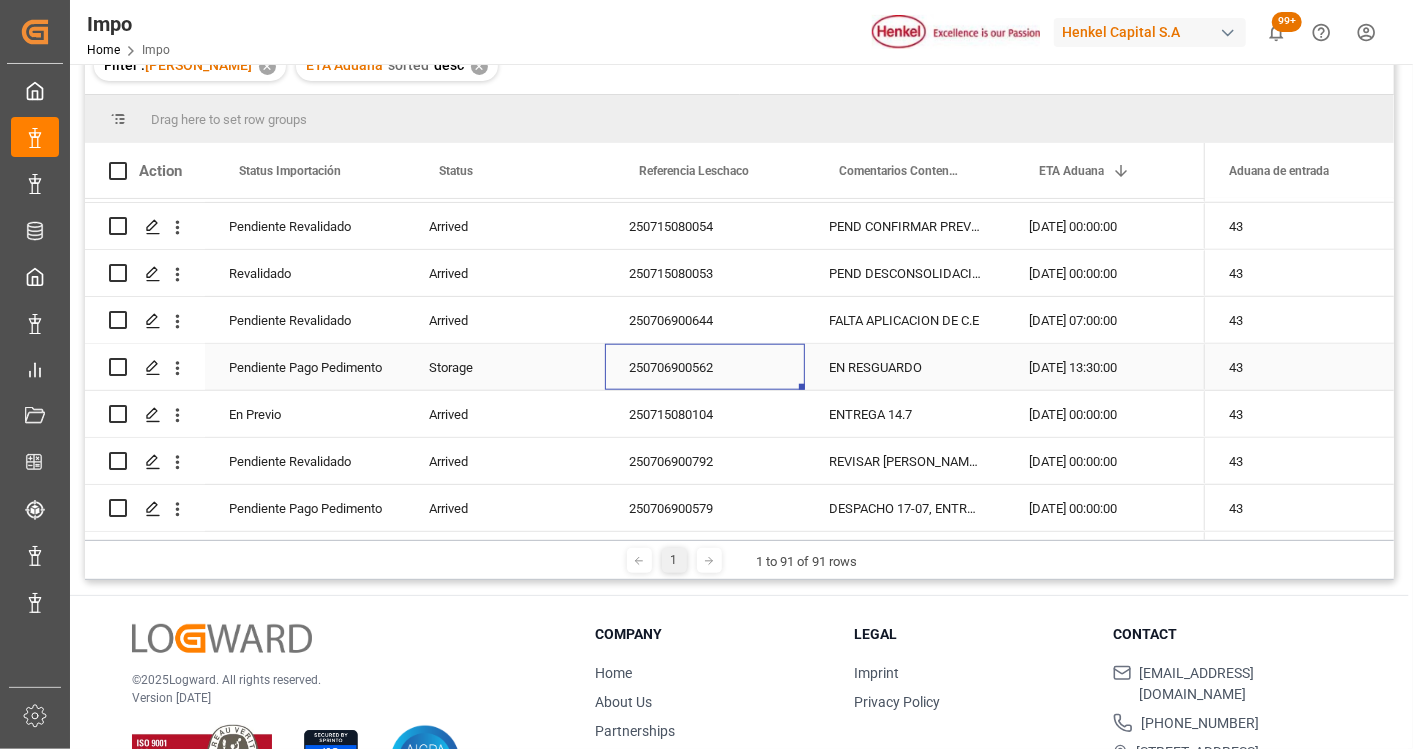 click on "250706900562" at bounding box center [705, 367] 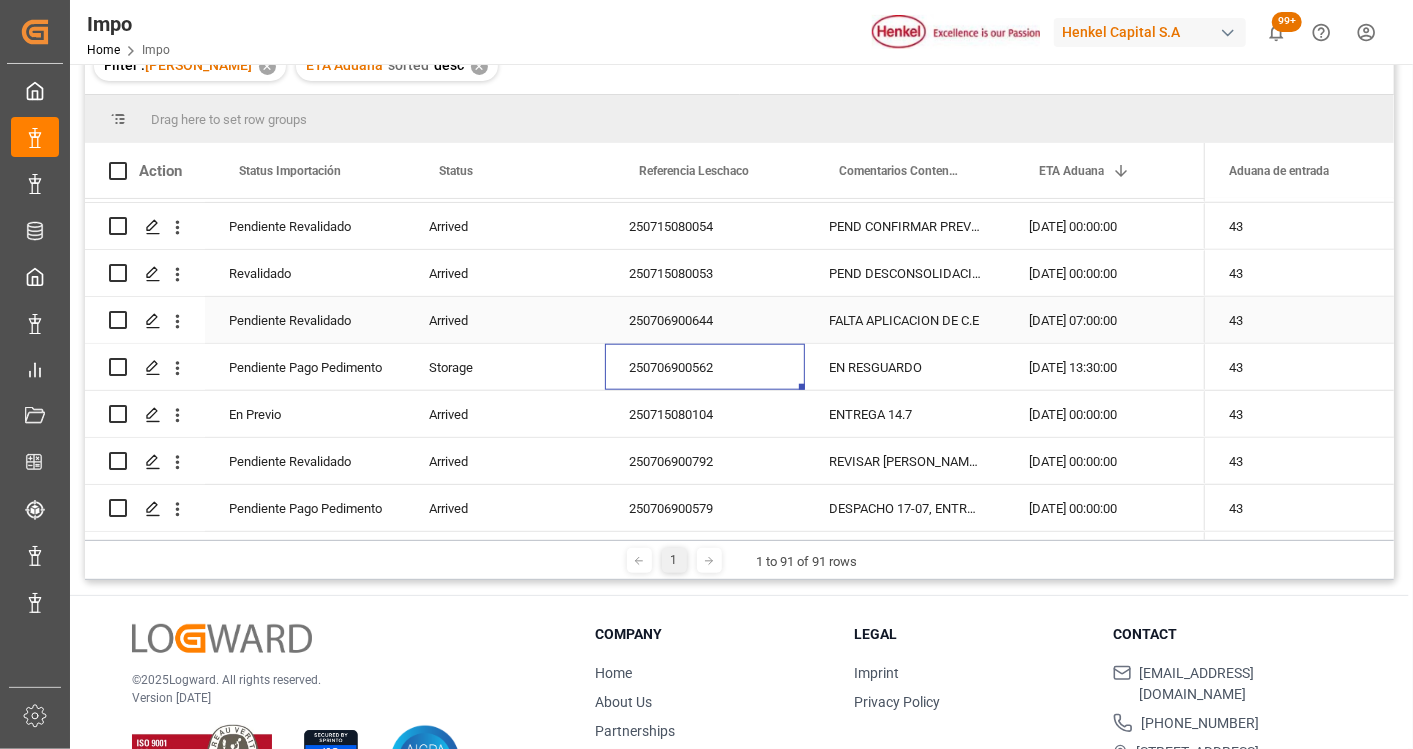 click on "250706900644" at bounding box center (705, 320) 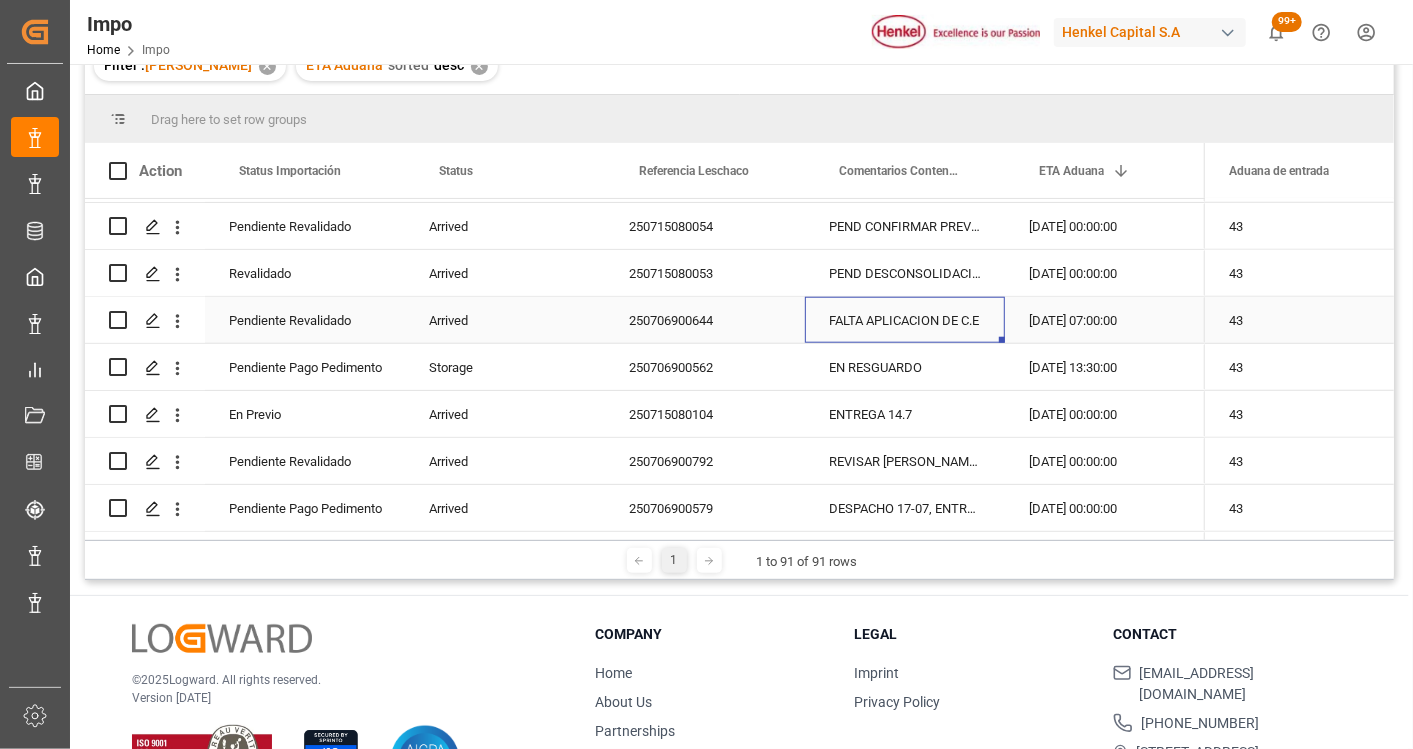 click on "FALTA APLICACION DE C.E" at bounding box center (905, 320) 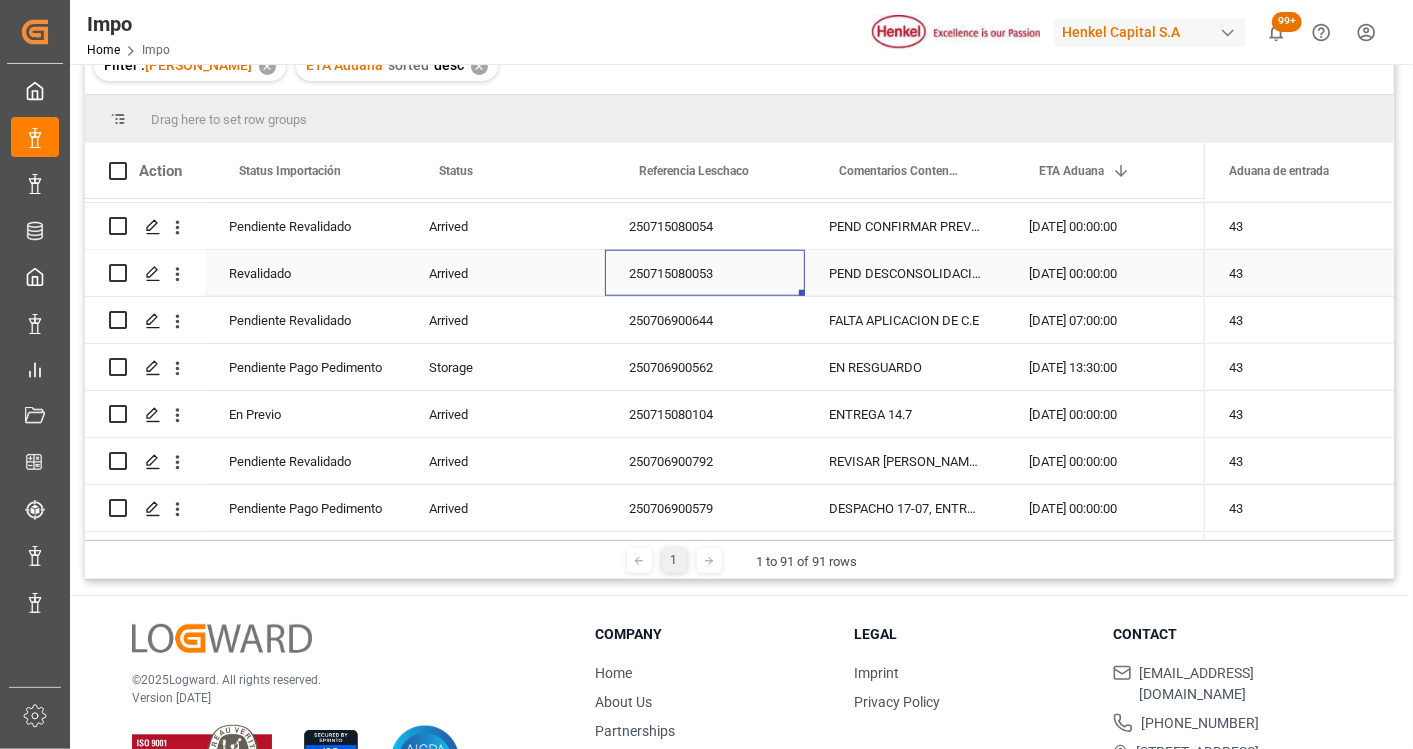click on "250715080053" at bounding box center [705, 273] 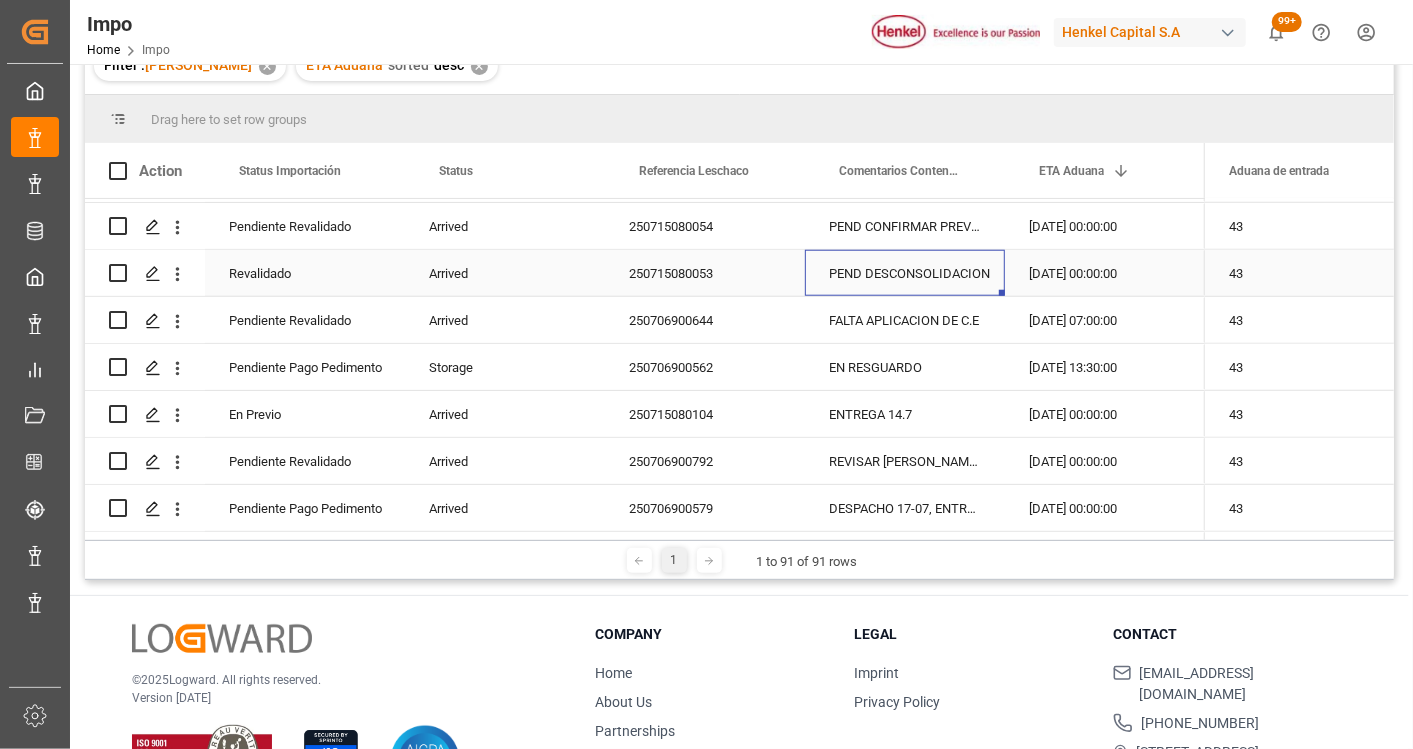 click on "PEND DESCONSOLIDACION" at bounding box center [905, 273] 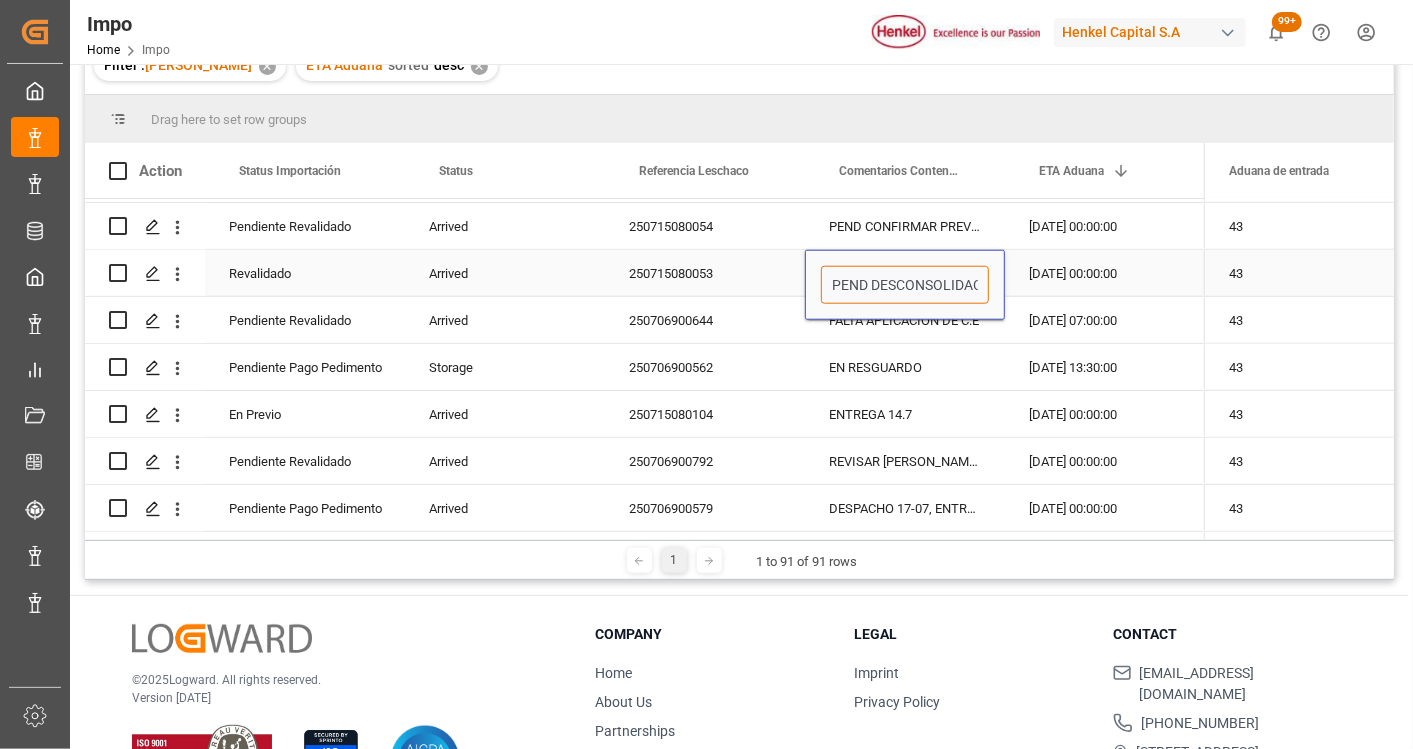 scroll, scrollTop: 0, scrollLeft: 27, axis: horizontal 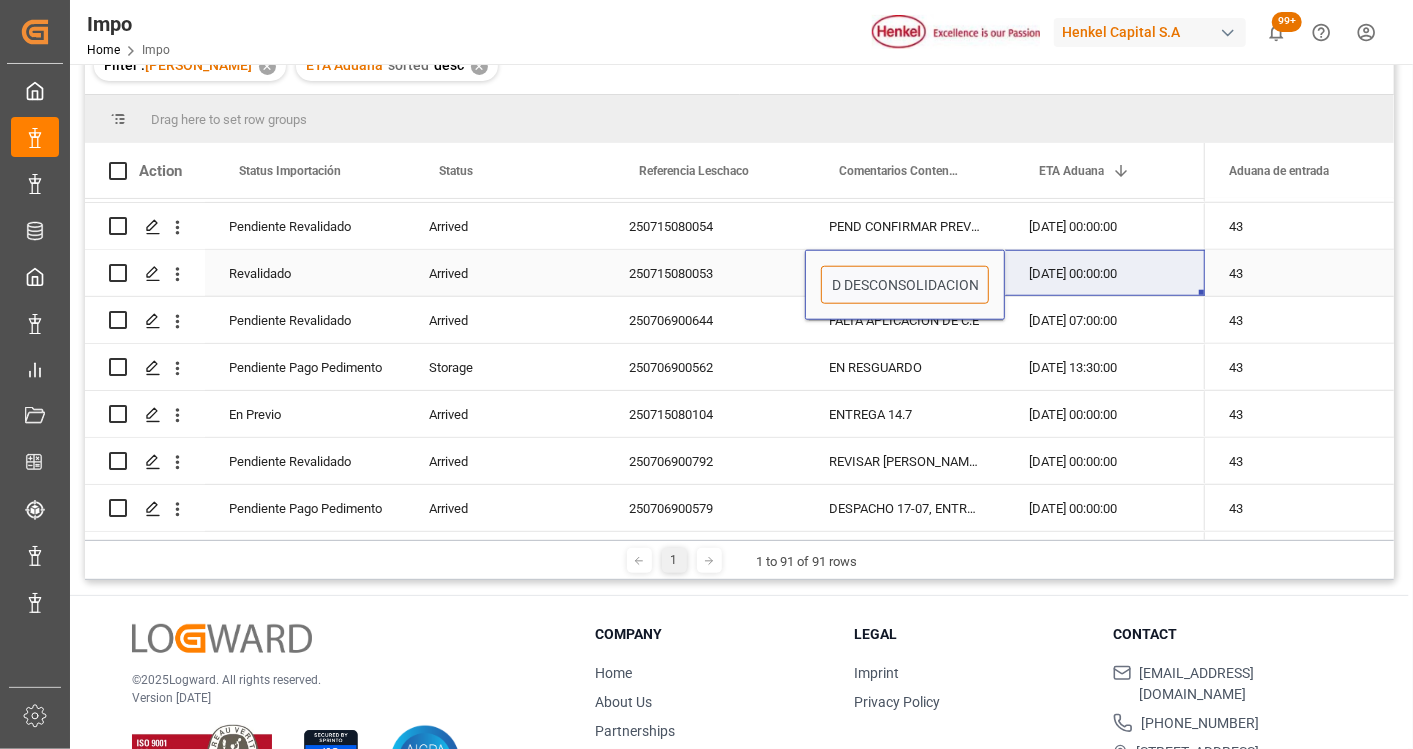 drag, startPoint x: 838, startPoint y: 277, endPoint x: 1035, endPoint y: 277, distance: 197 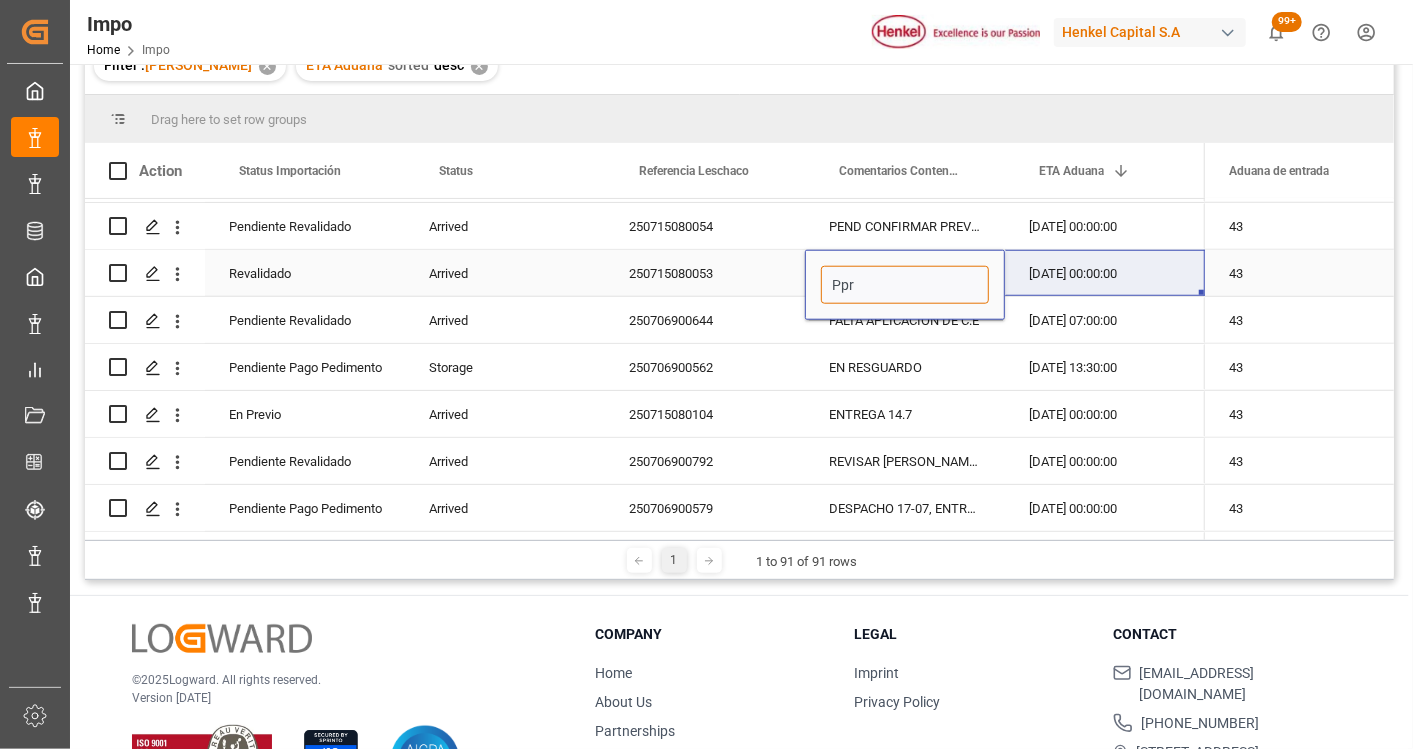 scroll, scrollTop: 0, scrollLeft: 0, axis: both 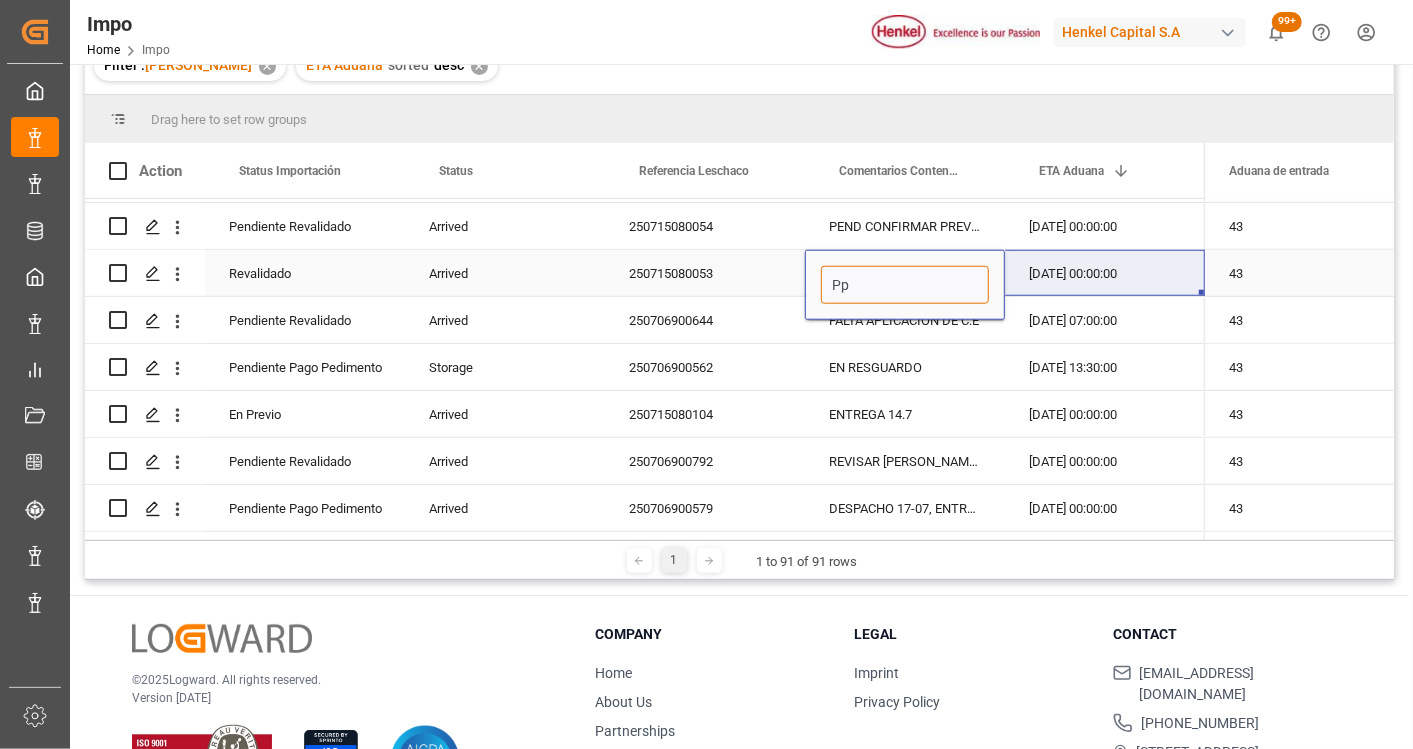 type on "P" 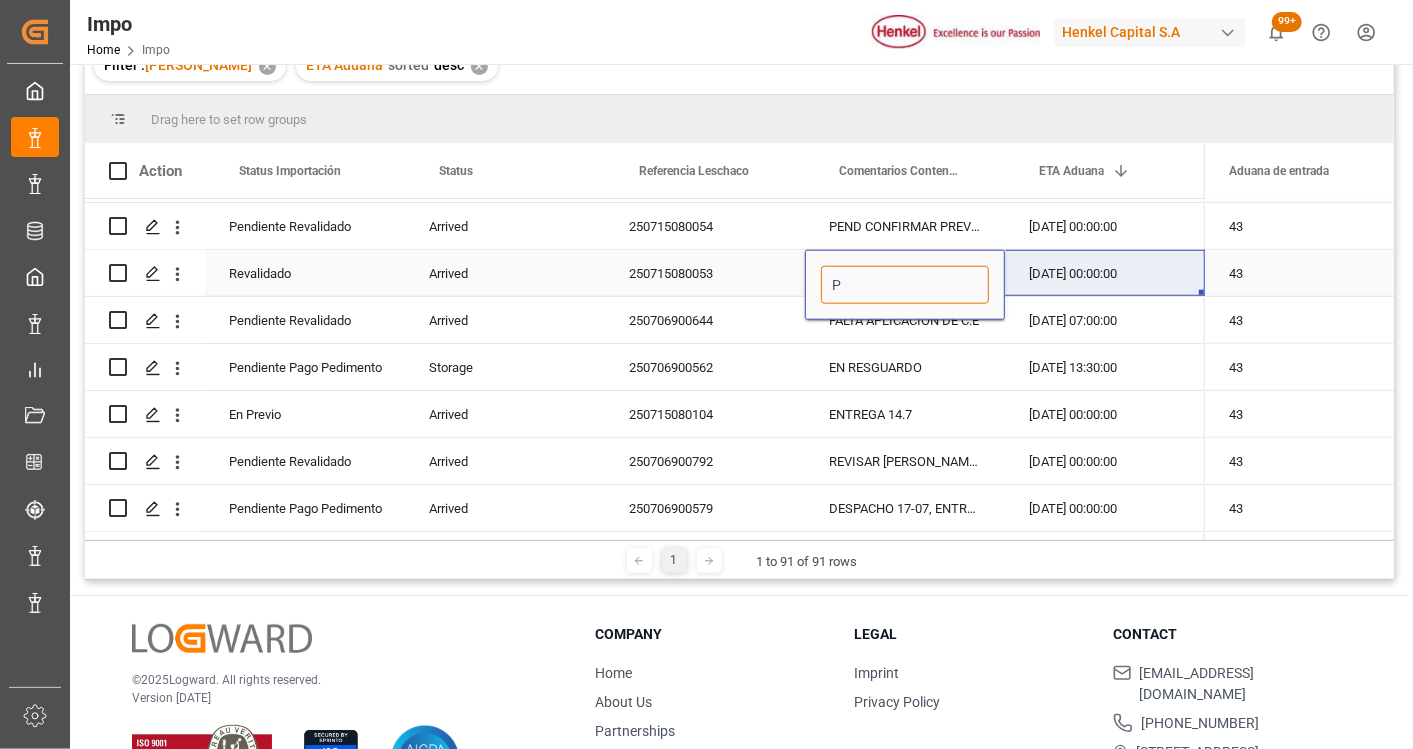type 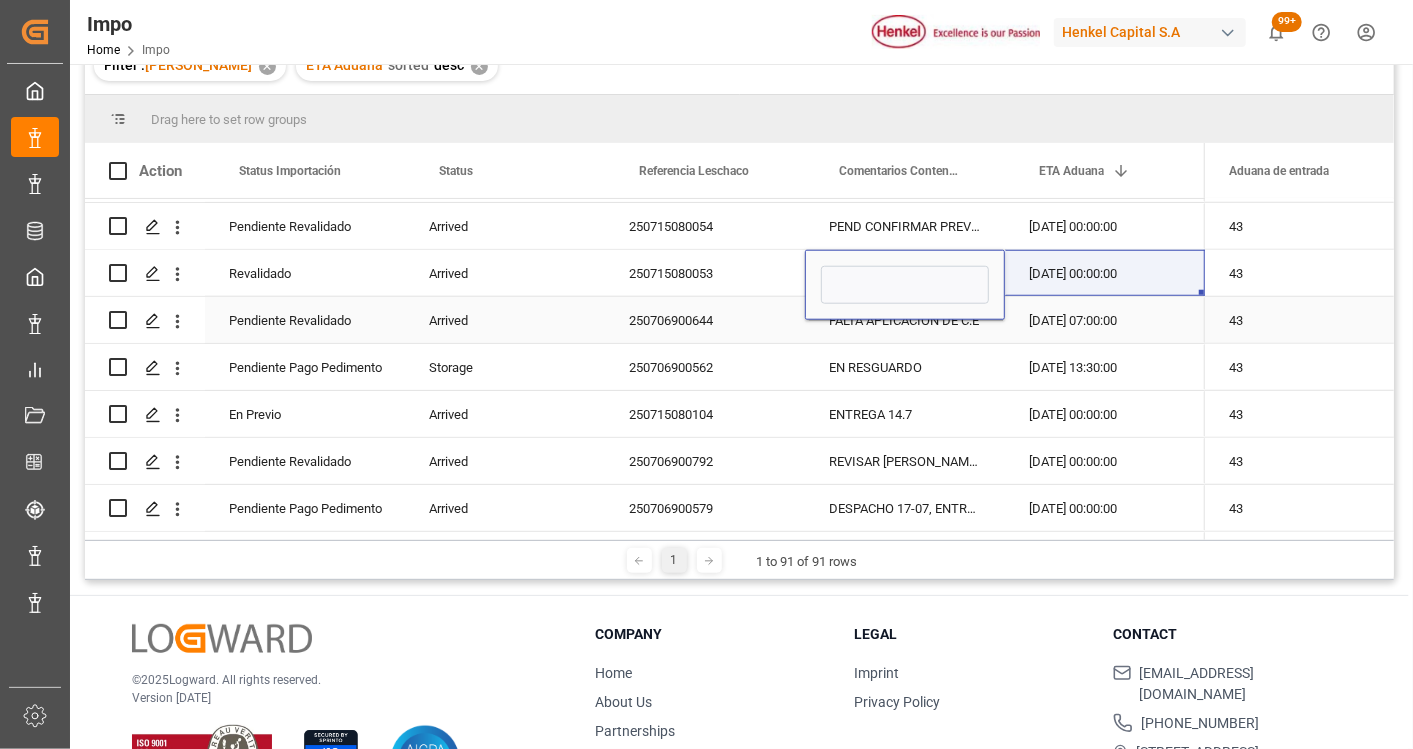 click on "EN RESGUARDO" at bounding box center [905, 367] 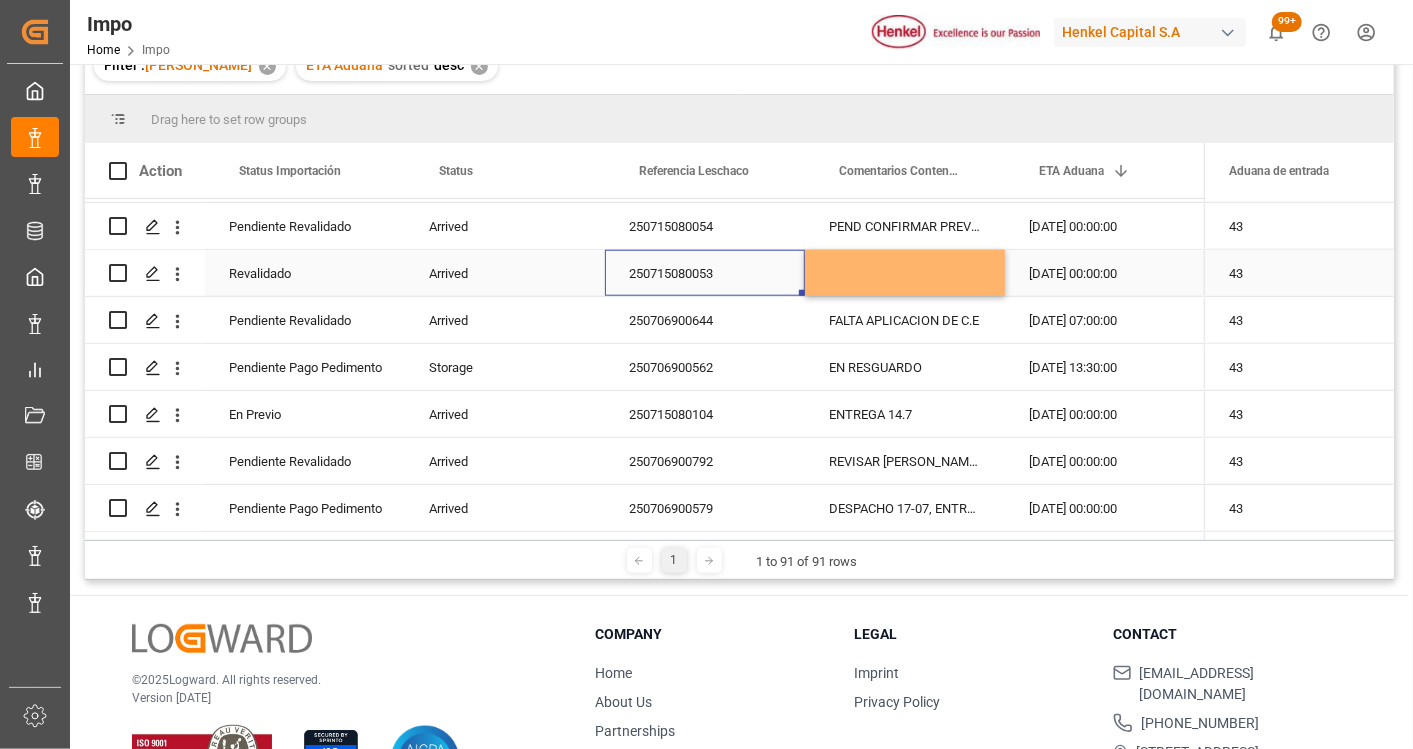 click on "250715080053" at bounding box center (705, 273) 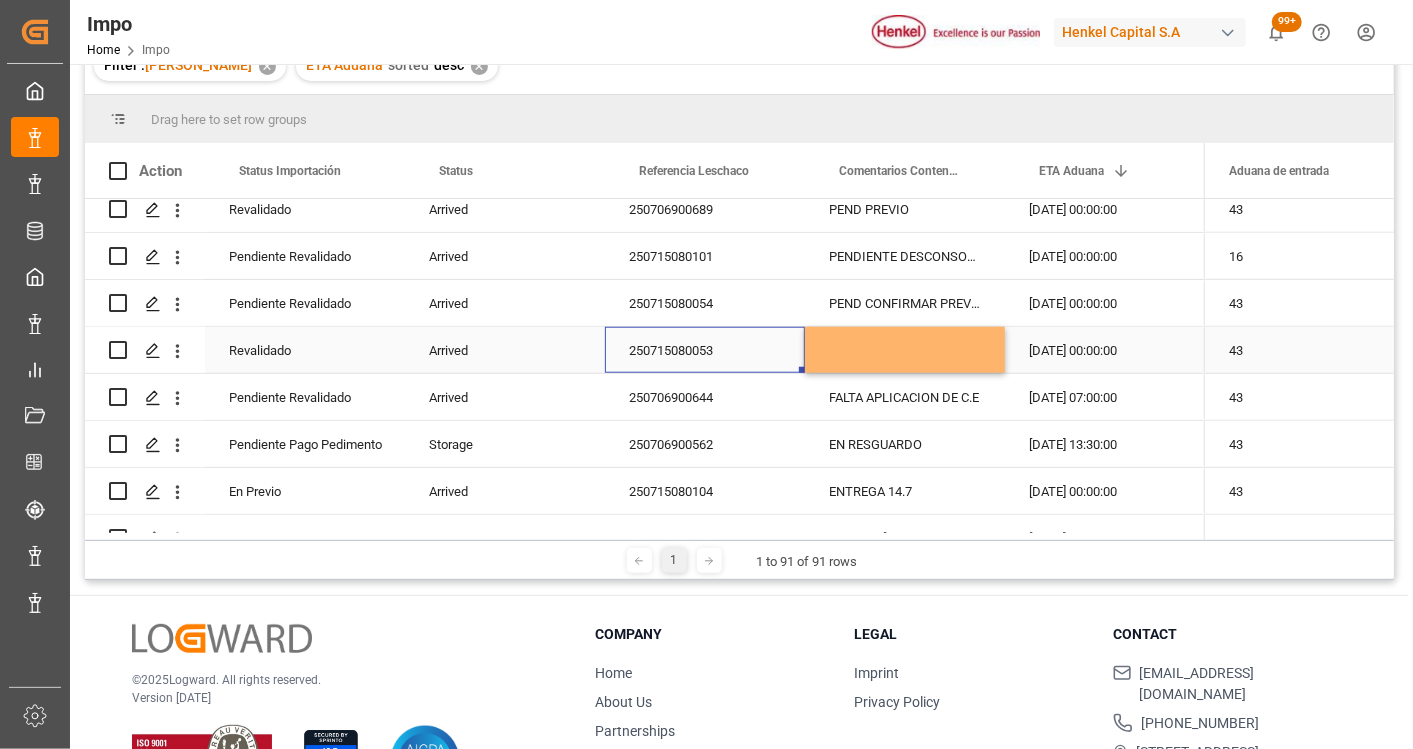 scroll, scrollTop: 1060, scrollLeft: 0, axis: vertical 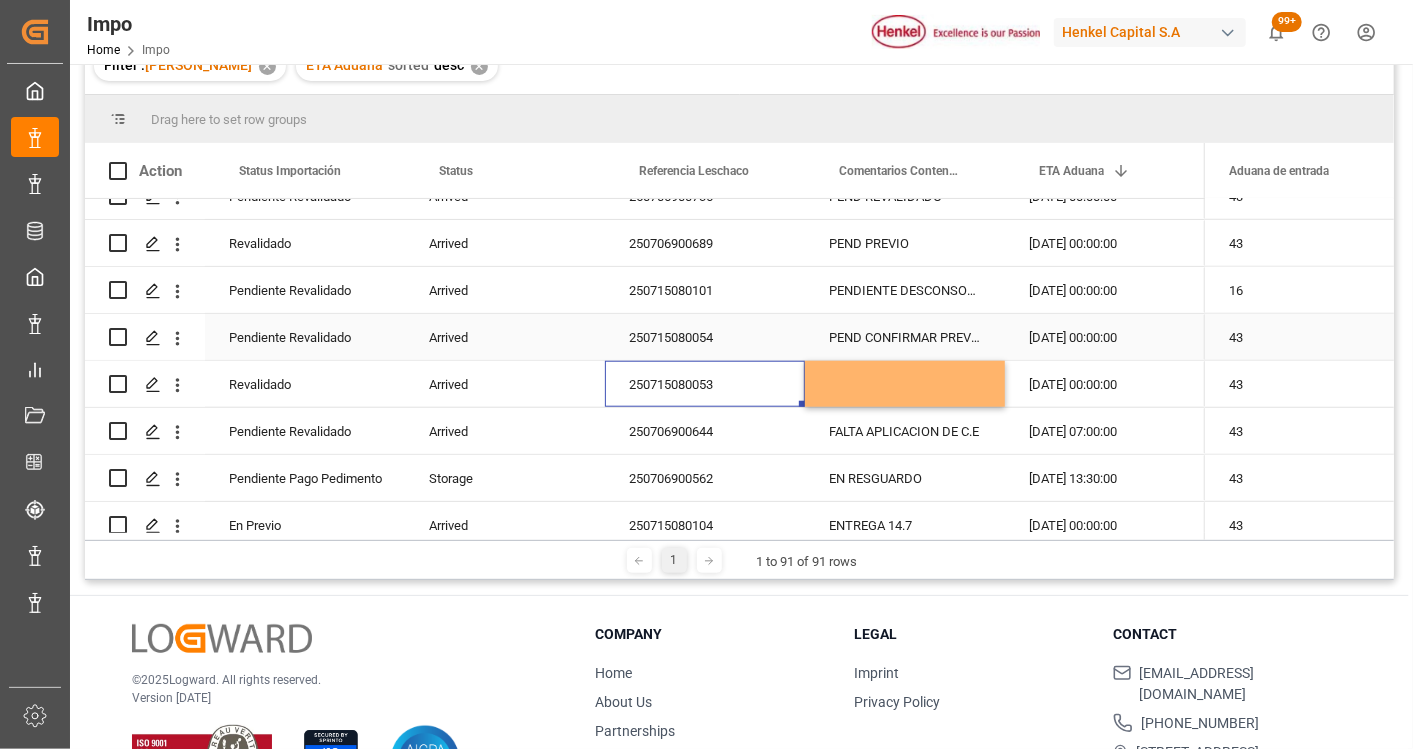 click on "250715080054" at bounding box center (705, 337) 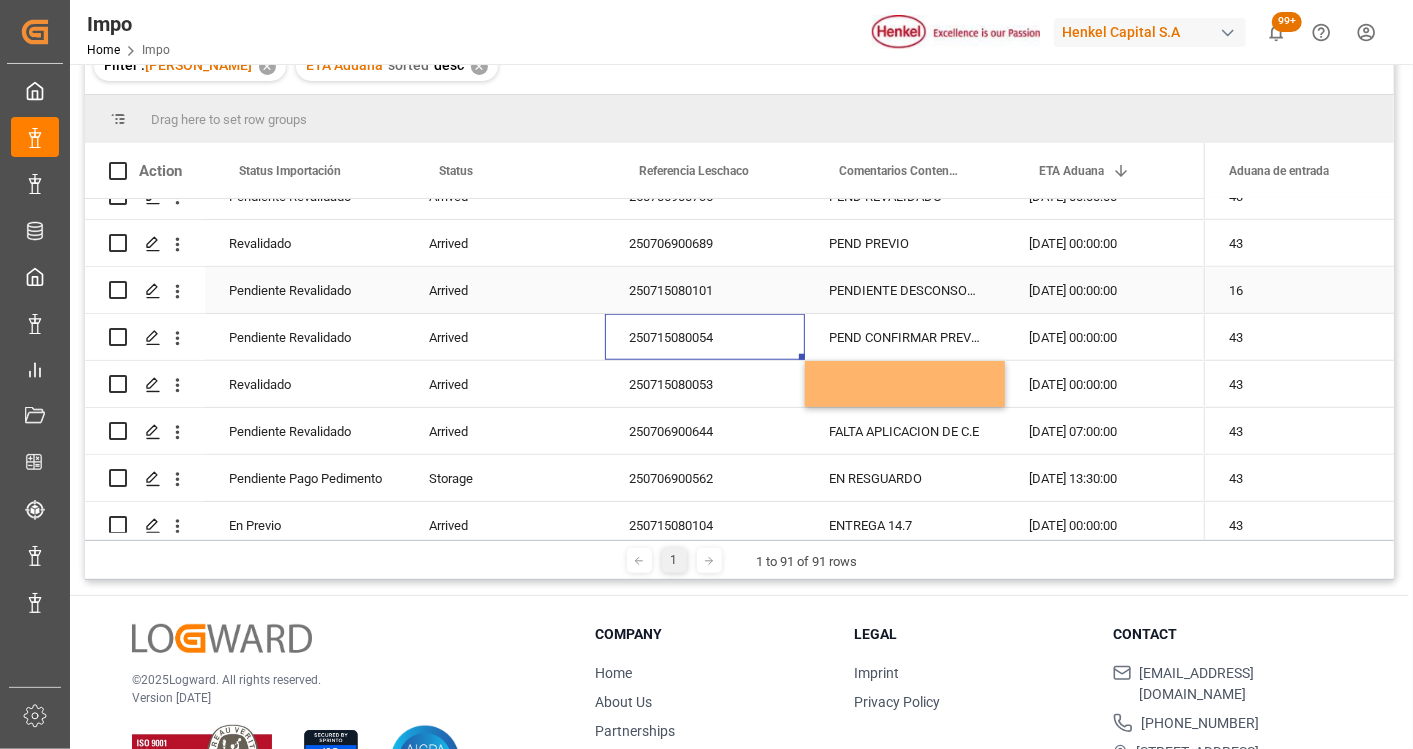 click on "250715080101" at bounding box center (705, 290) 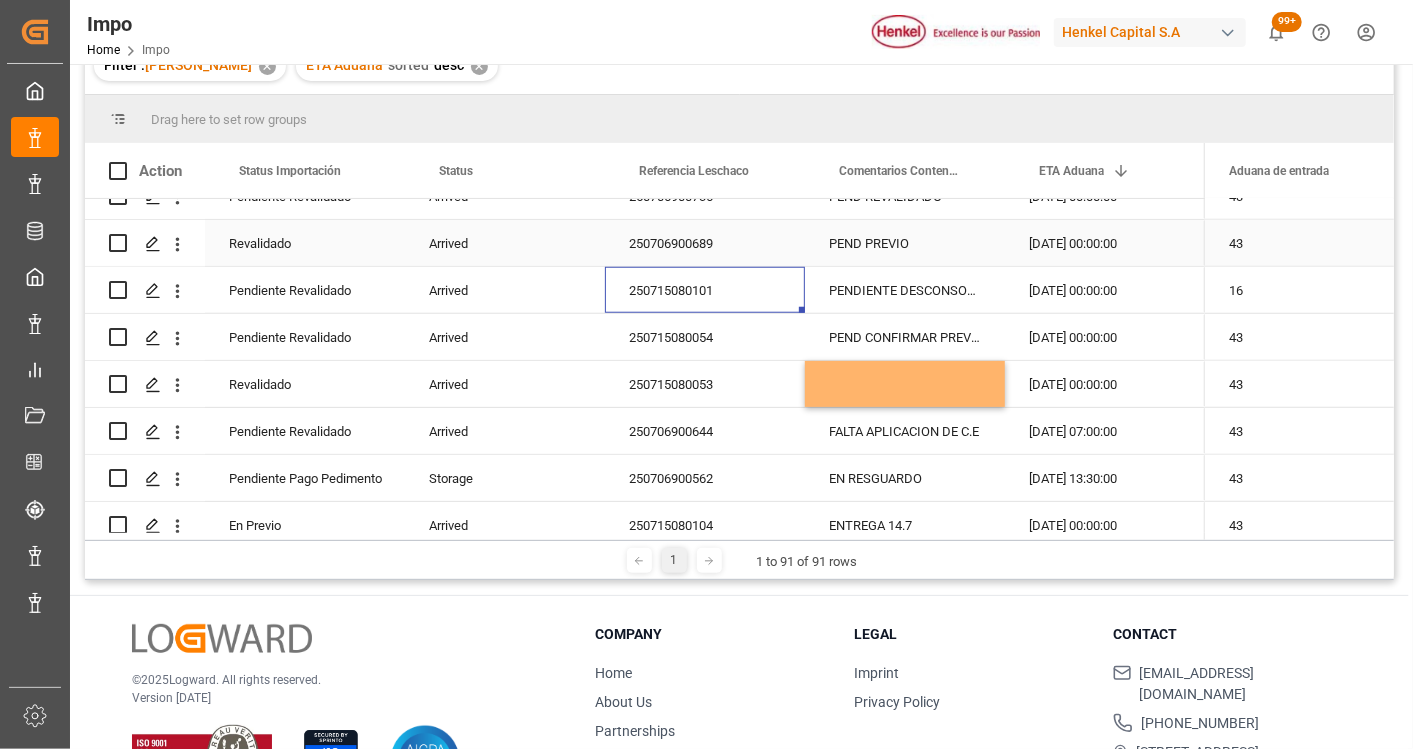 click on "250706900689" at bounding box center (705, 243) 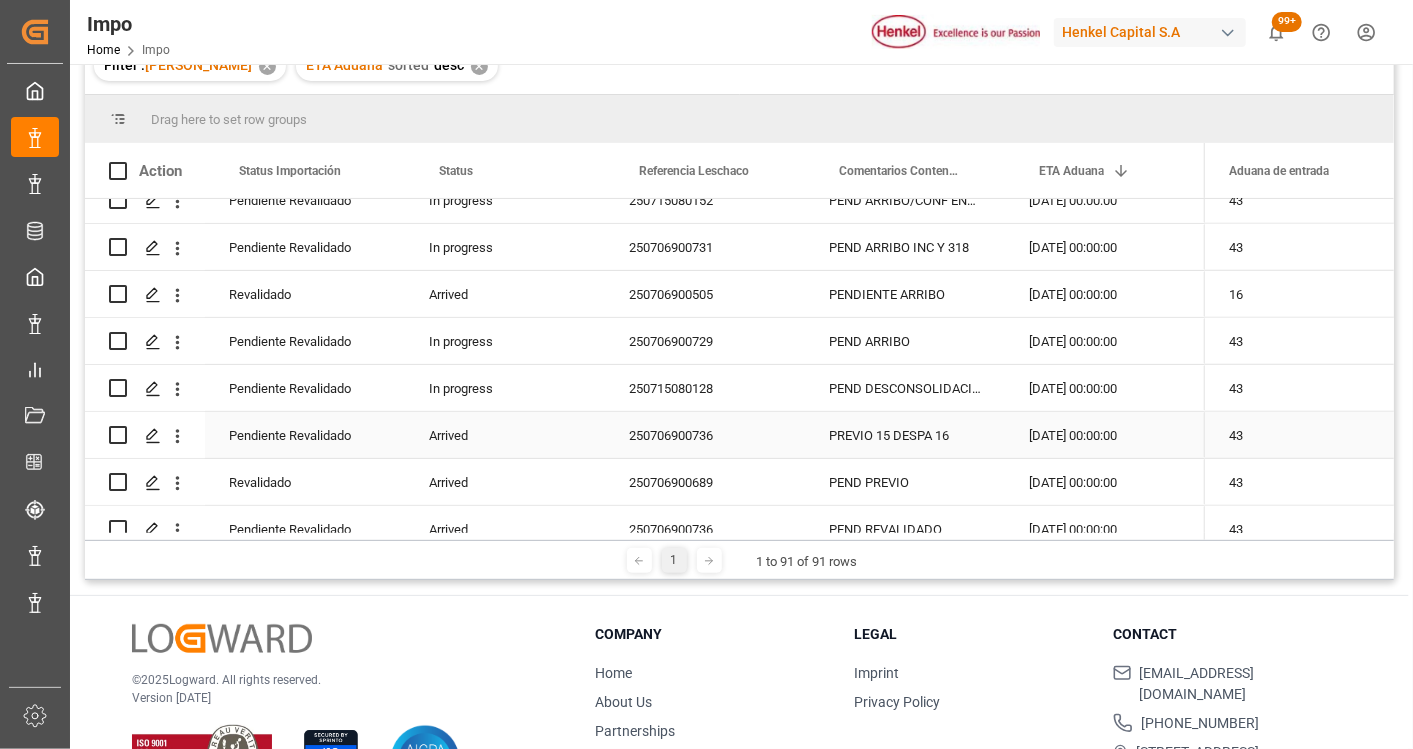 scroll, scrollTop: 838, scrollLeft: 0, axis: vertical 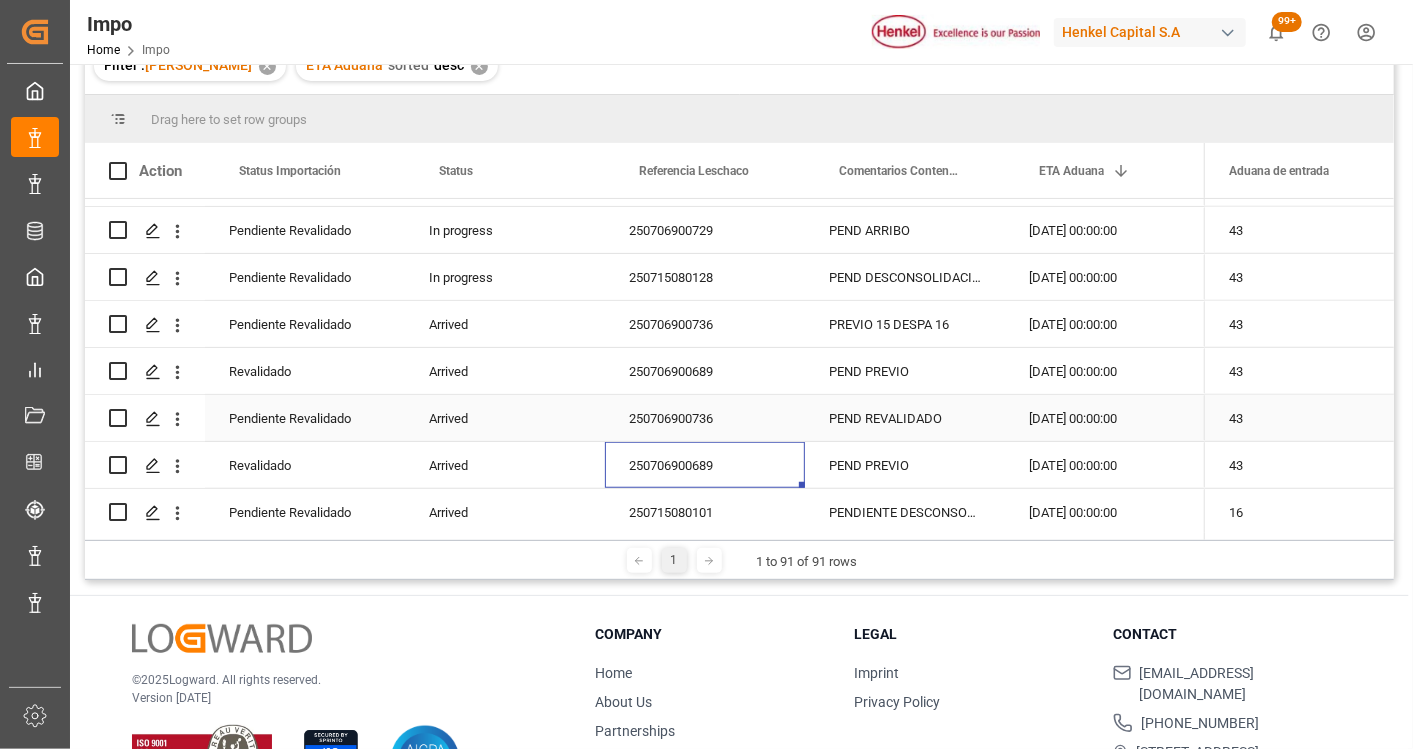 click on "250706900736" at bounding box center (705, 418) 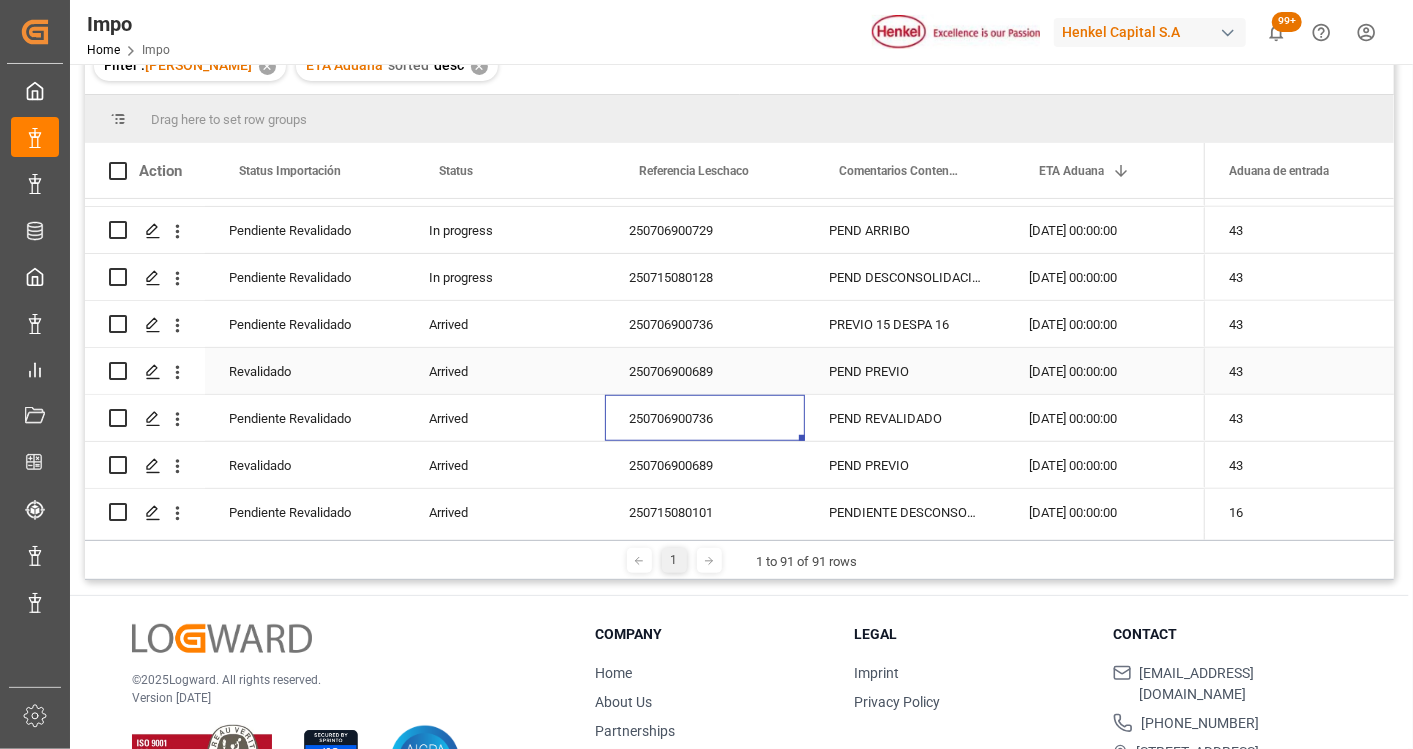 click on "250706900689" at bounding box center [705, 371] 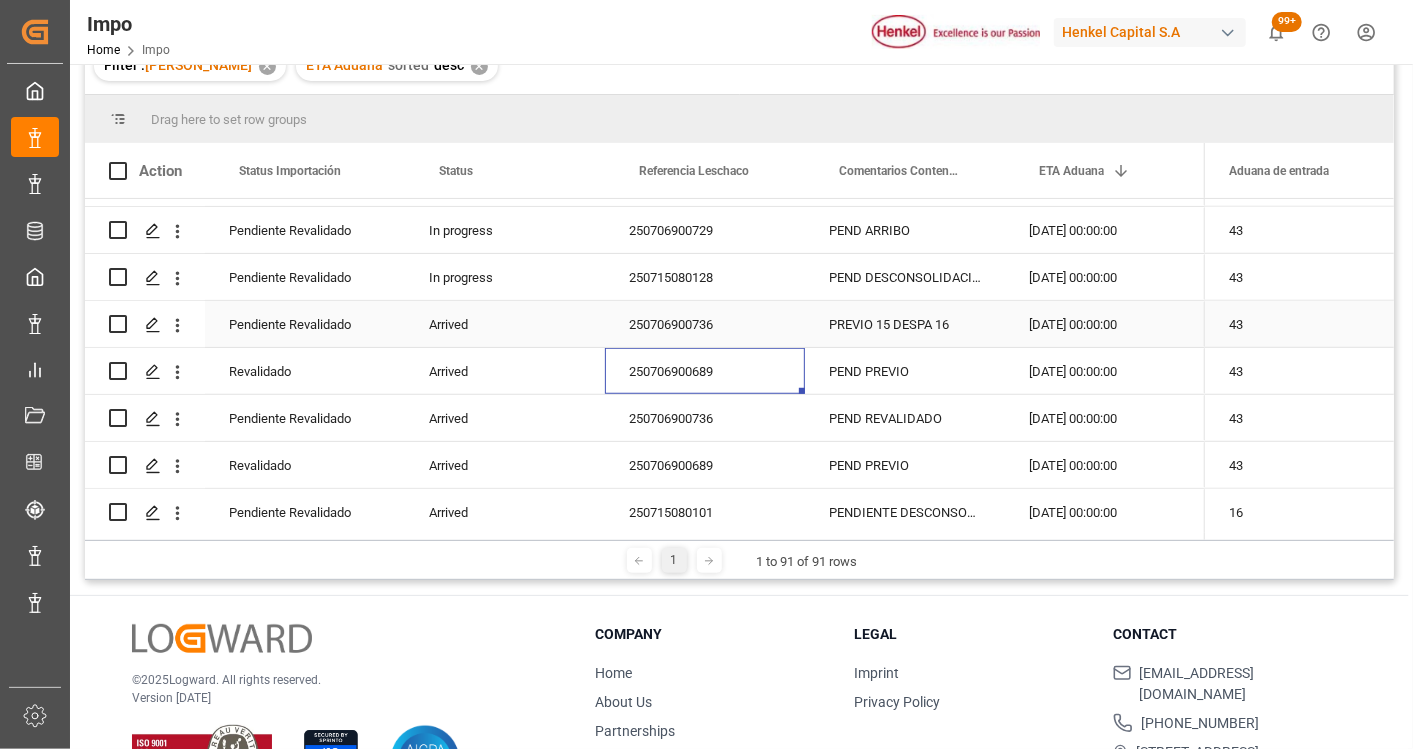 click on "250706900736" at bounding box center [705, 324] 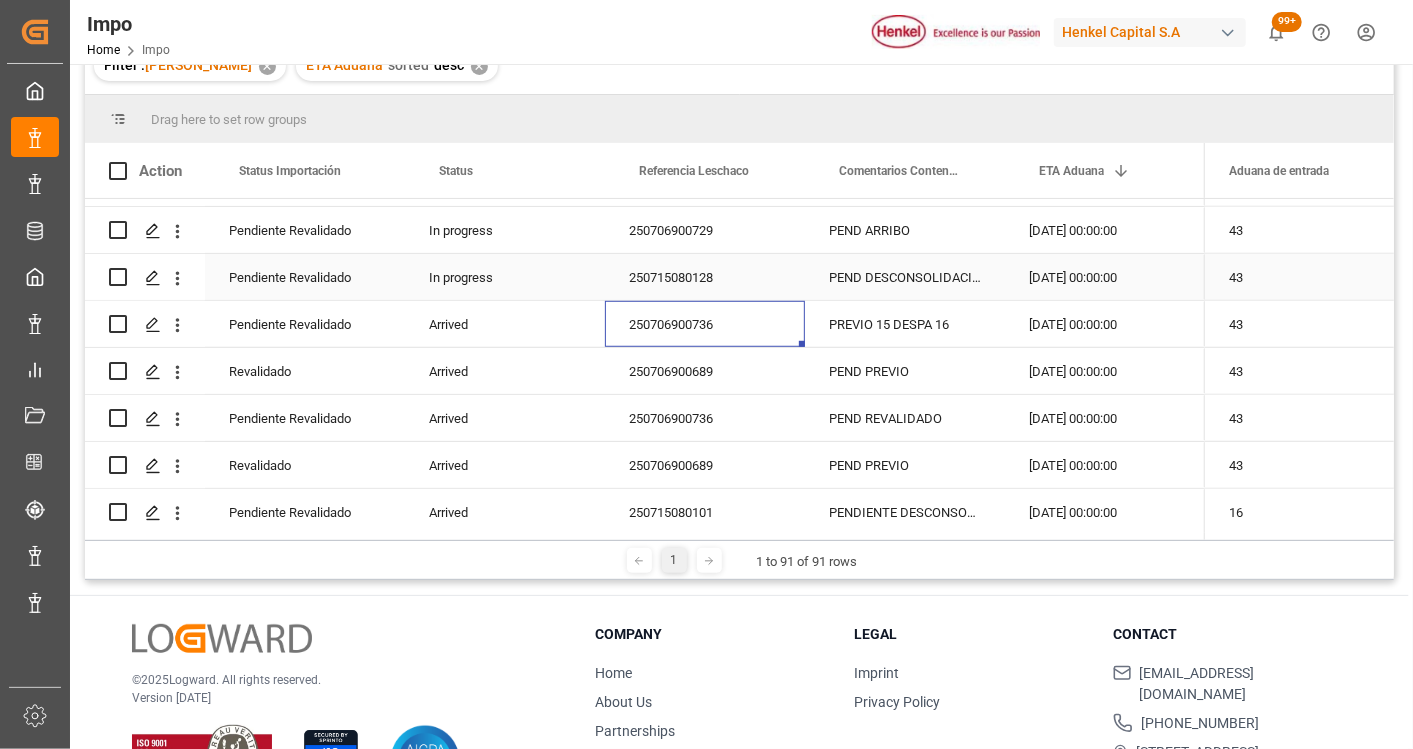 click on "250715080128" at bounding box center (705, 277) 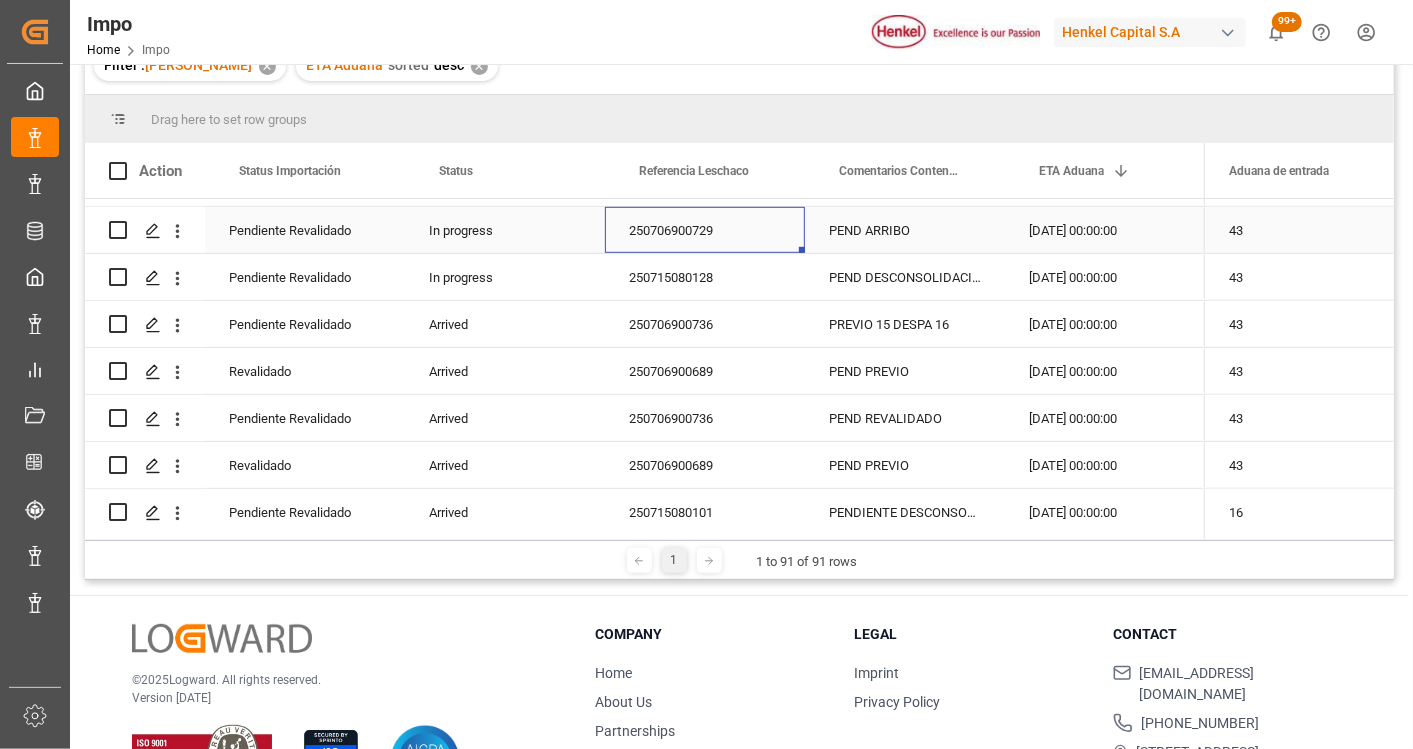 click on "250706900729" at bounding box center (705, 230) 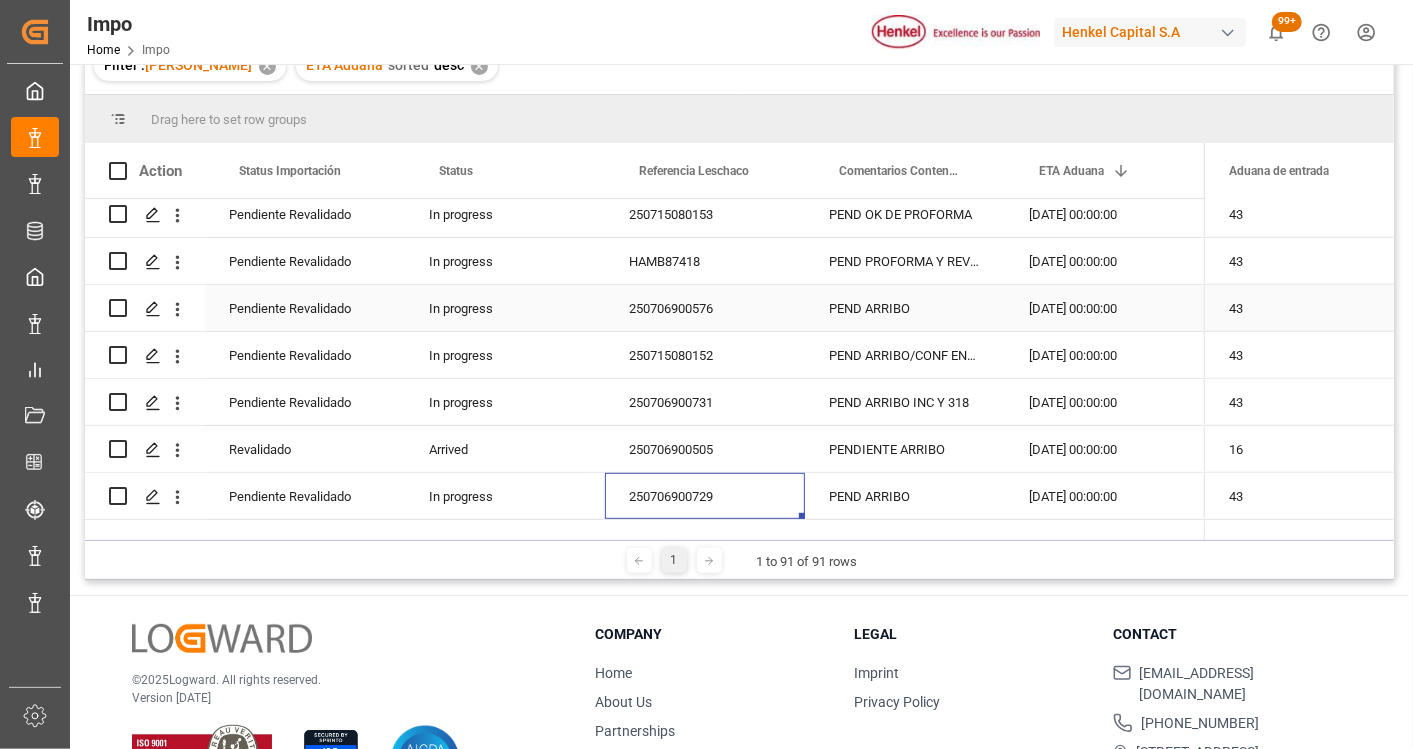 scroll, scrollTop: 616, scrollLeft: 0, axis: vertical 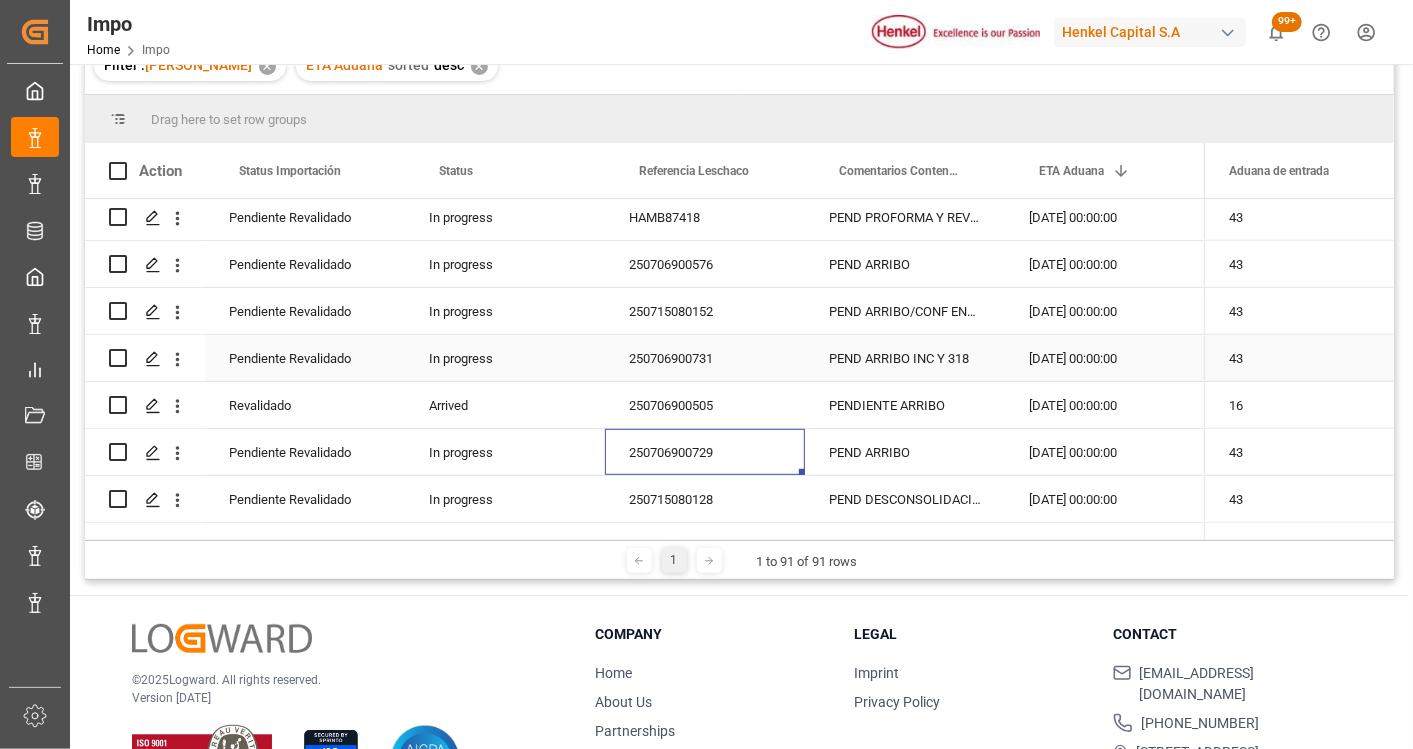 click on "250706900731" at bounding box center [705, 358] 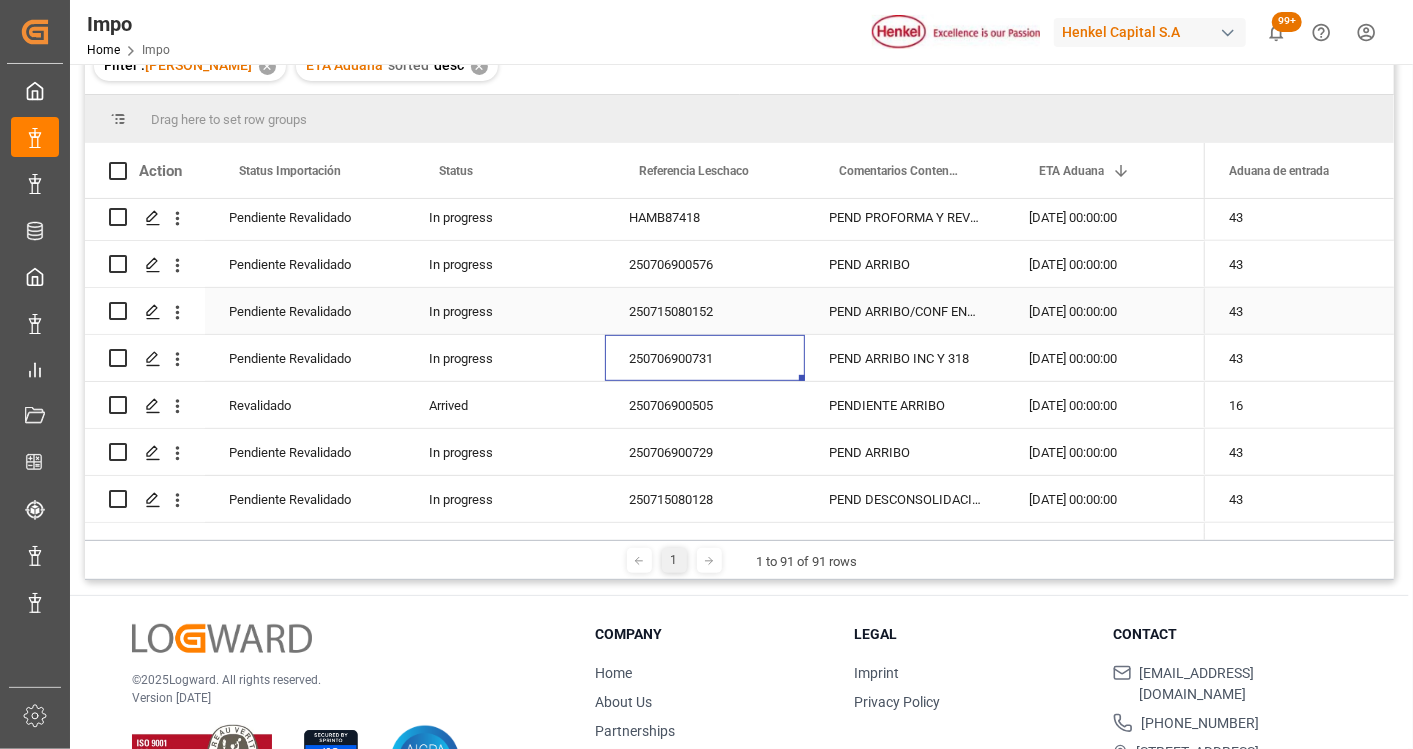 click on "250715080152" at bounding box center (705, 311) 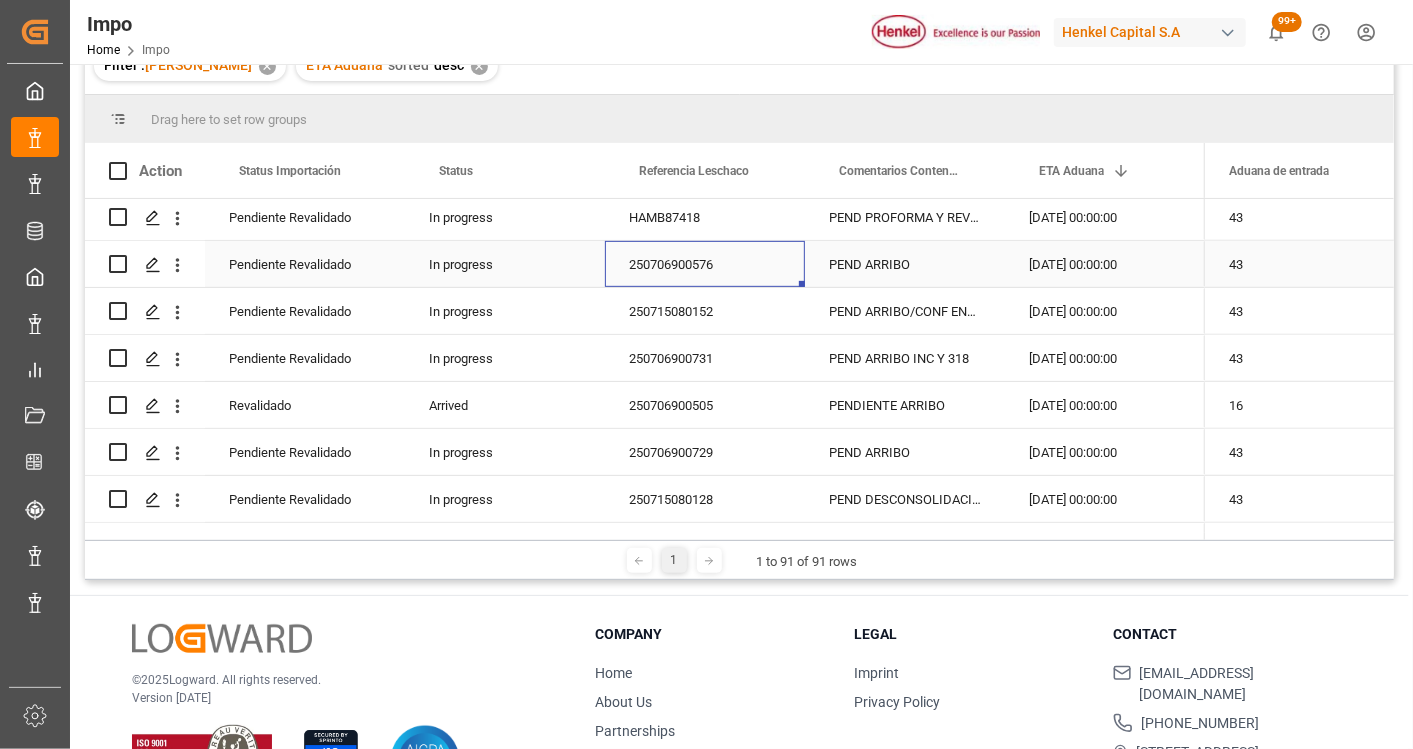 click on "250706900576" at bounding box center (705, 264) 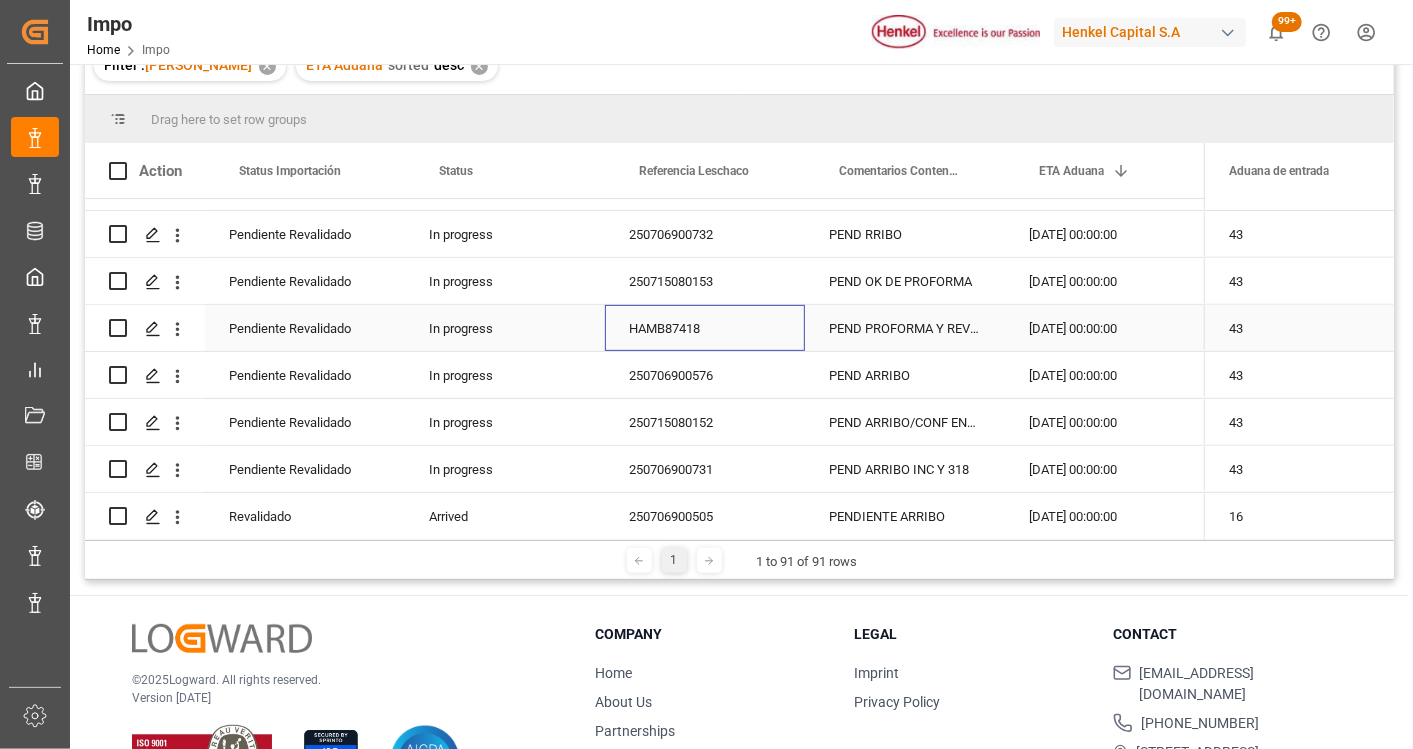 click on "HAMB87418" at bounding box center [705, 328] 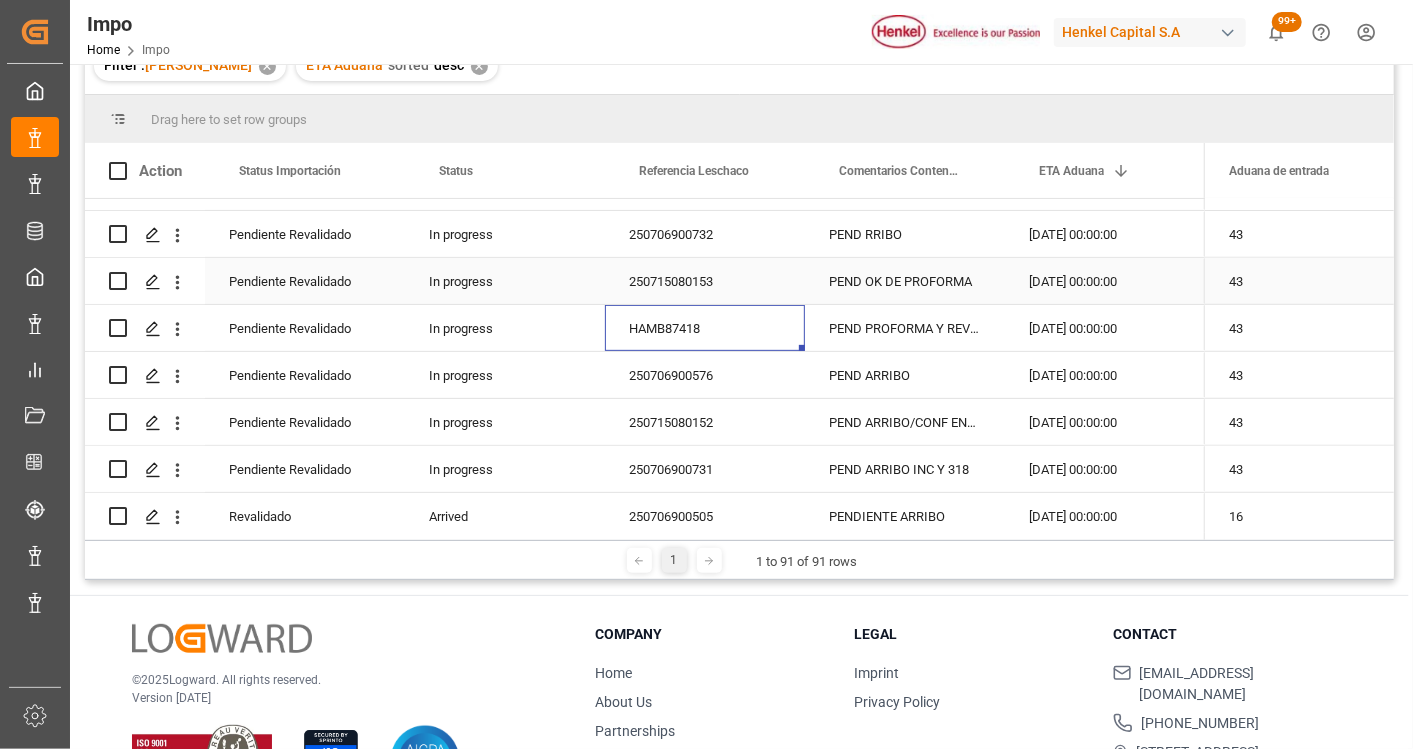 click on "250715080153" at bounding box center [705, 281] 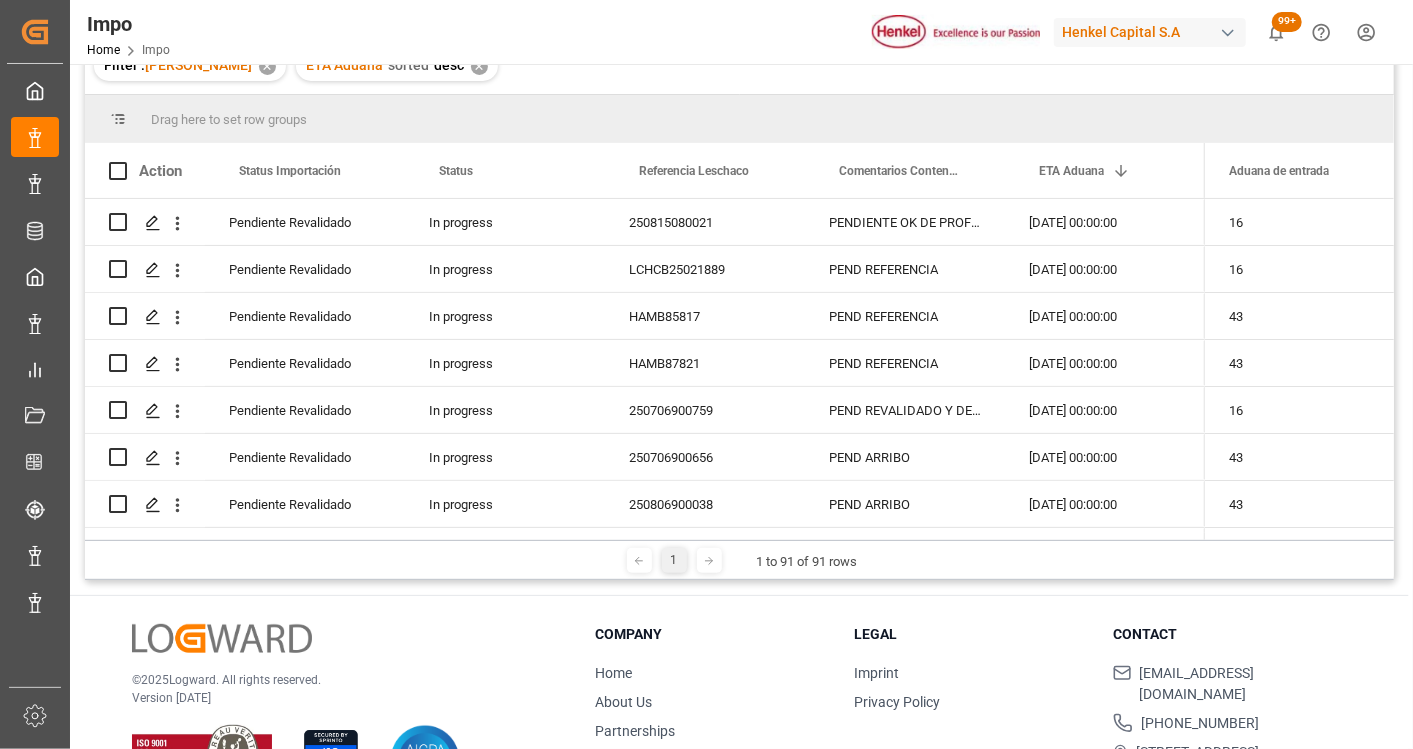 scroll, scrollTop: 0, scrollLeft: 0, axis: both 